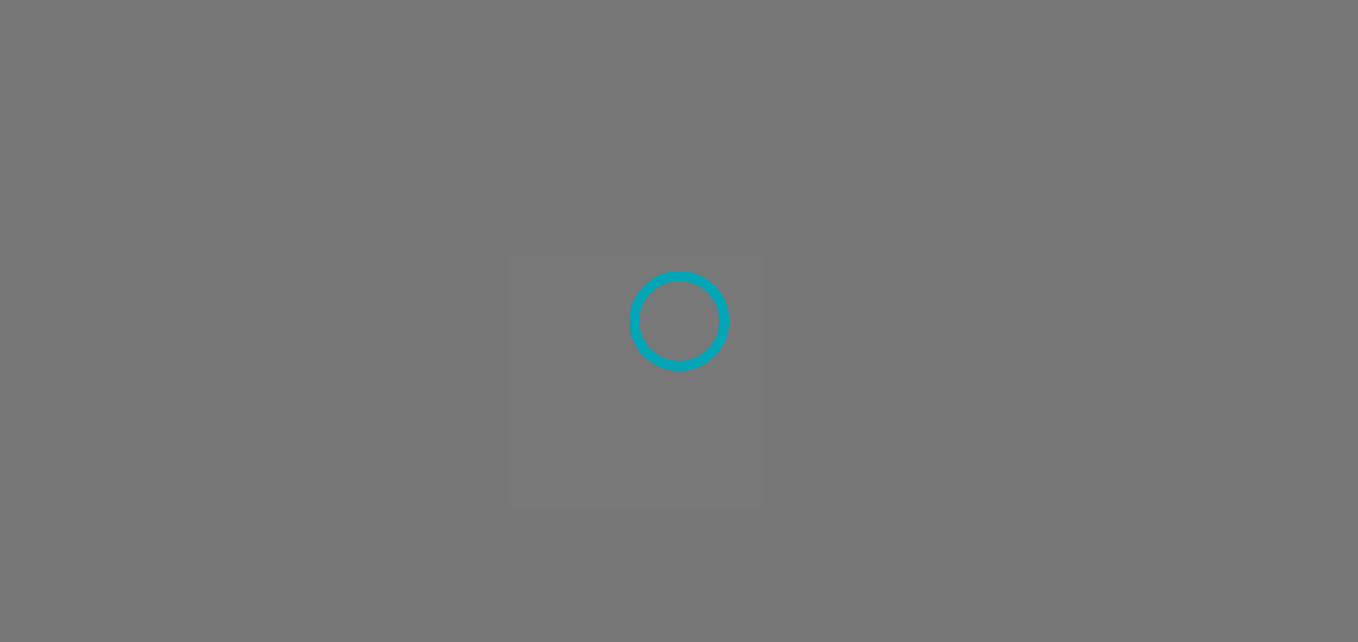scroll, scrollTop: 0, scrollLeft: 0, axis: both 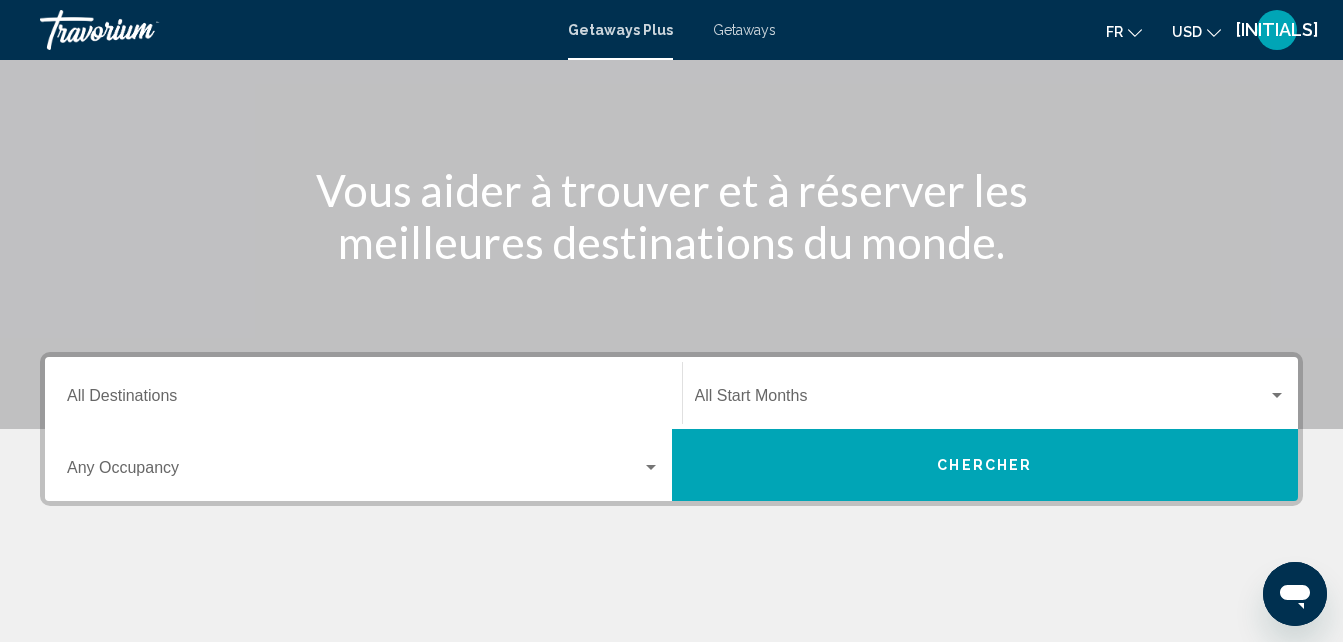 click on "Destination All Destinations" at bounding box center [363, 400] 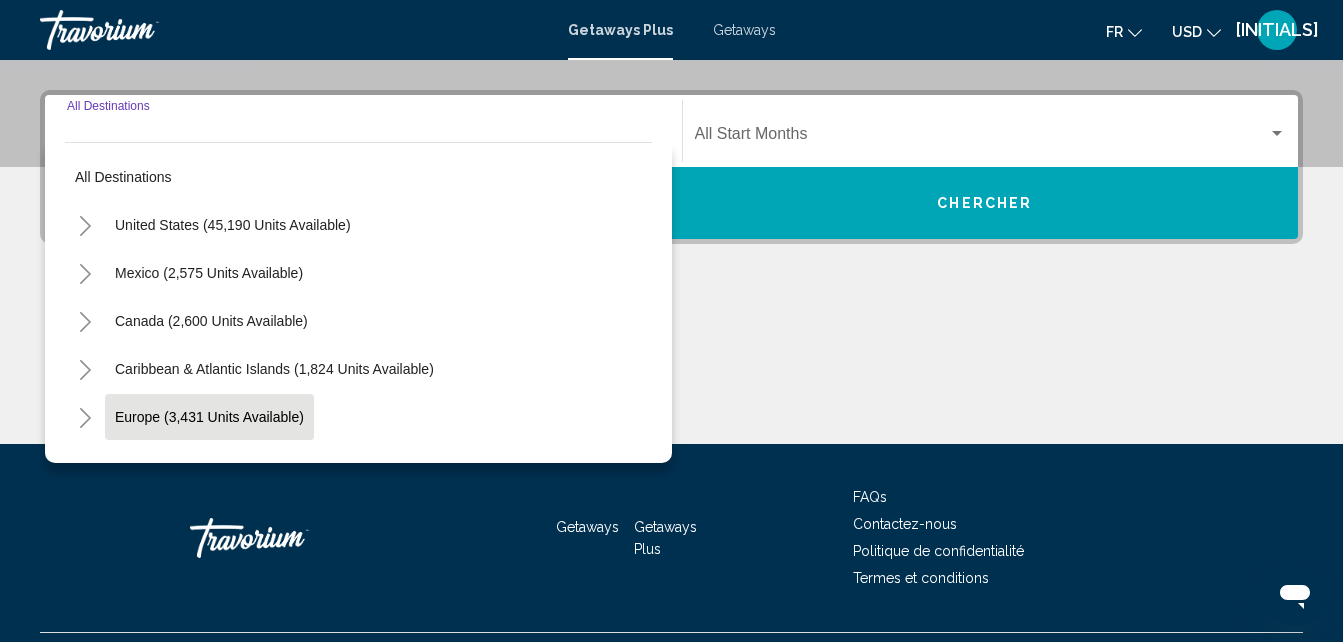 scroll, scrollTop: 458, scrollLeft: 0, axis: vertical 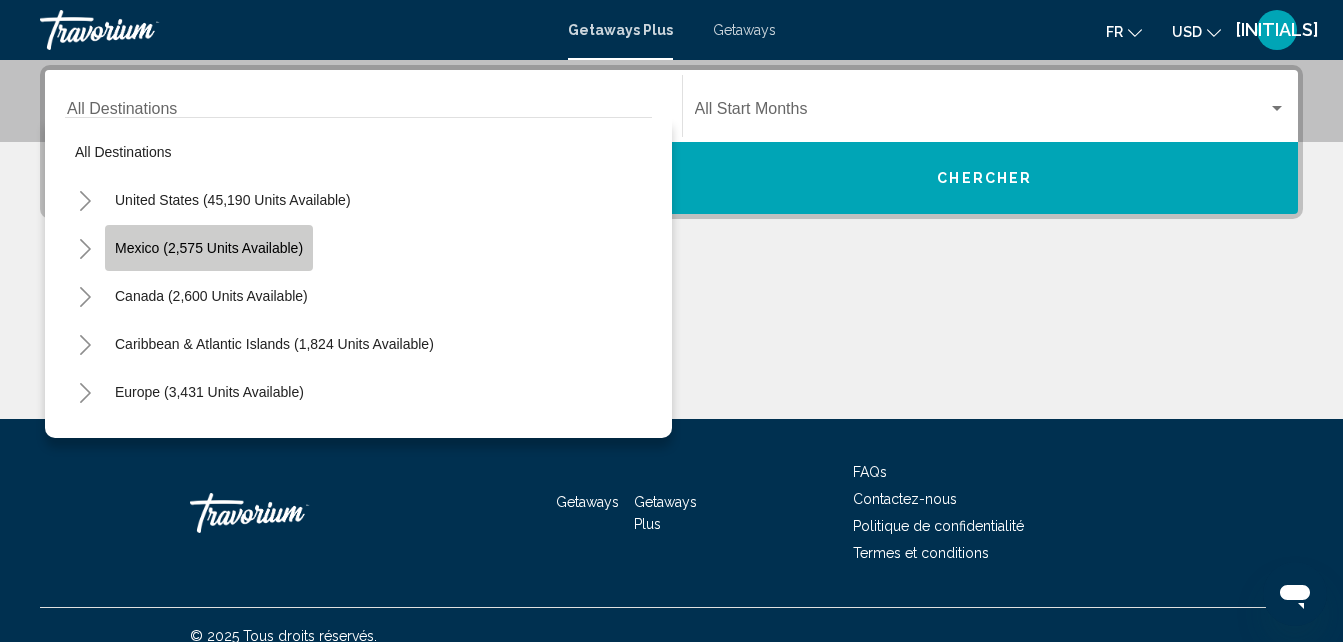 click on "Mexico (2,575 units available)" 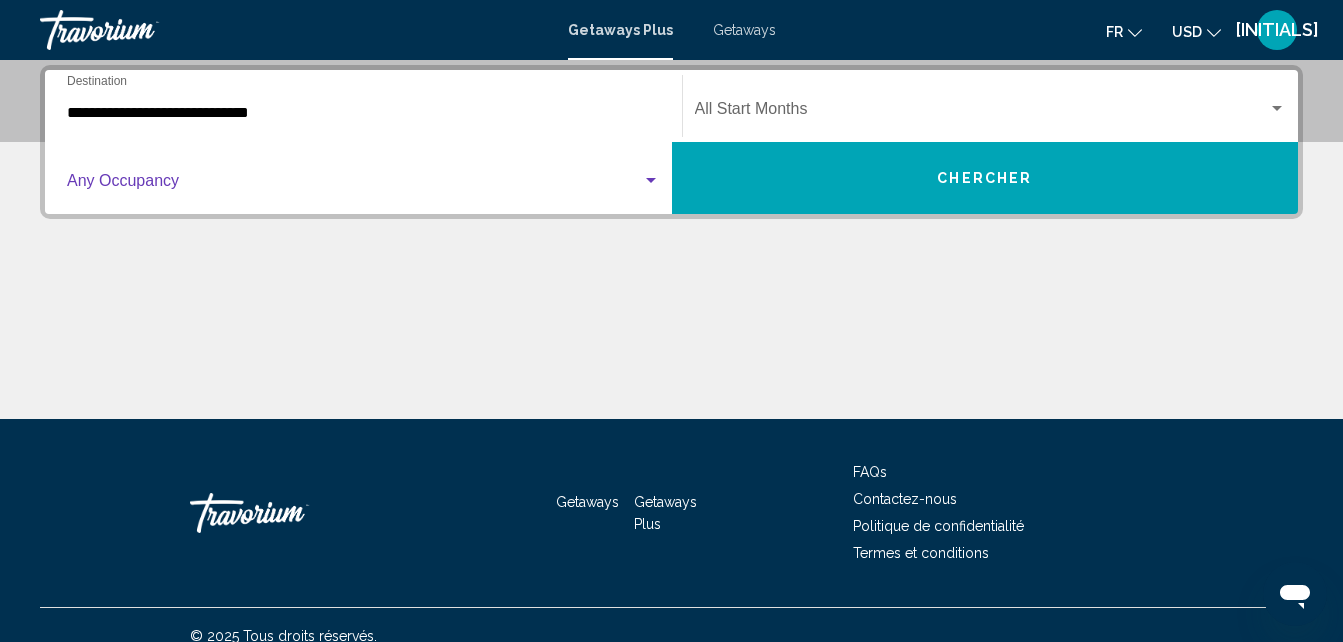 click at bounding box center (354, 185) 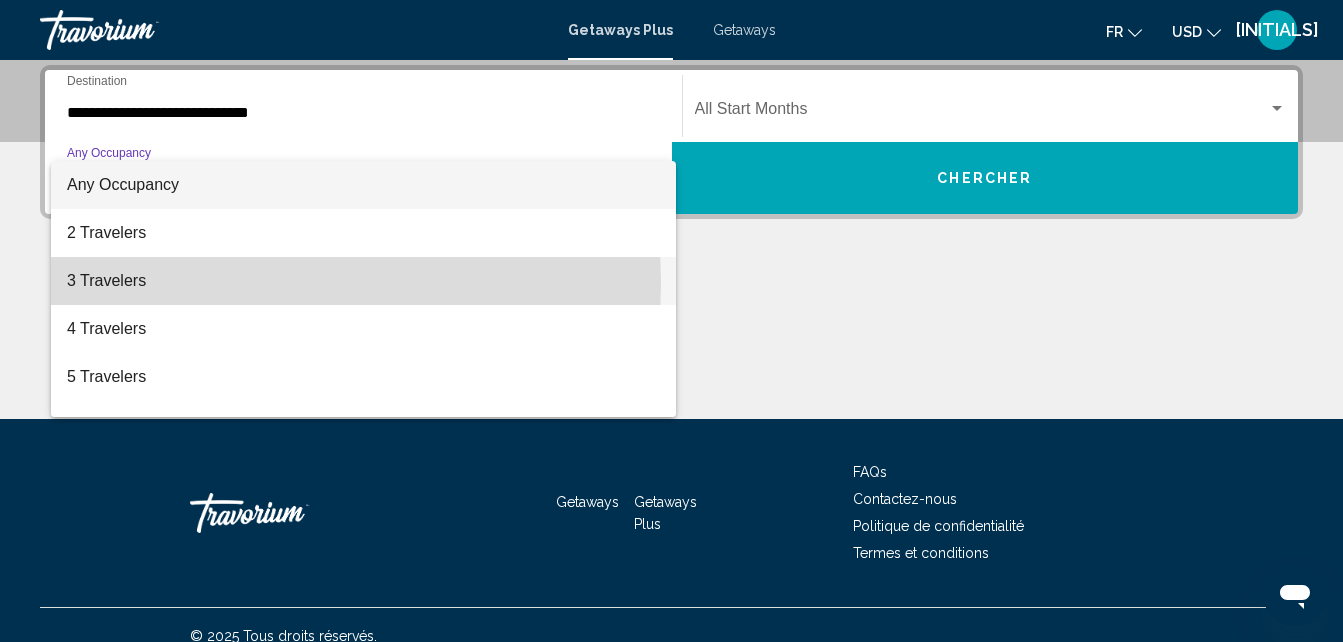 click on "3 Travelers" at bounding box center [363, 281] 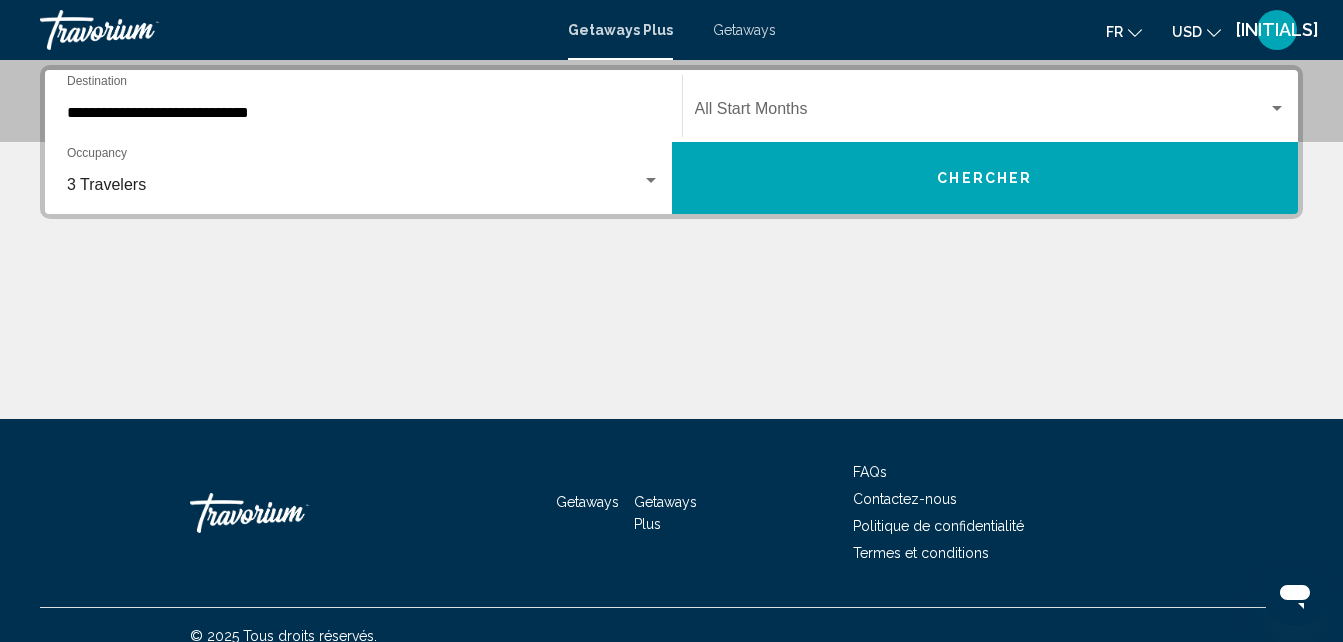 click on "Start Month All Start Months" 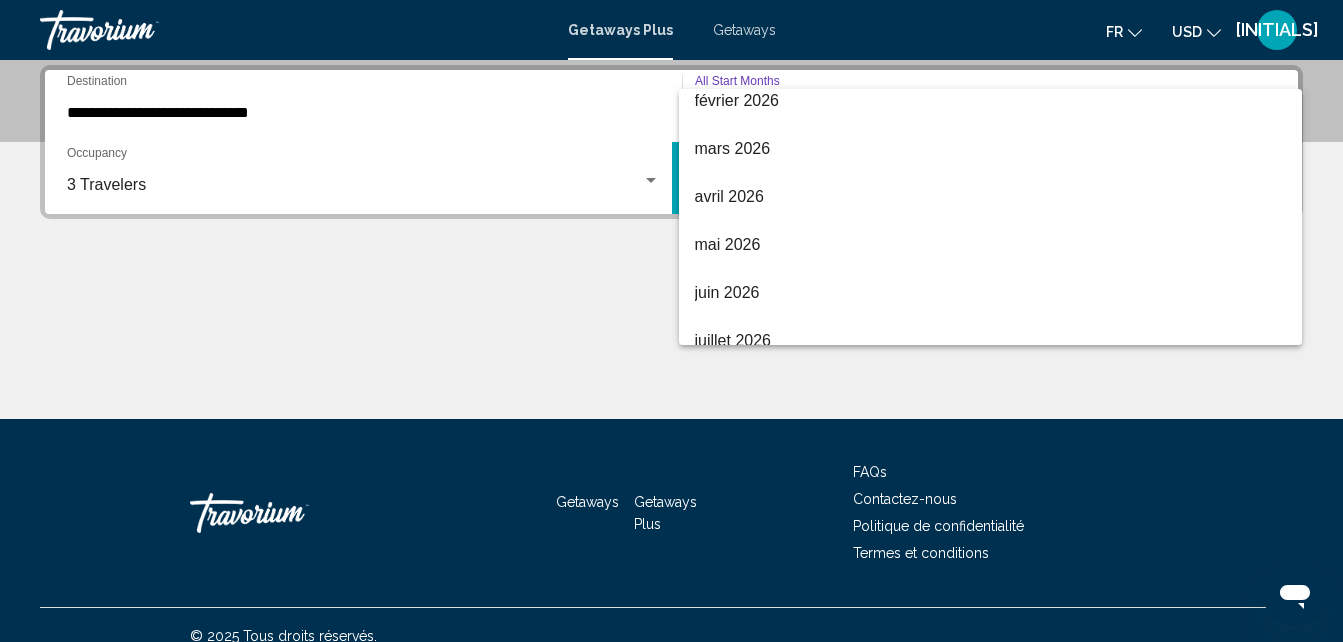 scroll, scrollTop: 360, scrollLeft: 0, axis: vertical 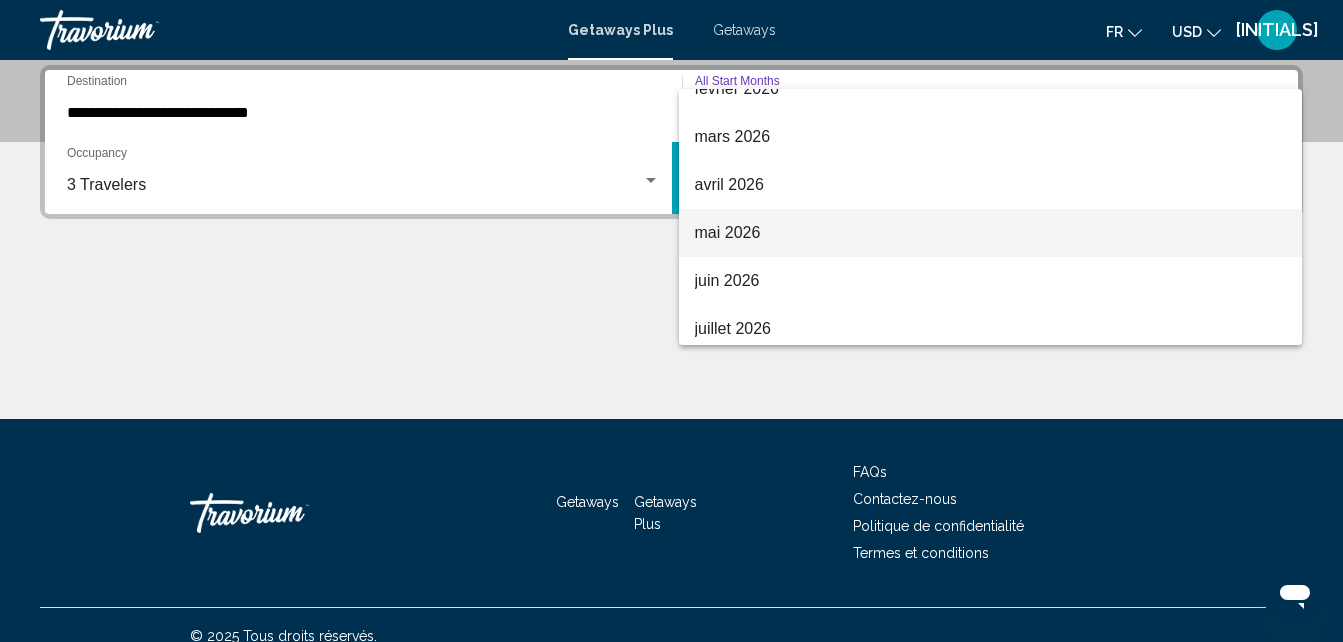 click on "mai 2026" at bounding box center (991, 233) 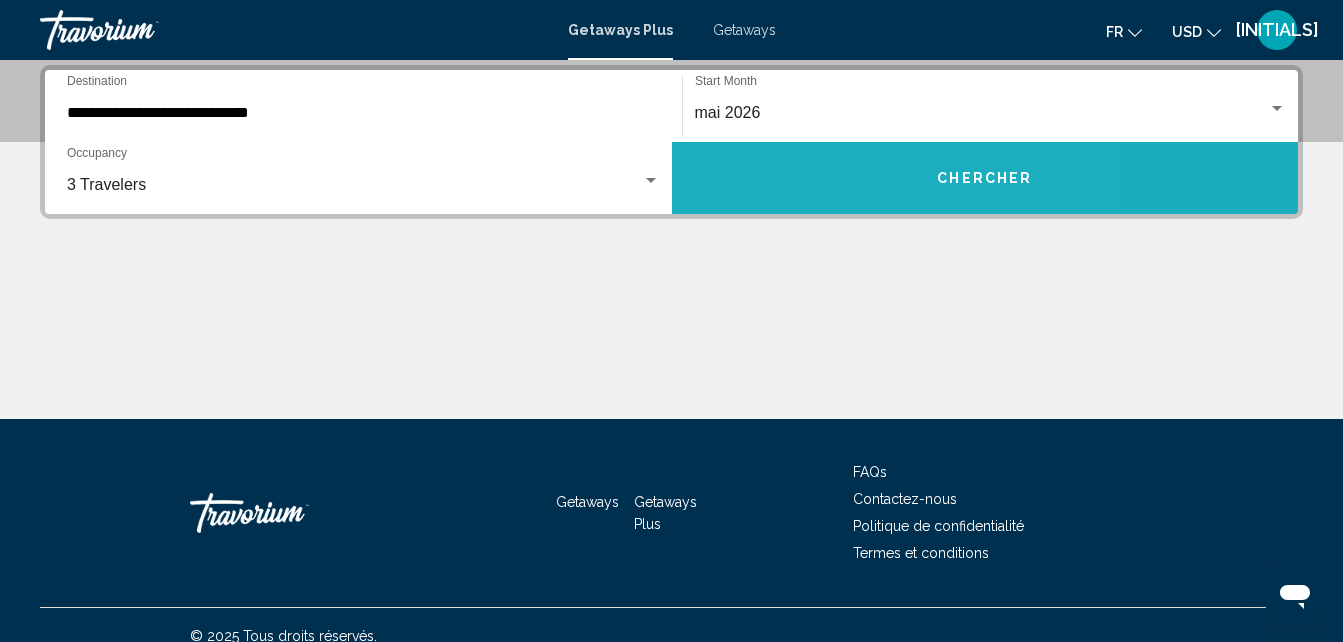 click on "Chercher" at bounding box center (985, 178) 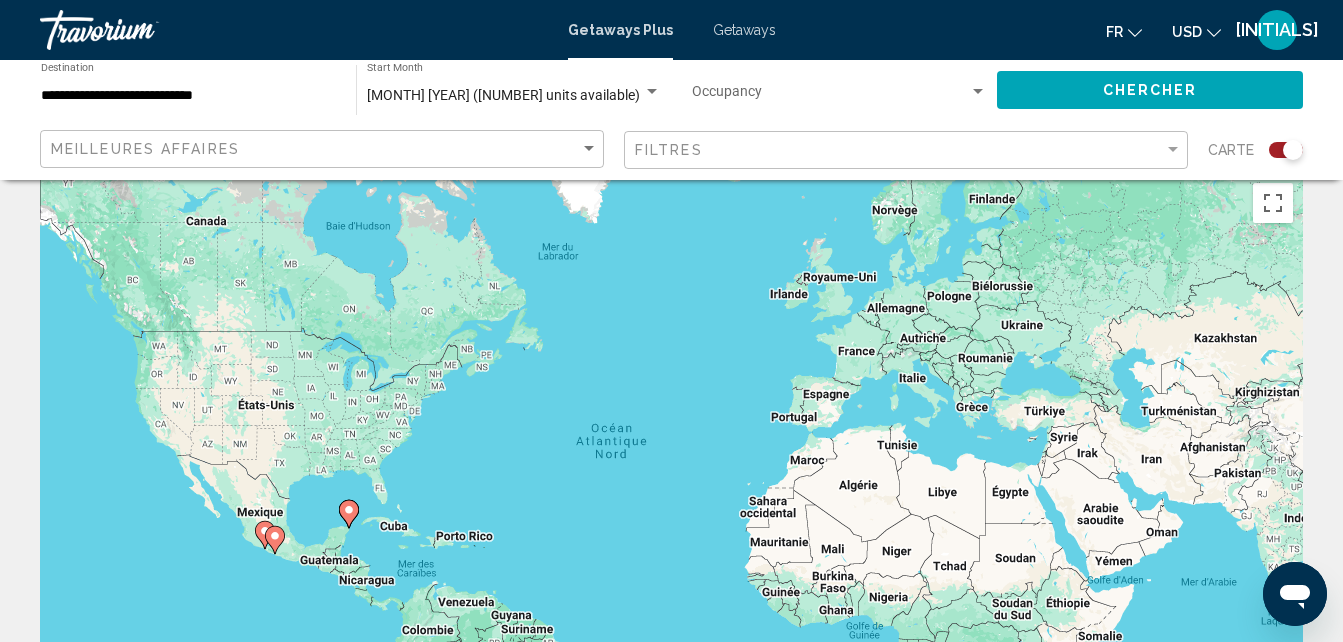 scroll, scrollTop: 0, scrollLeft: 0, axis: both 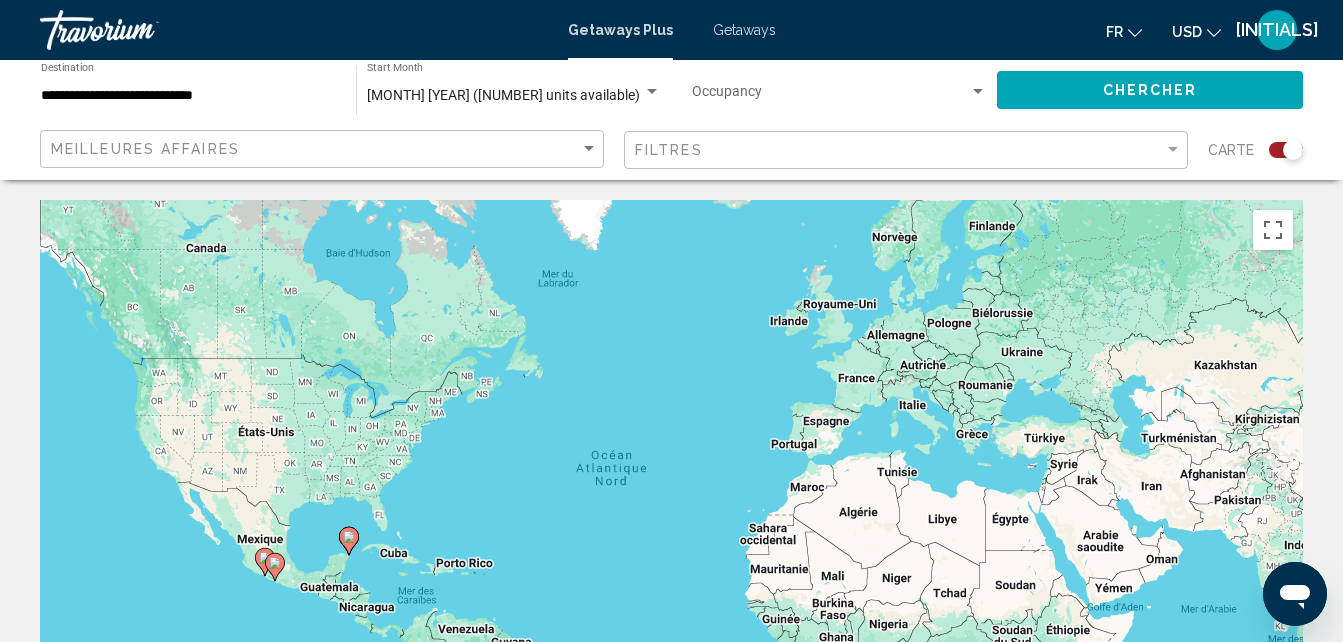 click on "USD
USD ($) MXN (Mex$) CAD (Can$) GBP (£) EUR (€) AUD (A$) NZD (NZ$) CNY (CN¥)" 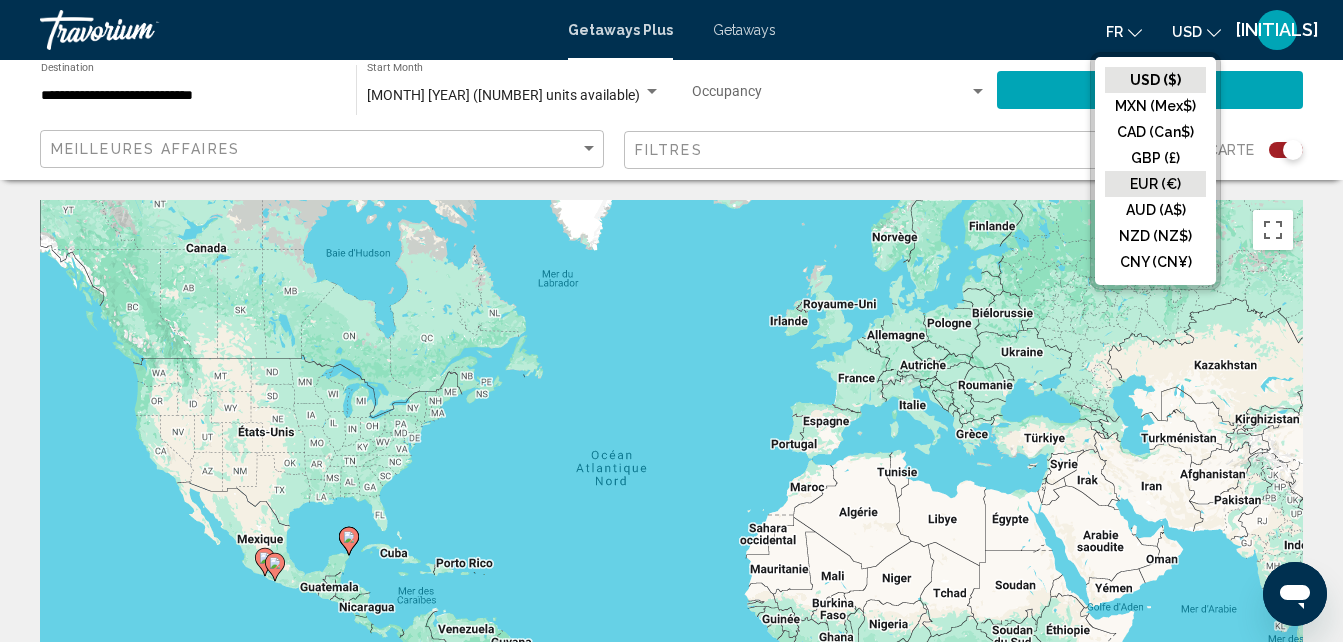 click on "EUR (€)" 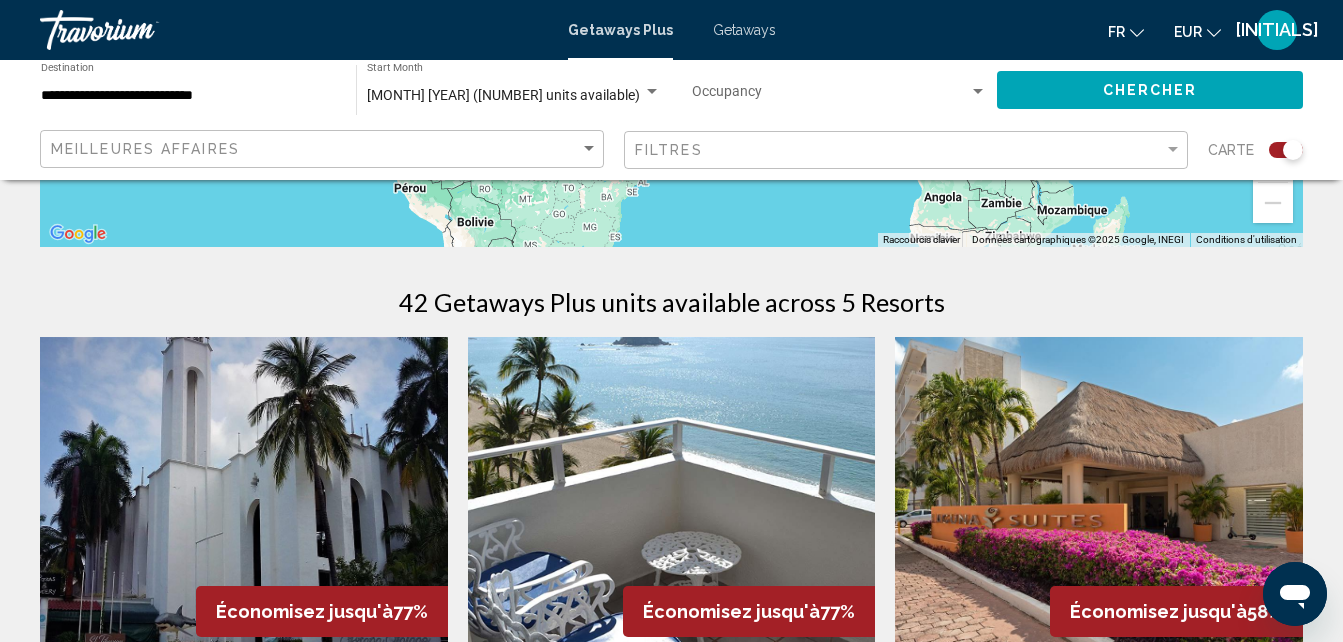 scroll, scrollTop: 456, scrollLeft: 0, axis: vertical 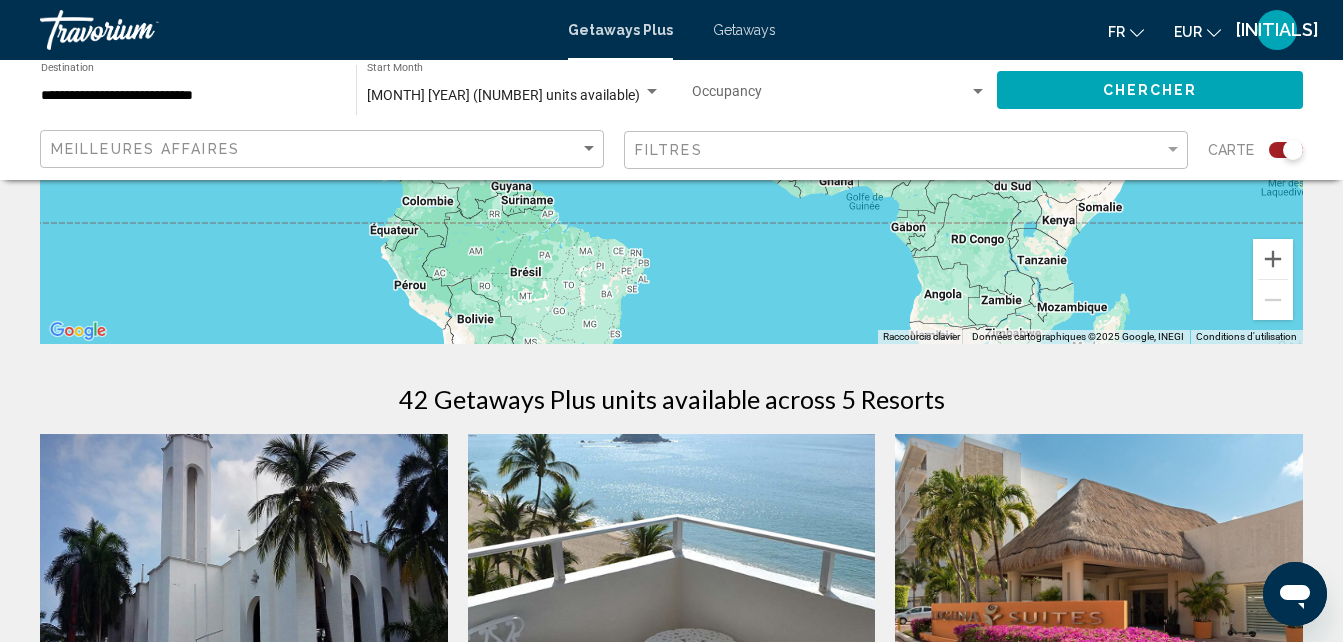click on "Meilleures affaires Filtres Carte" 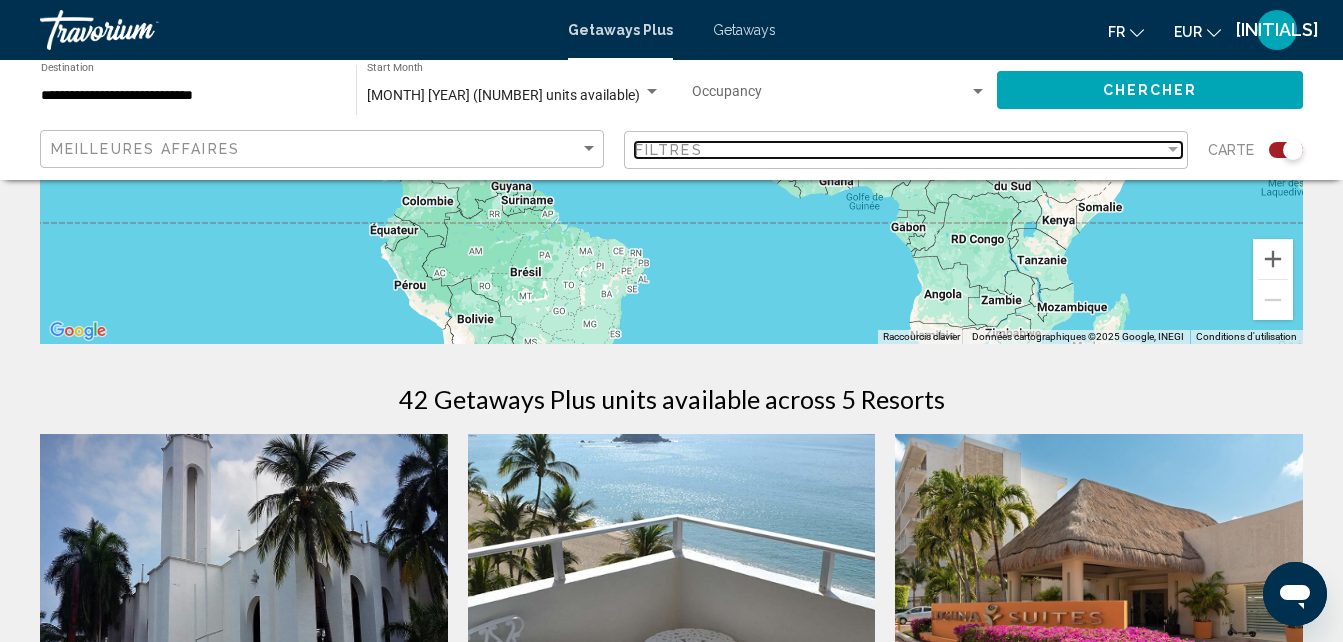 click on "Filtres" at bounding box center (899, 150) 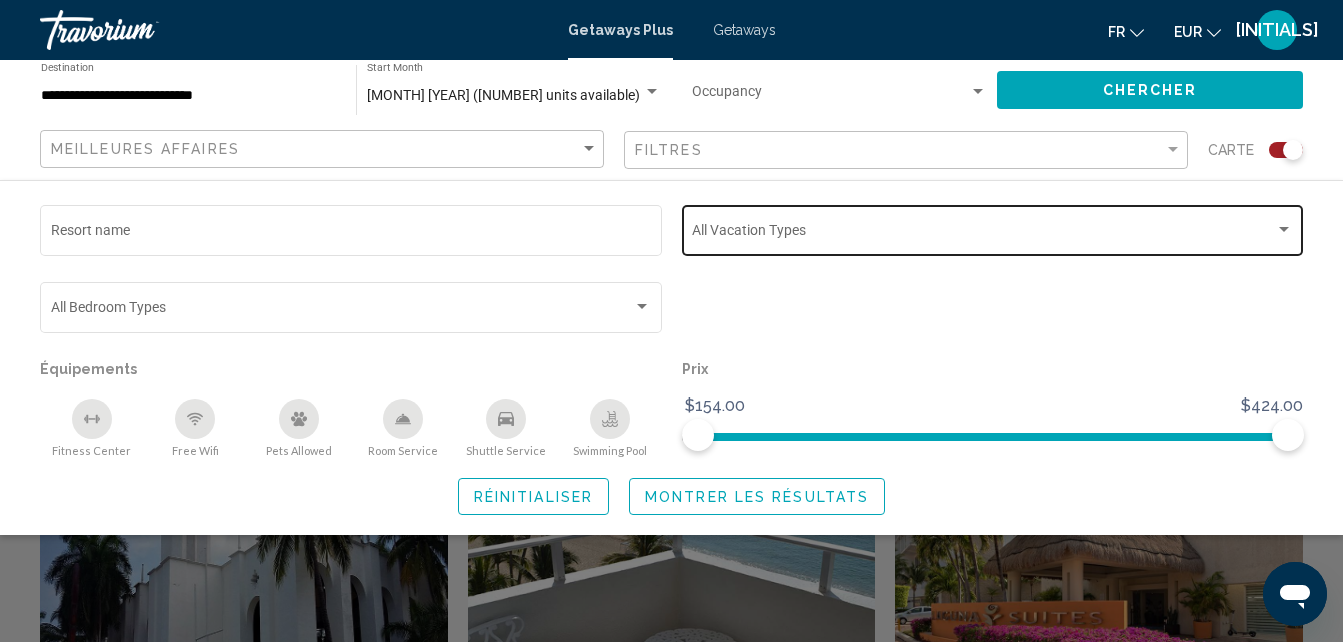 click at bounding box center [983, 234] 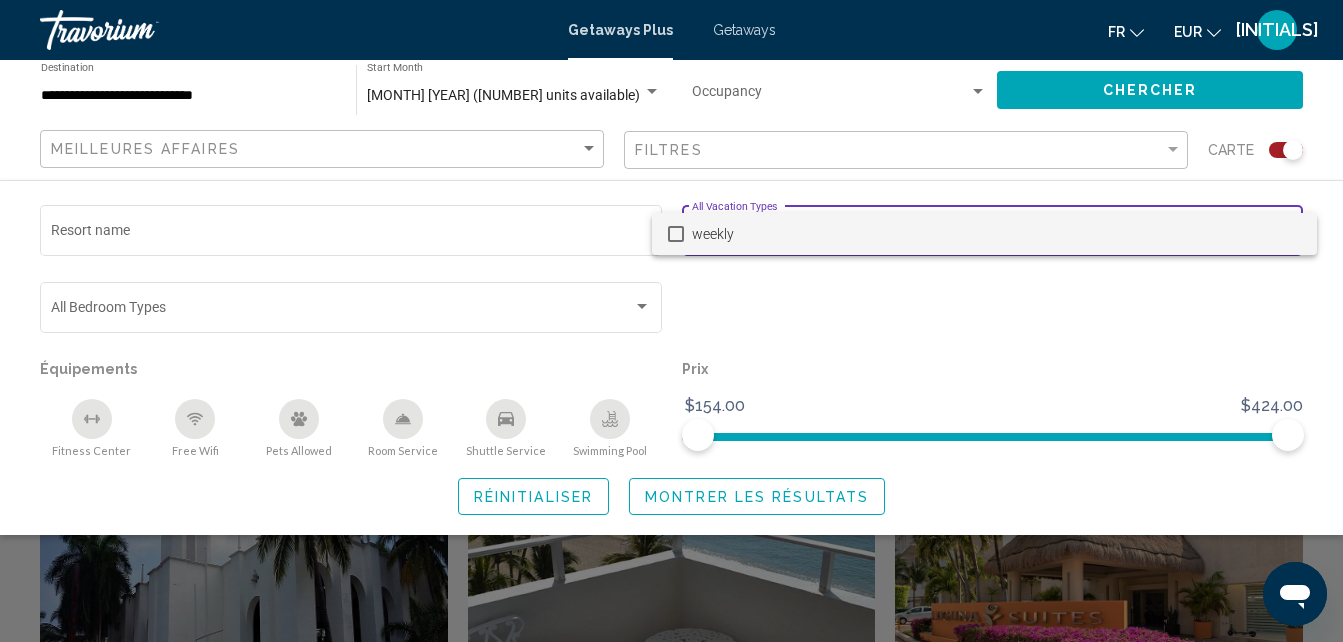 click at bounding box center [671, 321] 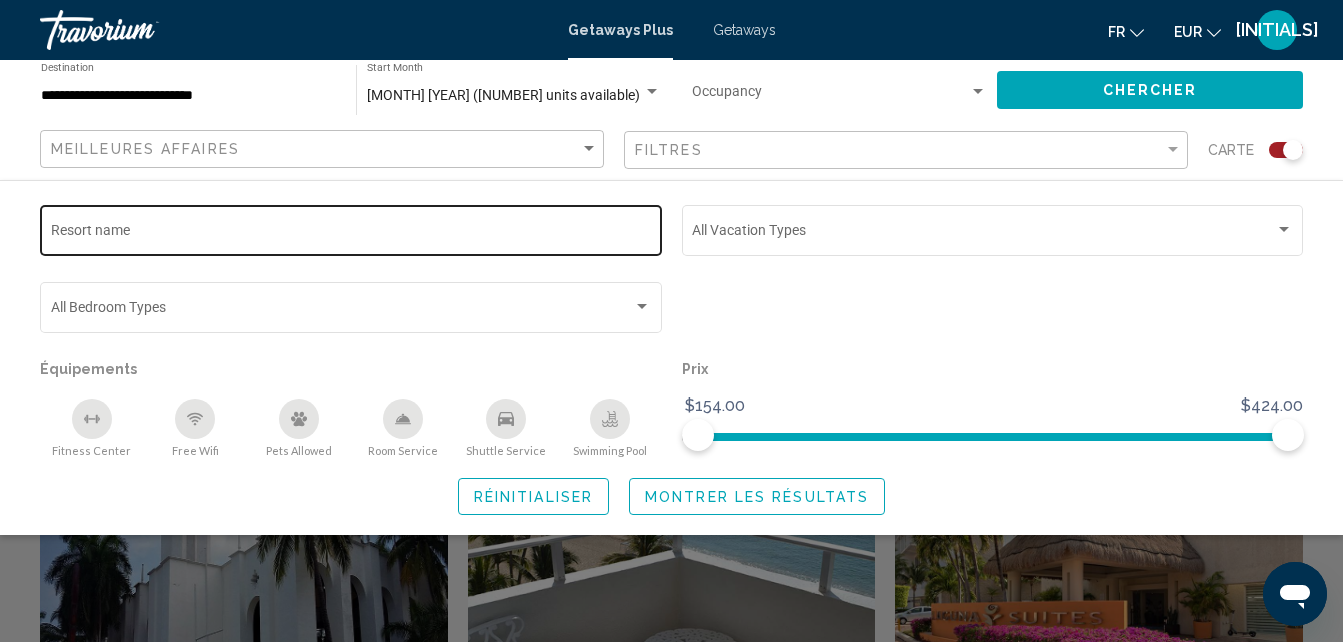 click on "Resort name" 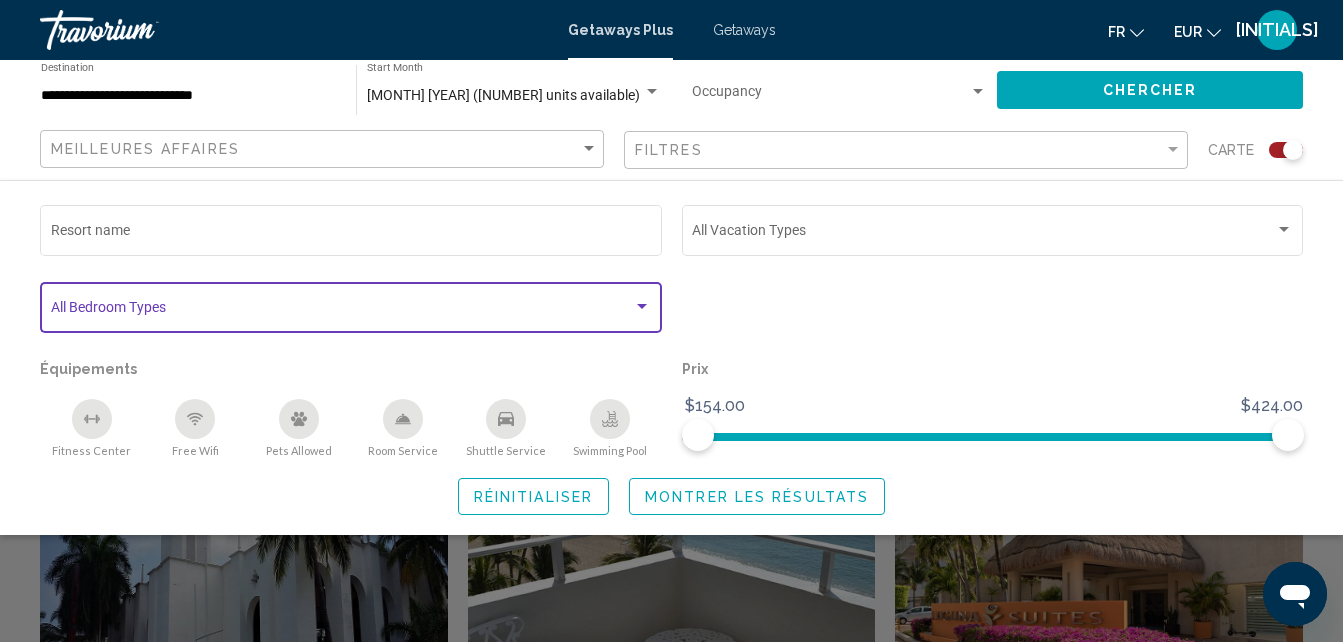 click at bounding box center (342, 311) 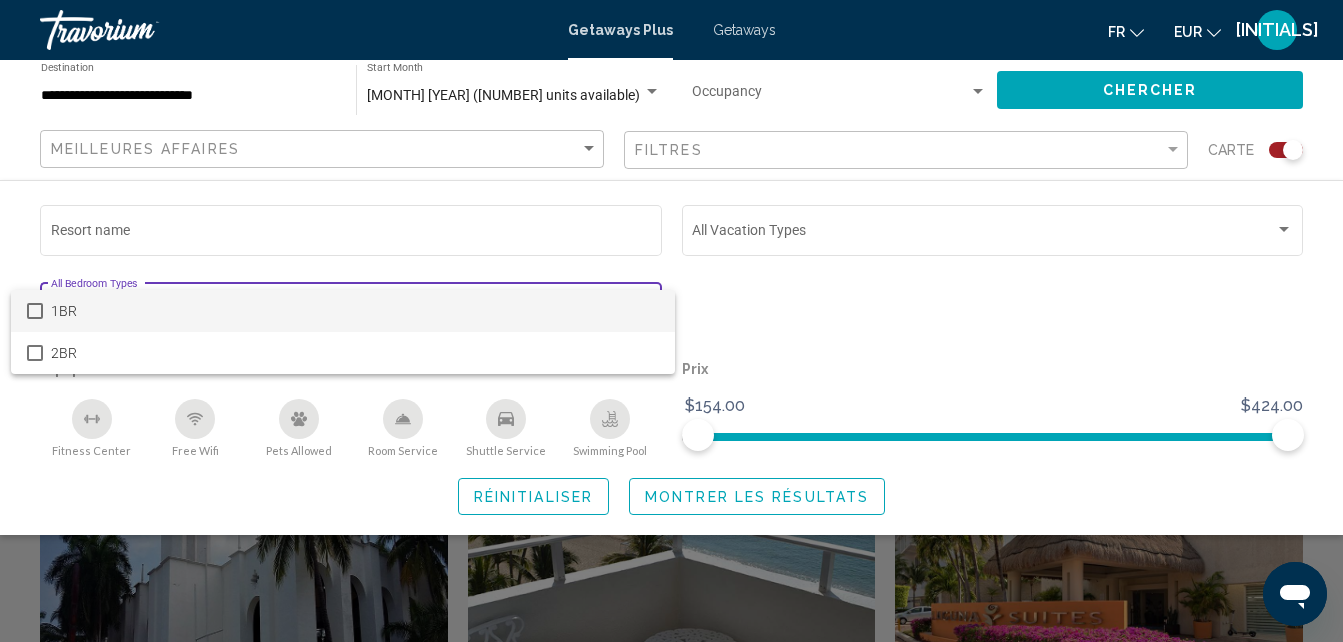 click at bounding box center [671, 321] 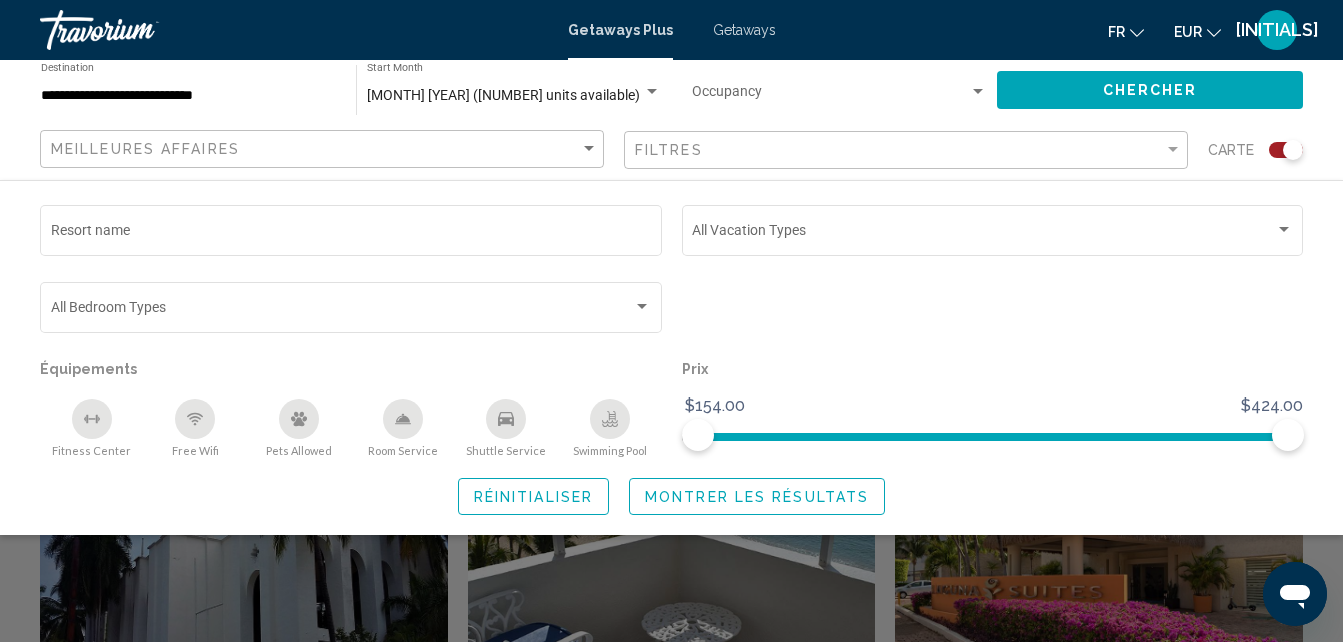 scroll, scrollTop: 487, scrollLeft: 0, axis: vertical 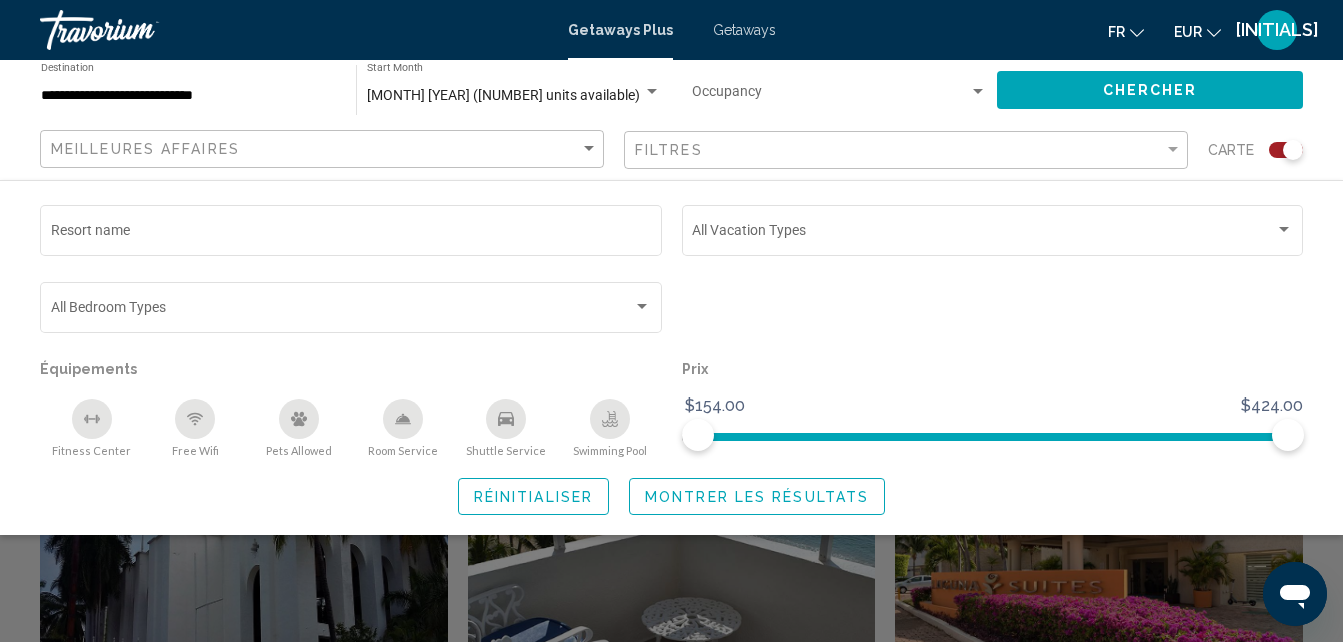 click 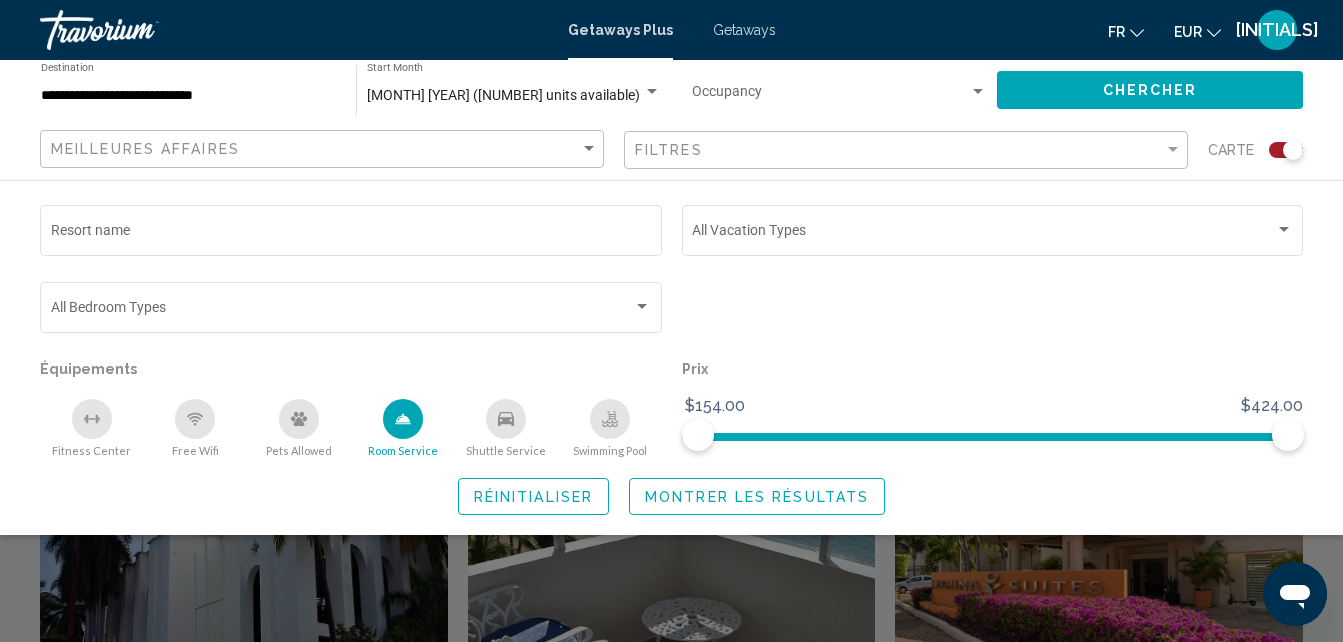 click 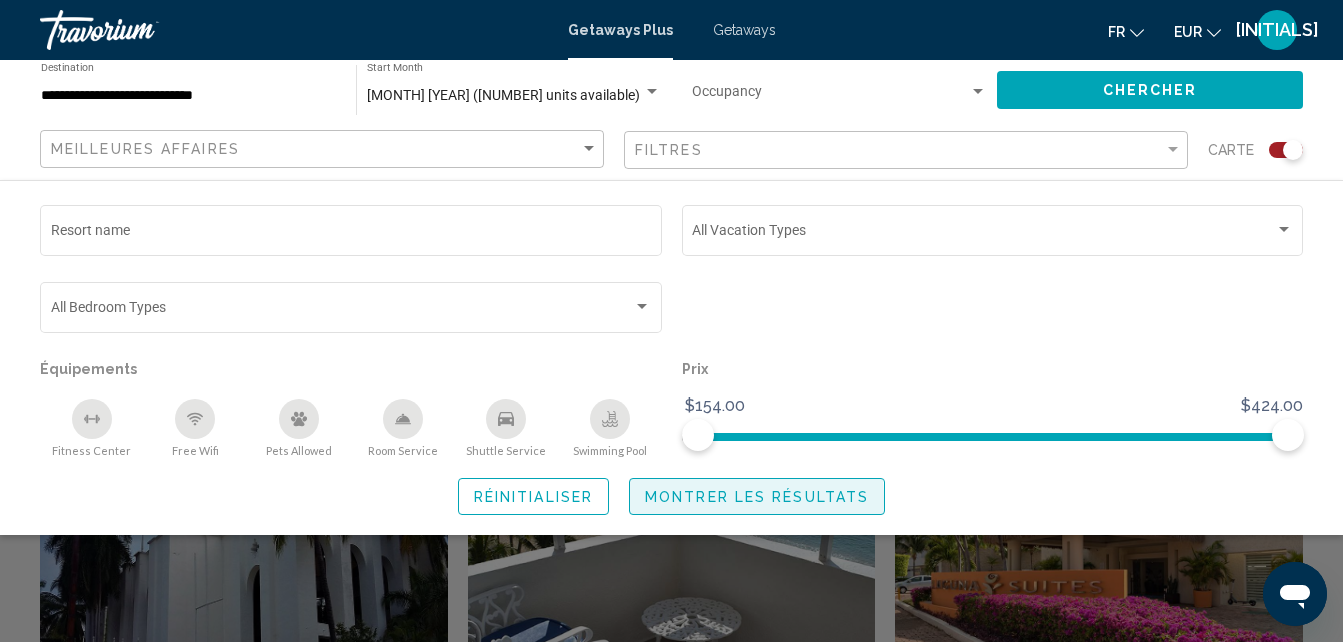 click on "Montrer les résultats" 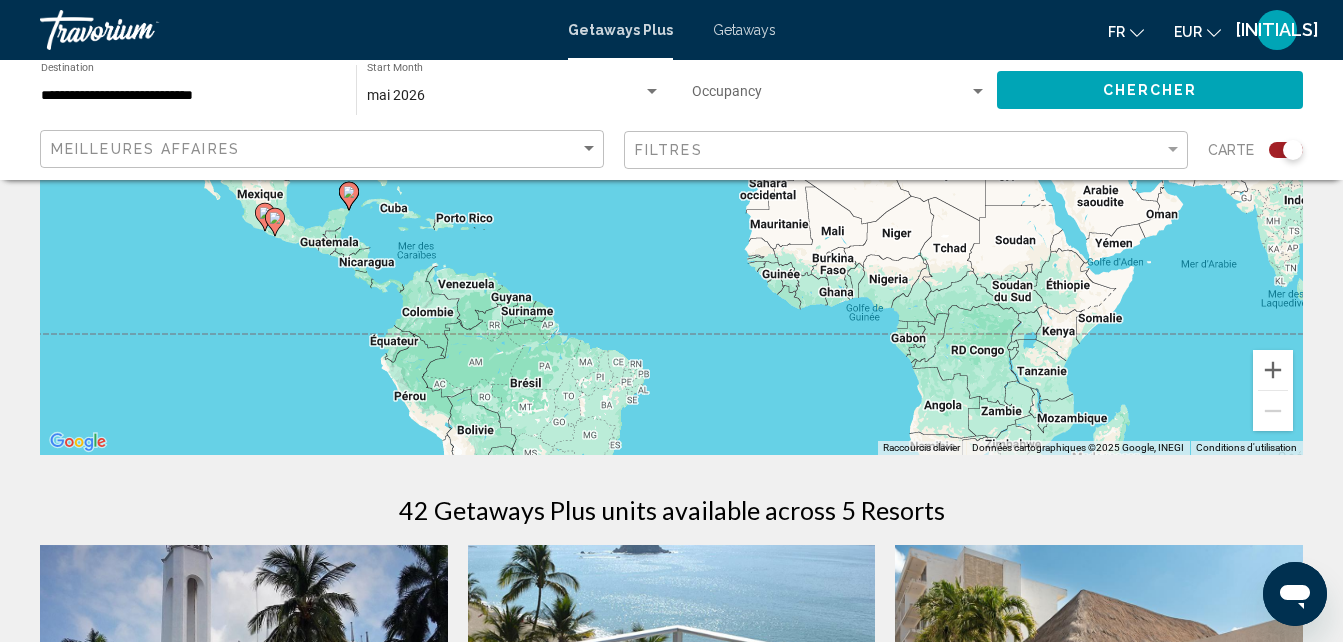 scroll, scrollTop: 0, scrollLeft: 0, axis: both 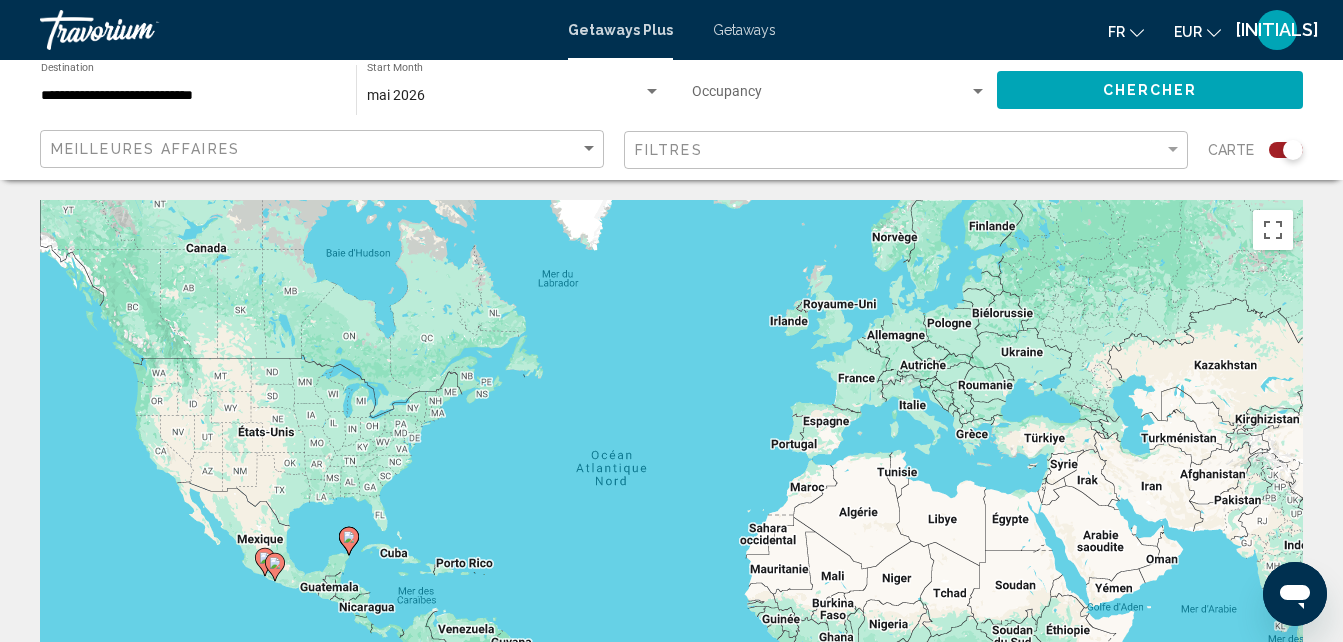 click at bounding box center (978, 92) 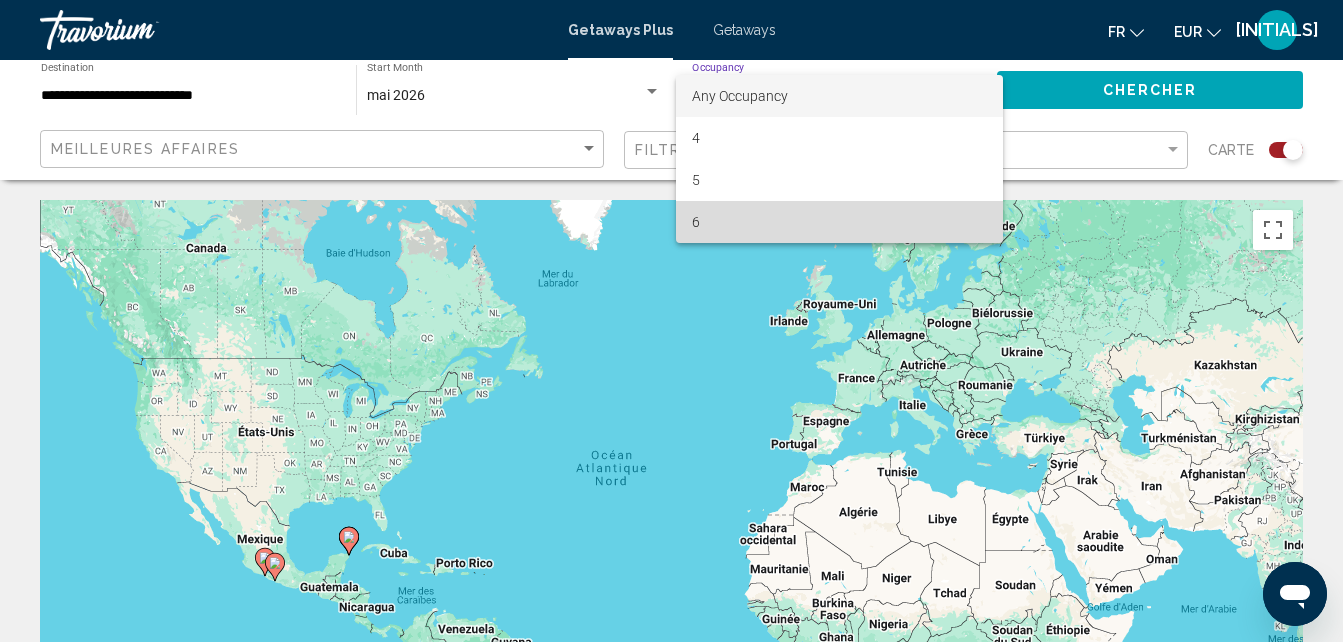 click on "6" at bounding box center [839, 222] 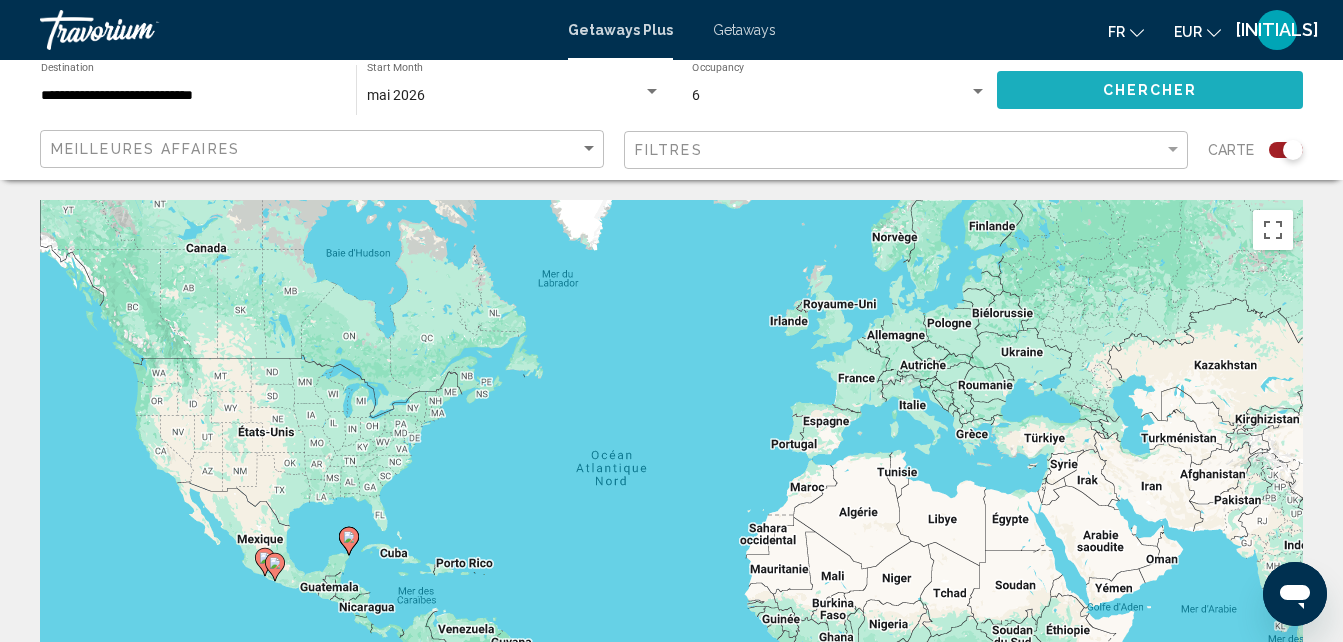 click on "Chercher" 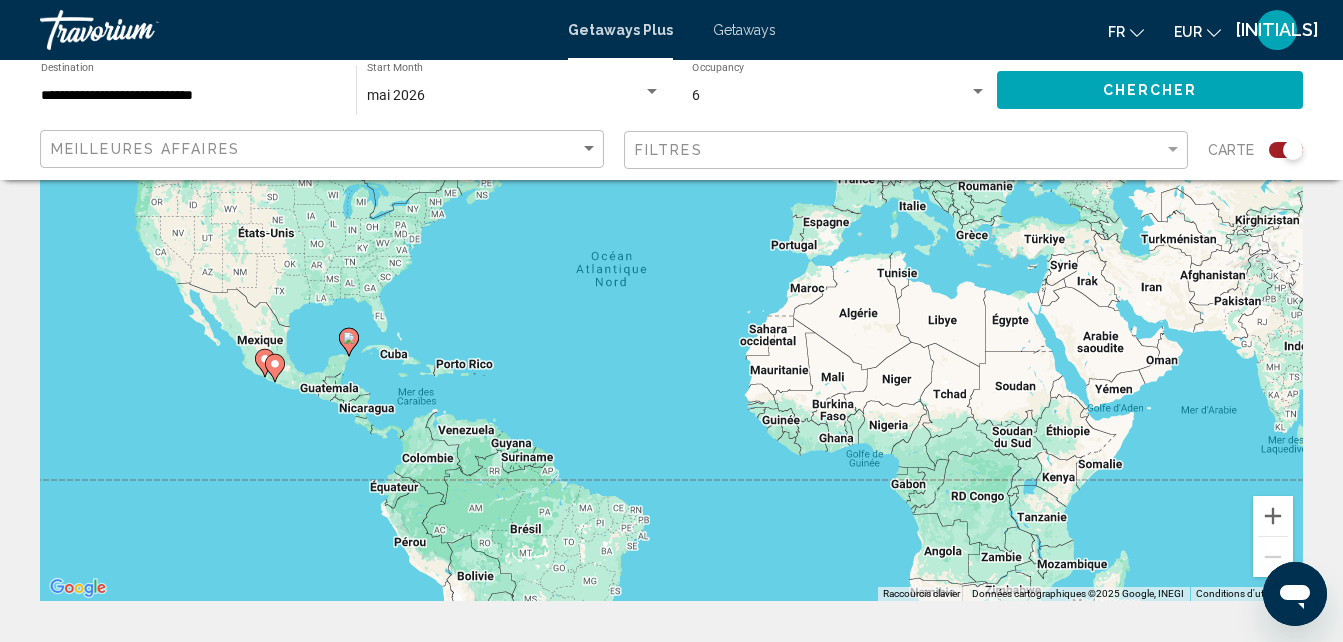 scroll, scrollTop: 0, scrollLeft: 0, axis: both 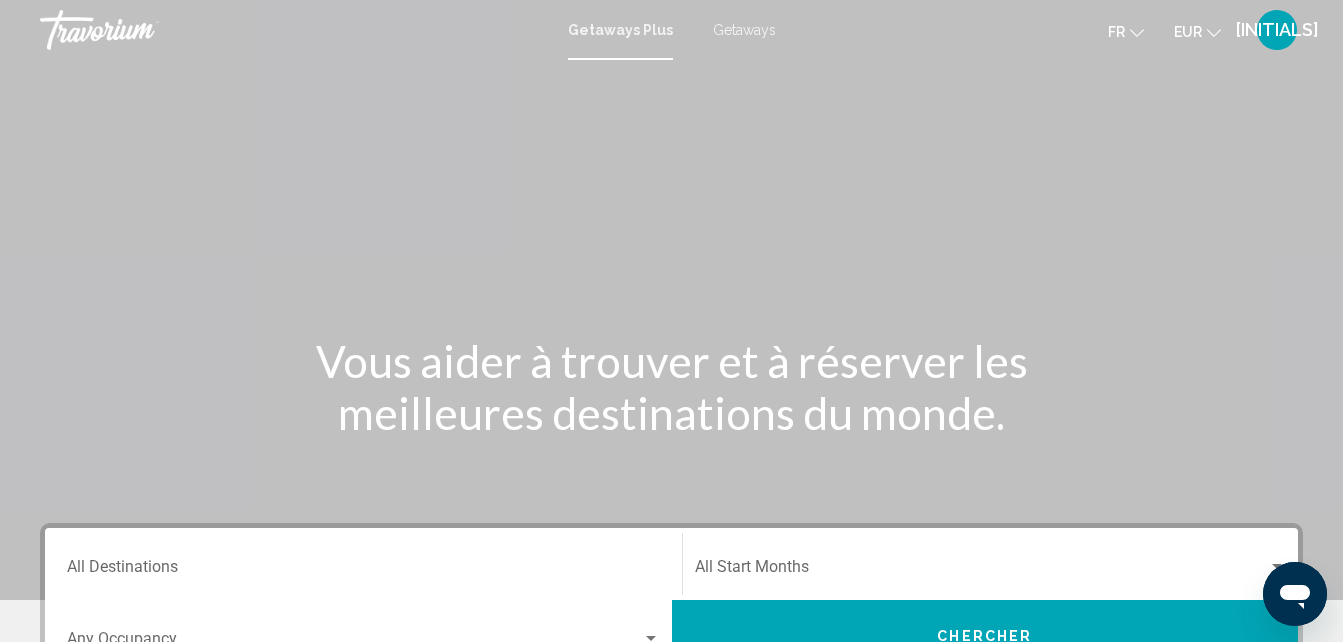 click at bounding box center [671, 300] 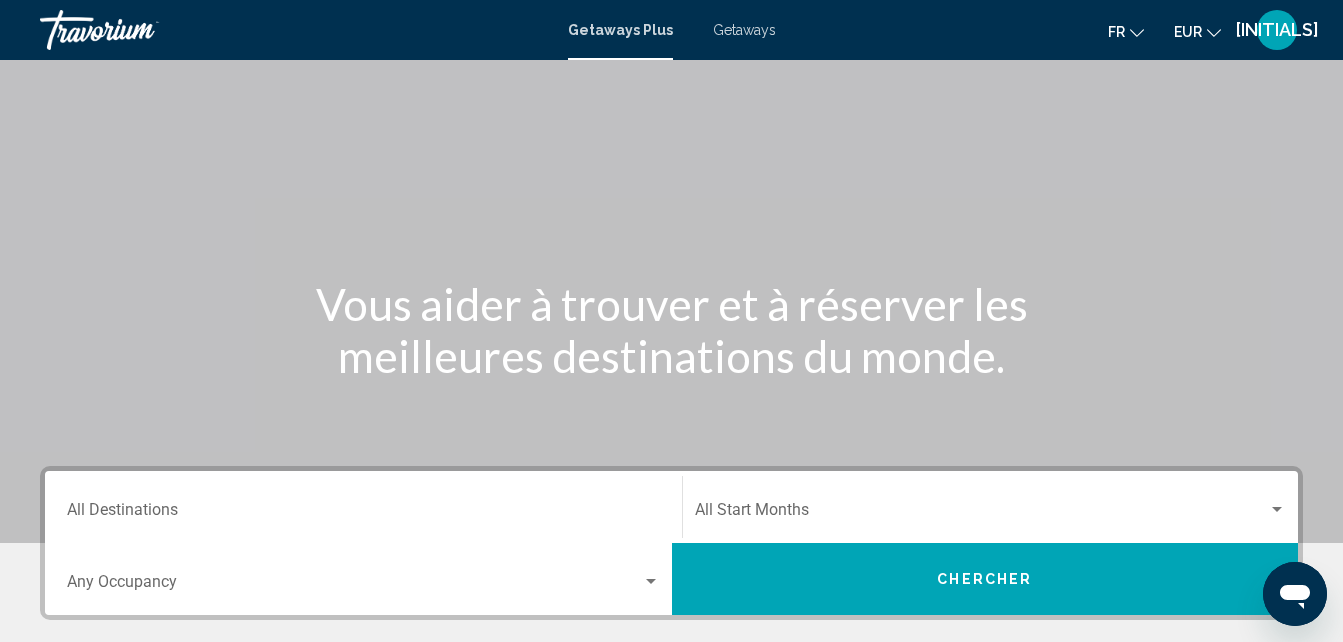 scroll, scrollTop: 0, scrollLeft: 0, axis: both 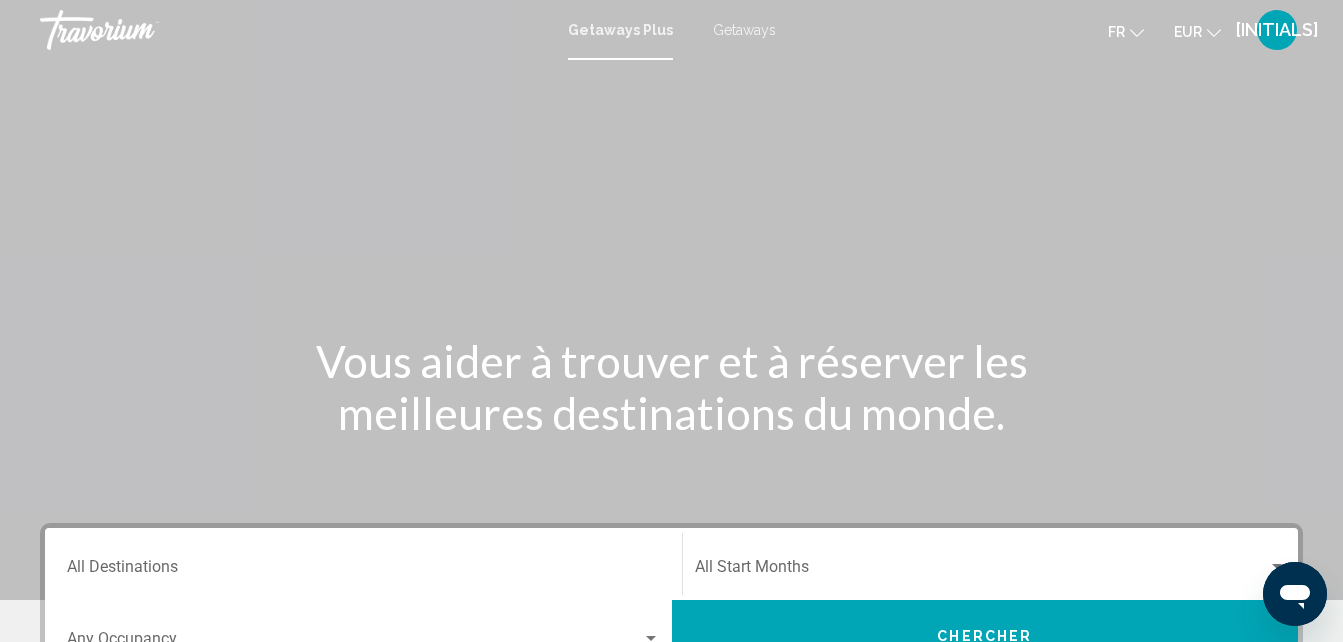 click on "Getaways" at bounding box center (744, 30) 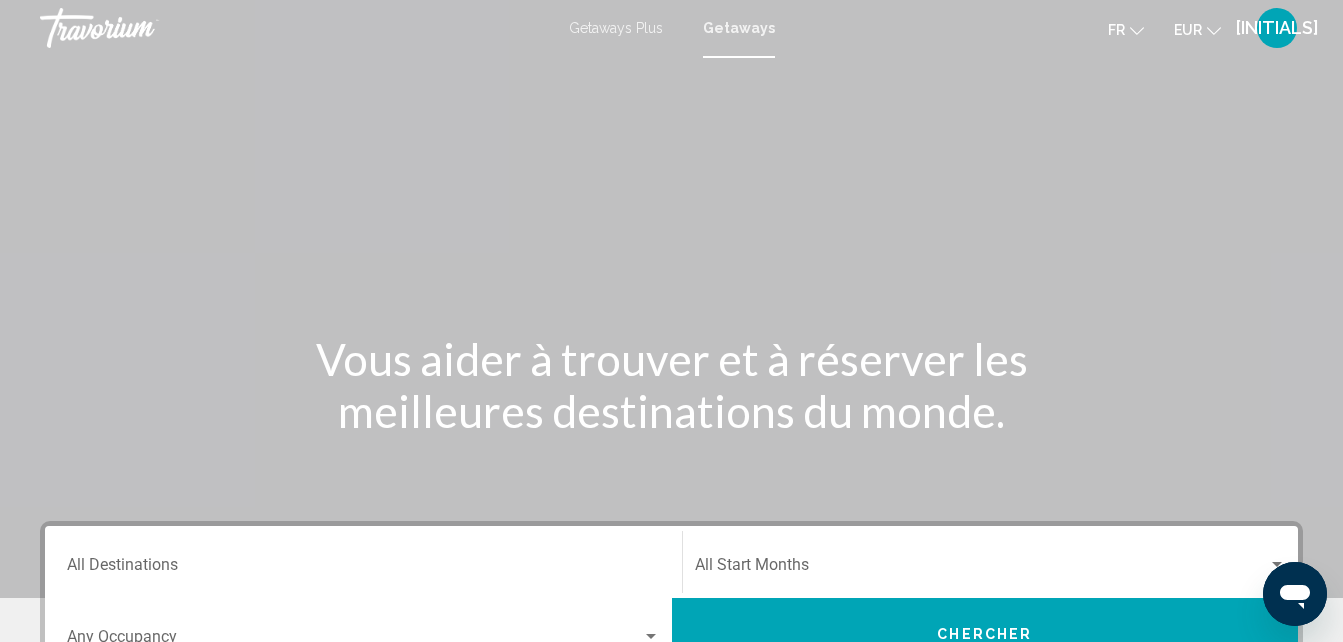 scroll, scrollTop: 0, scrollLeft: 0, axis: both 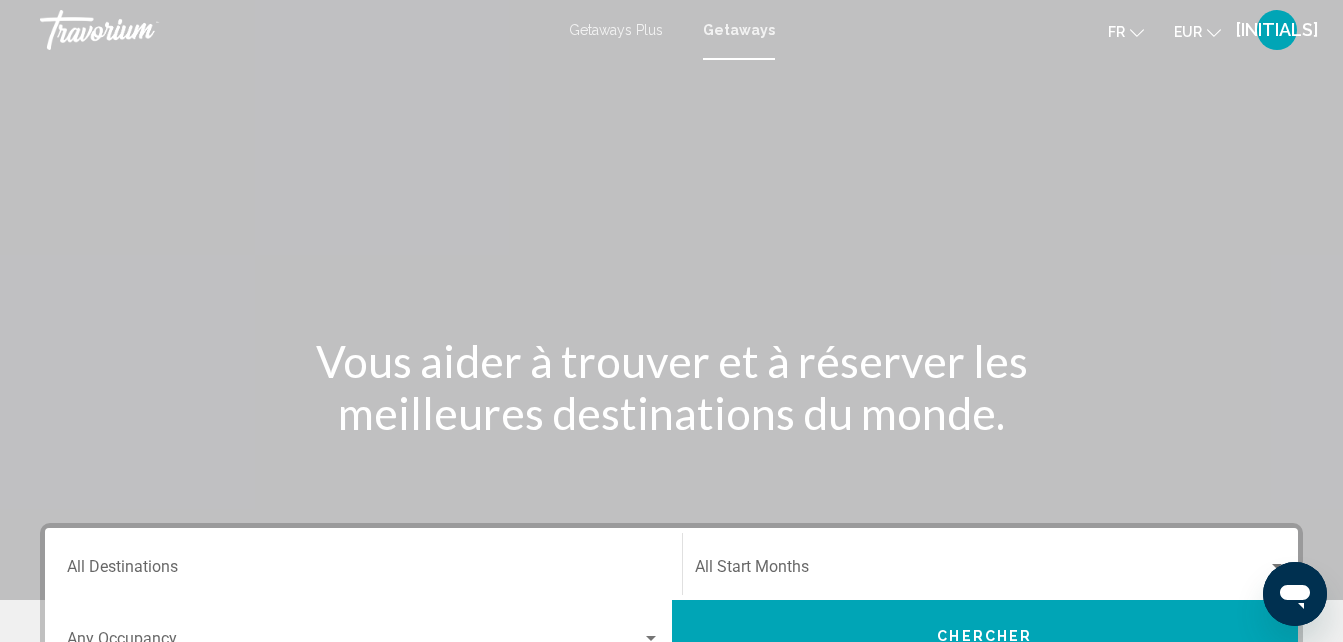 click on "[INITIALS]" at bounding box center (1277, 30) 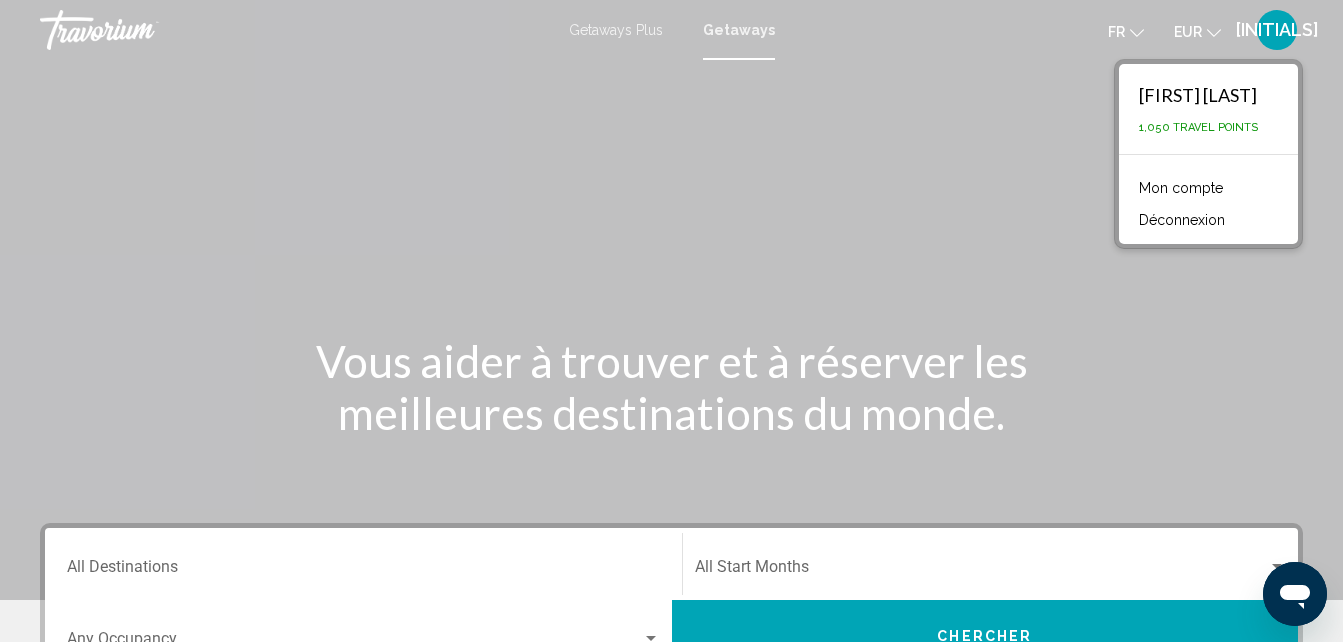 drag, startPoint x: 1158, startPoint y: 137, endPoint x: 1138, endPoint y: 127, distance: 22.36068 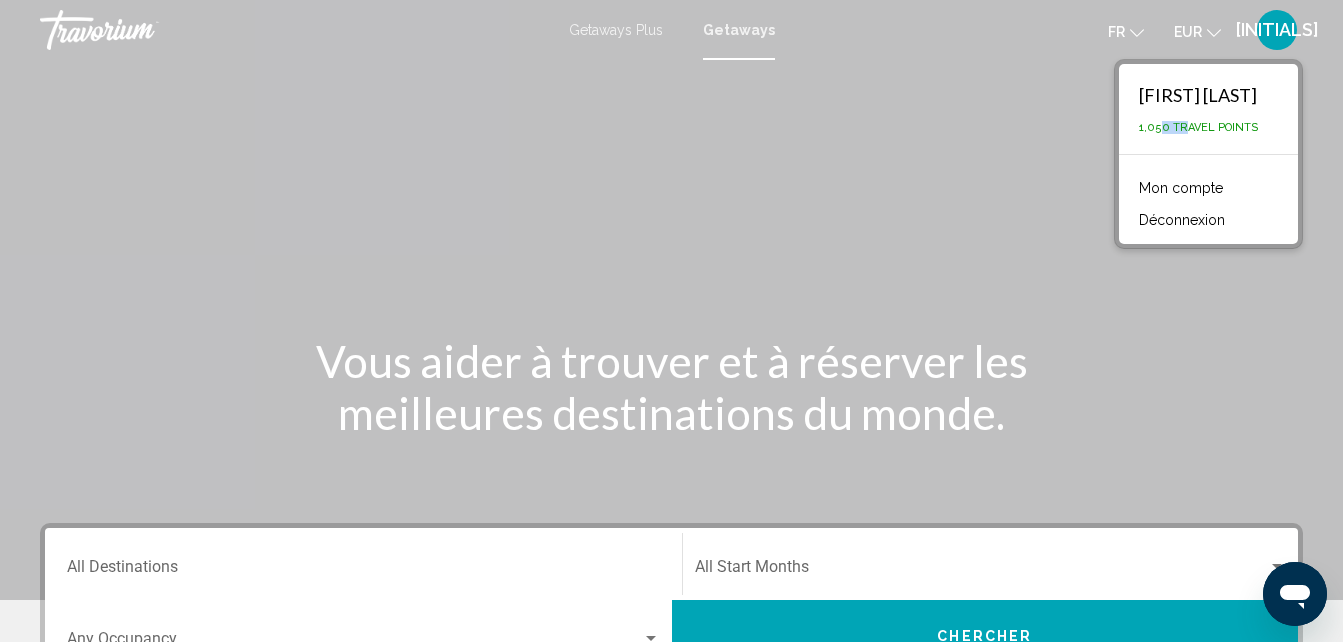 click on "1,050  Travel Points" at bounding box center (1198, 127) 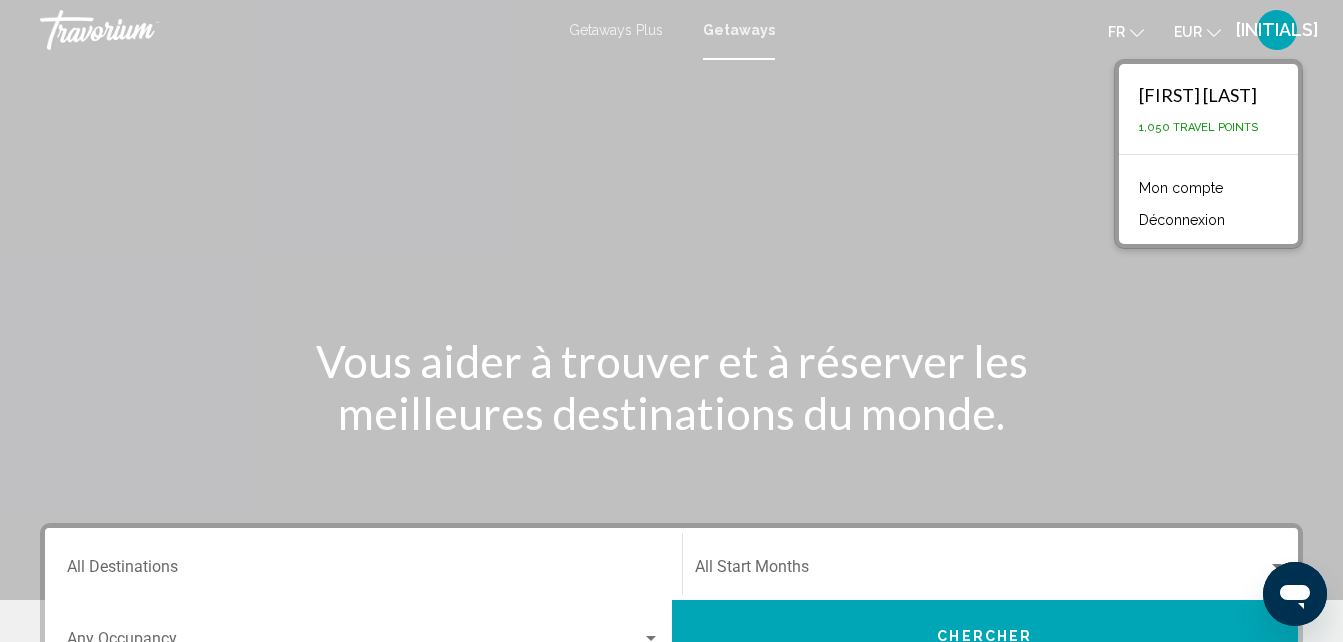 click on "Mon compte" at bounding box center (1181, 188) 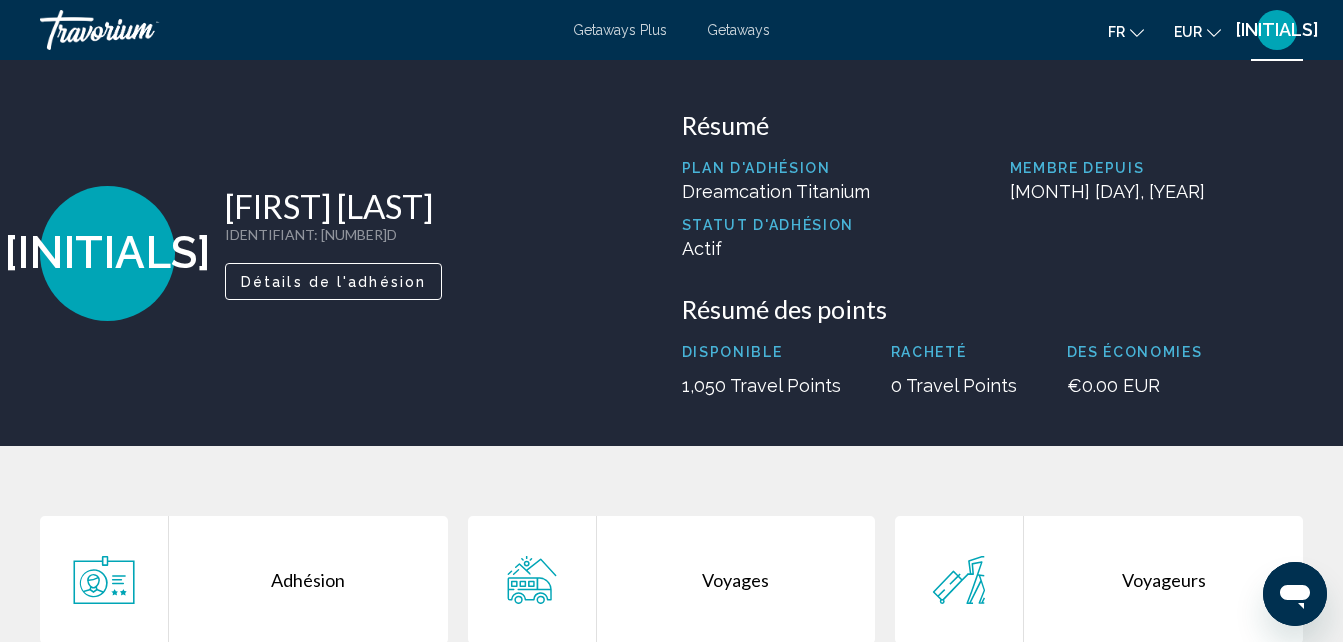 click on "Getaways Plus Getaways fr
English Español Français Italiano Português русский EUR
USD ($) MXN (Mex$) CAD (Can$) GBP (£) EUR (€) AUD (A$) NZD (NZ$) CNY (CN¥) JV Se connecter" at bounding box center [671, 30] 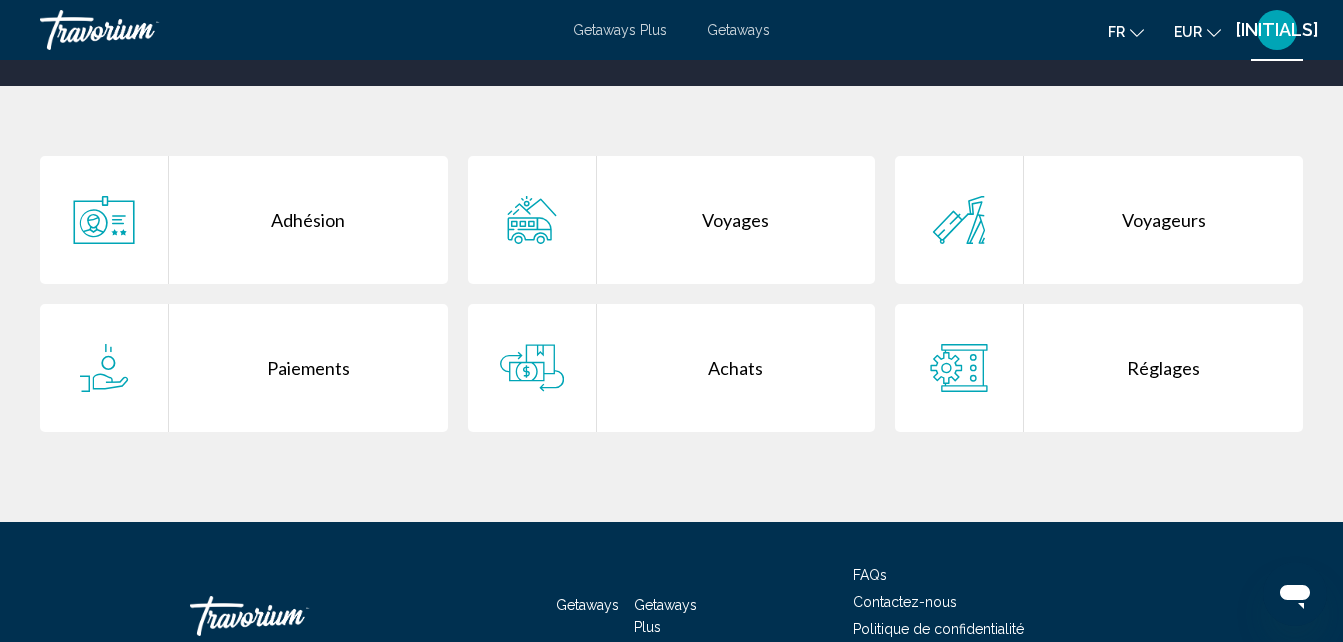 scroll, scrollTop: 400, scrollLeft: 0, axis: vertical 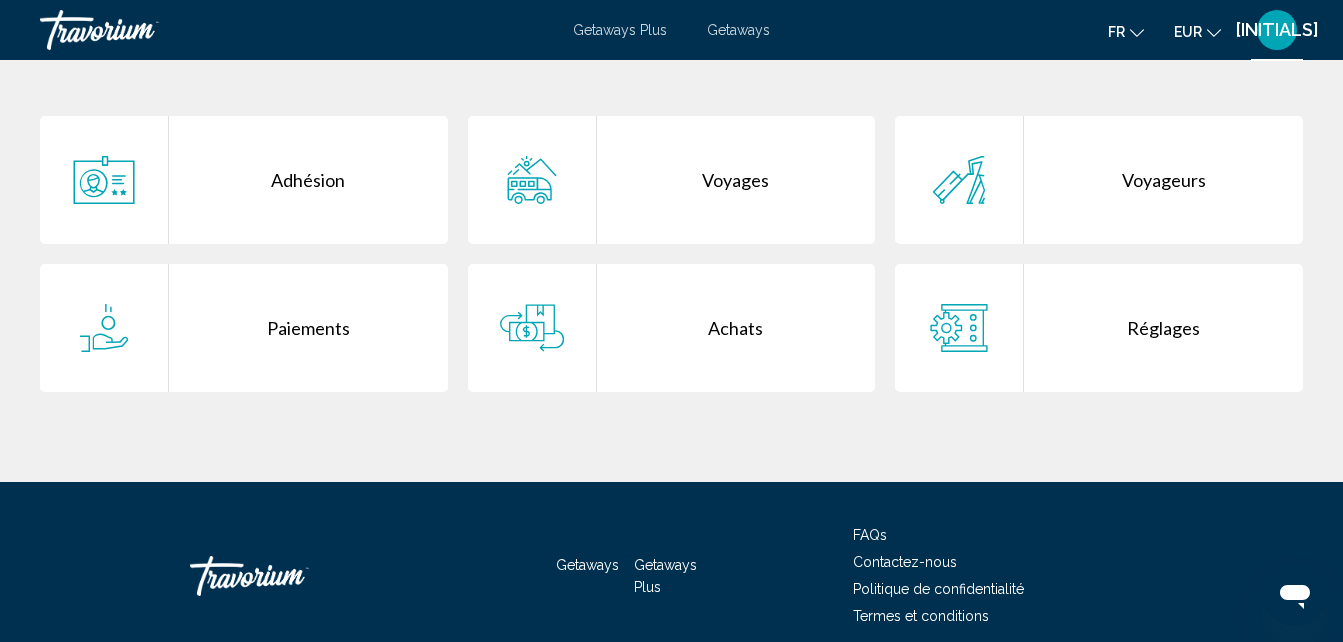 click 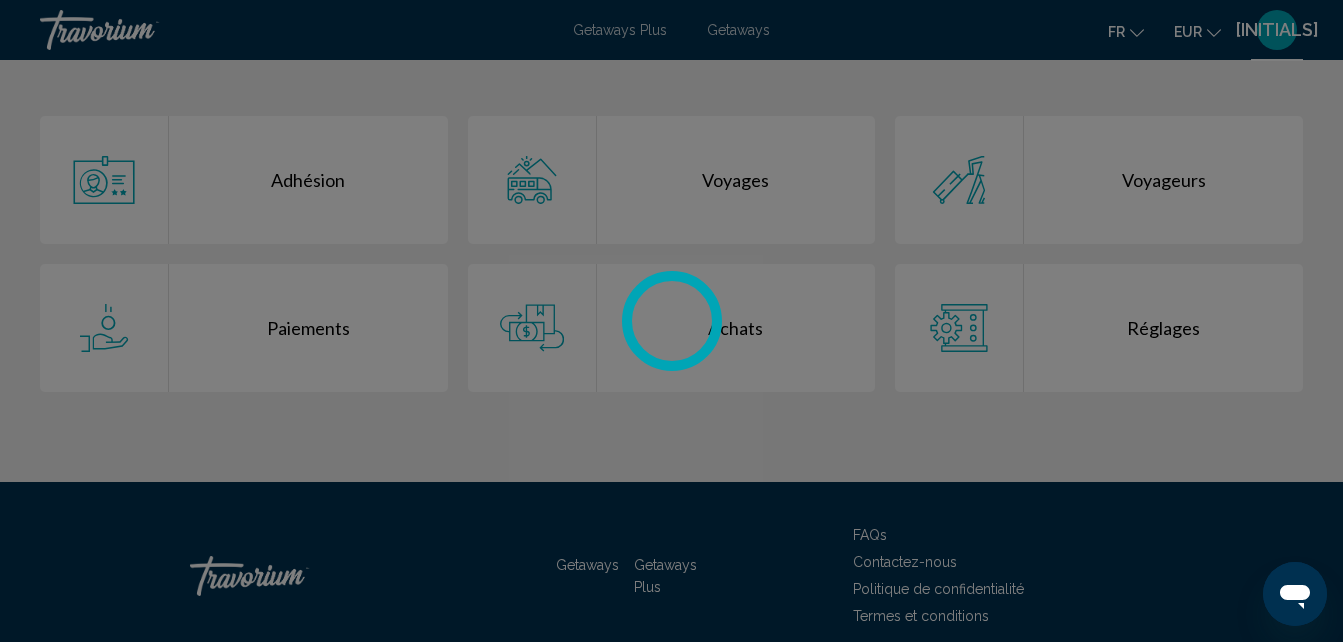 scroll, scrollTop: 0, scrollLeft: 0, axis: both 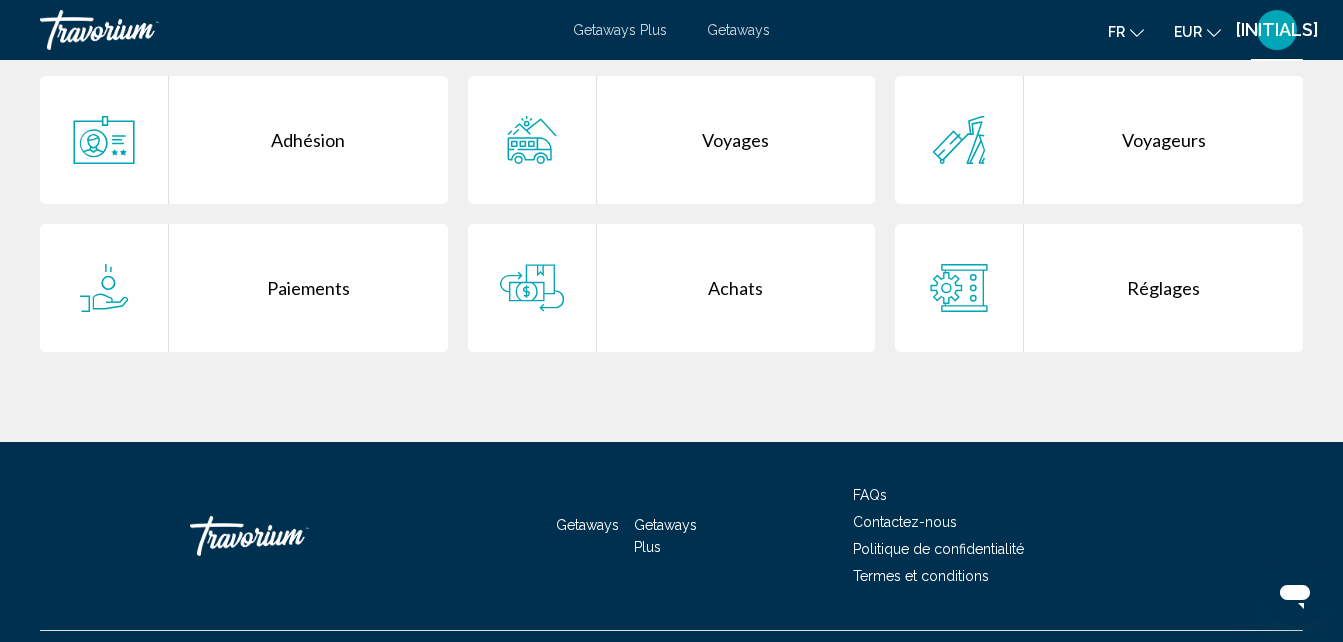 click 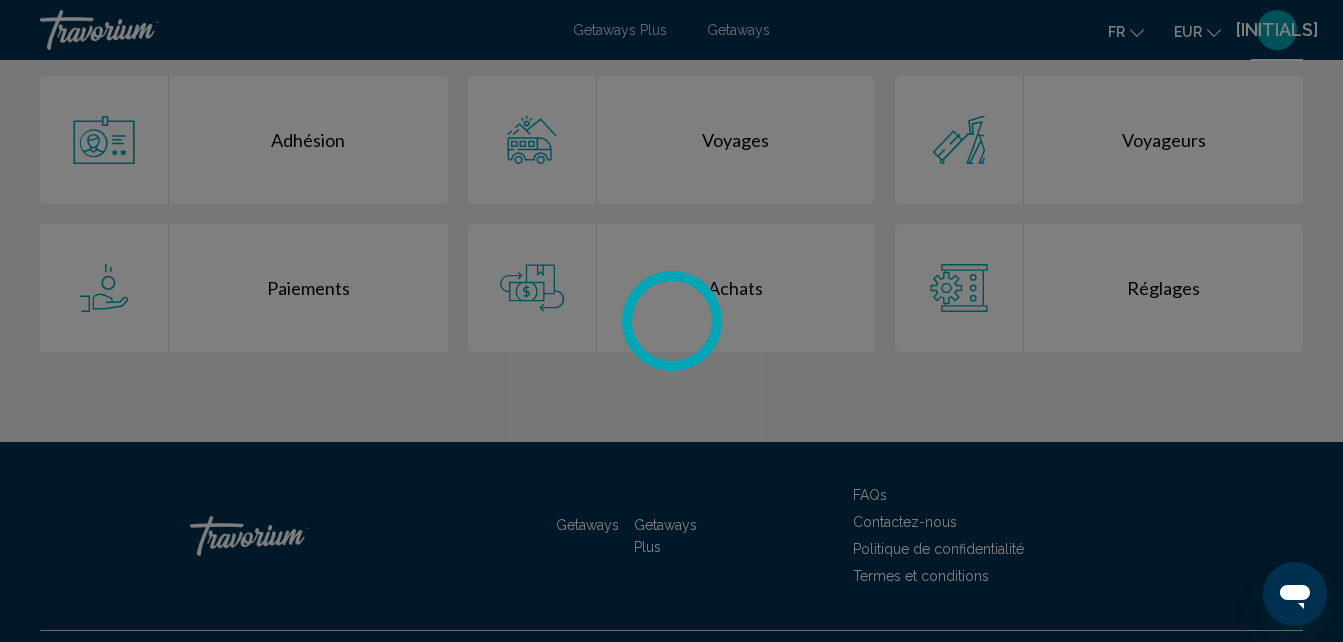 scroll, scrollTop: 0, scrollLeft: 0, axis: both 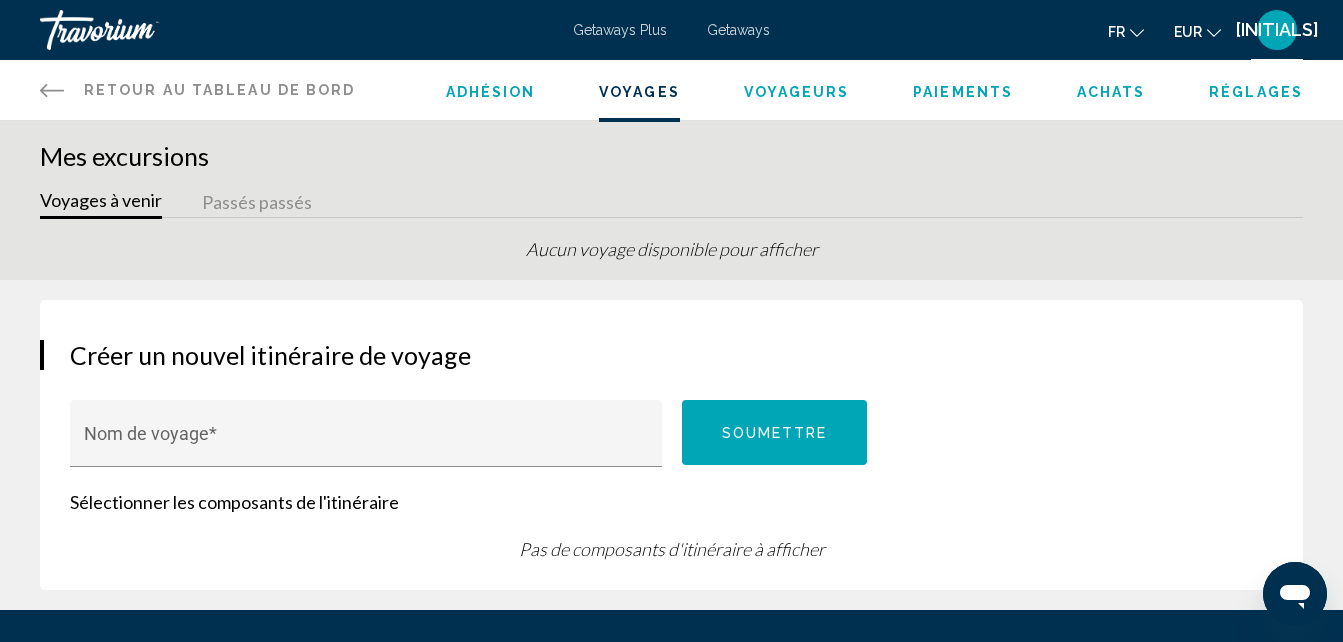 click on "Aucun voyage disponible pour afficher" at bounding box center (671, 259) 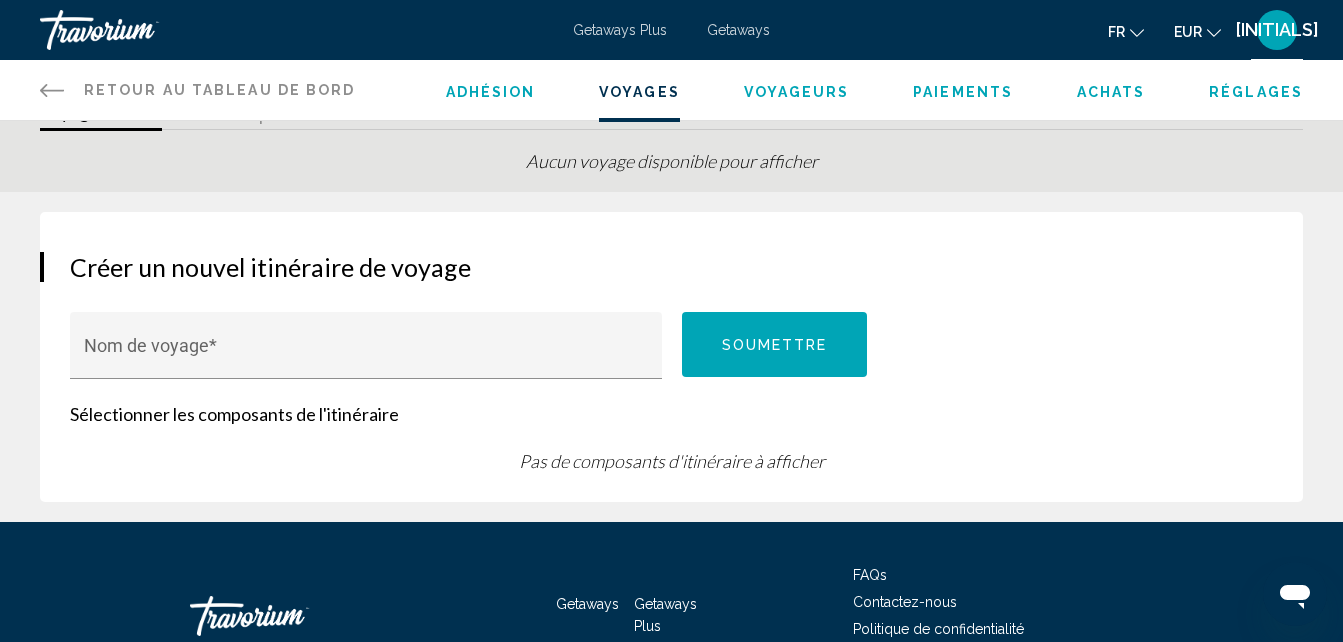 scroll, scrollTop: 0, scrollLeft: 0, axis: both 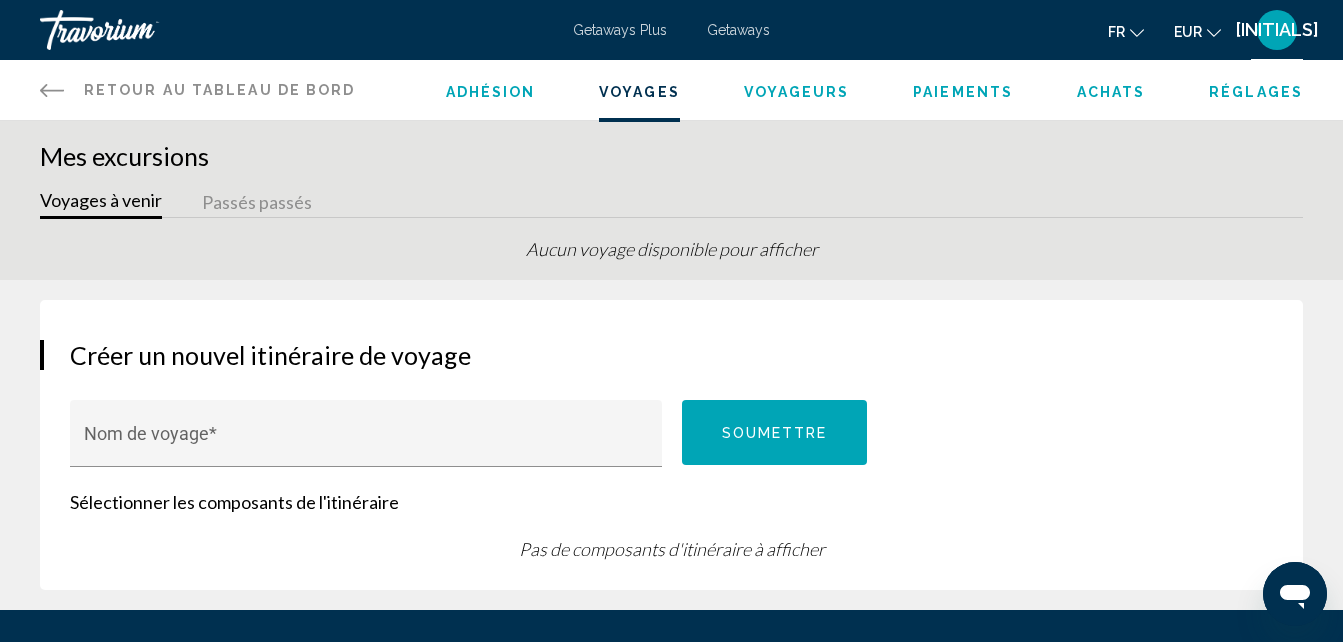click 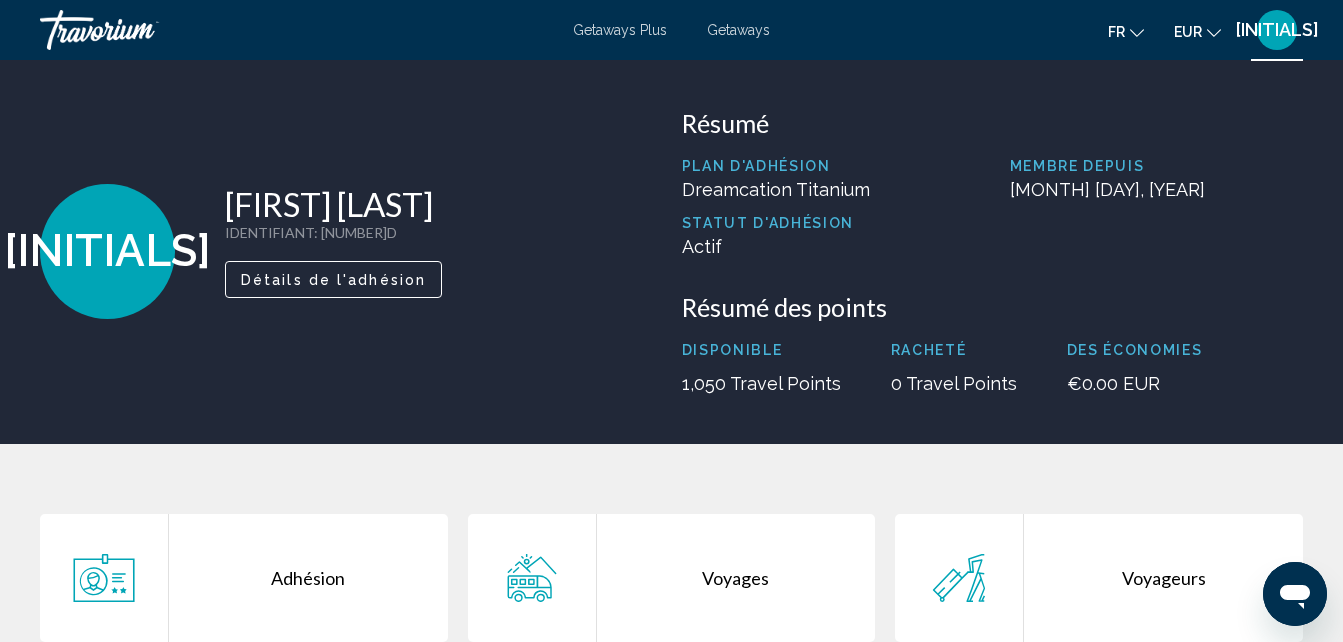 scroll, scrollTop: 0, scrollLeft: 0, axis: both 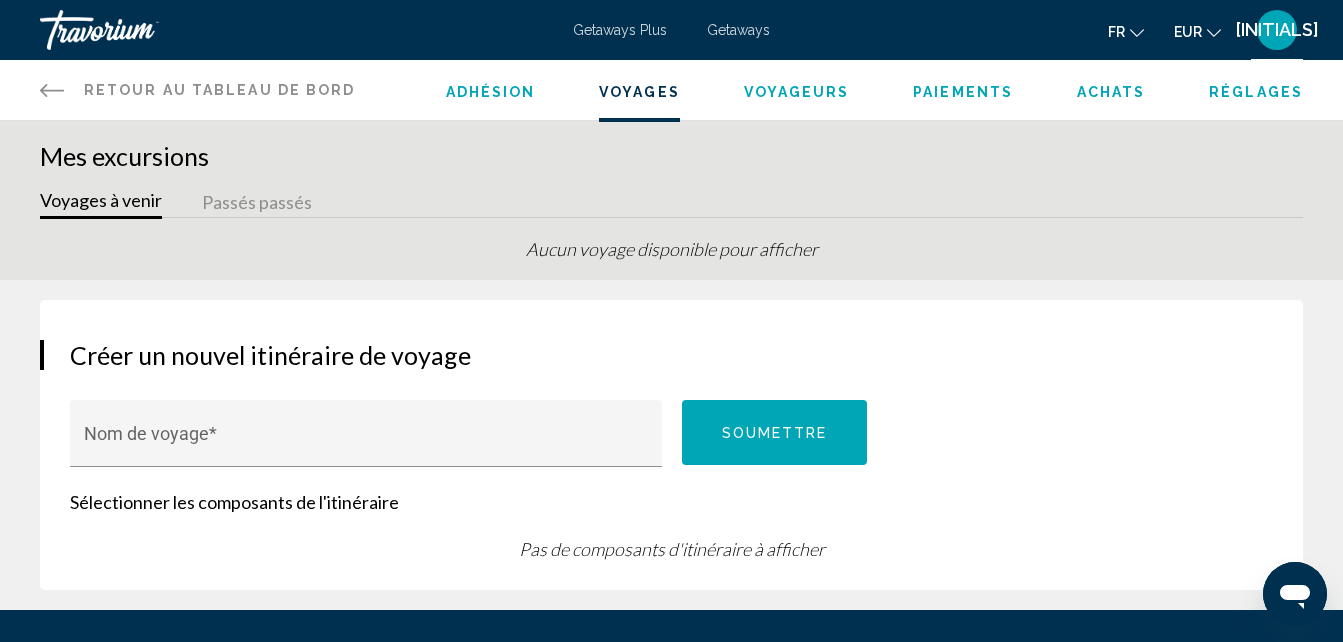 click 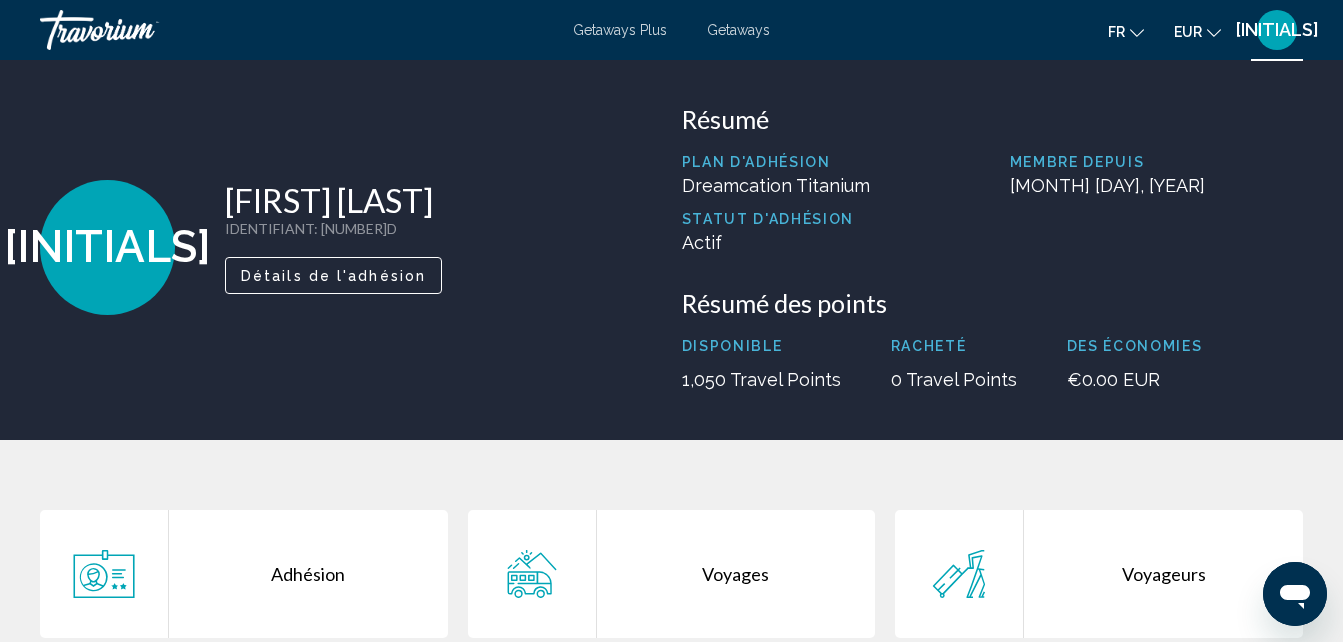 scroll, scrollTop: 0, scrollLeft: 0, axis: both 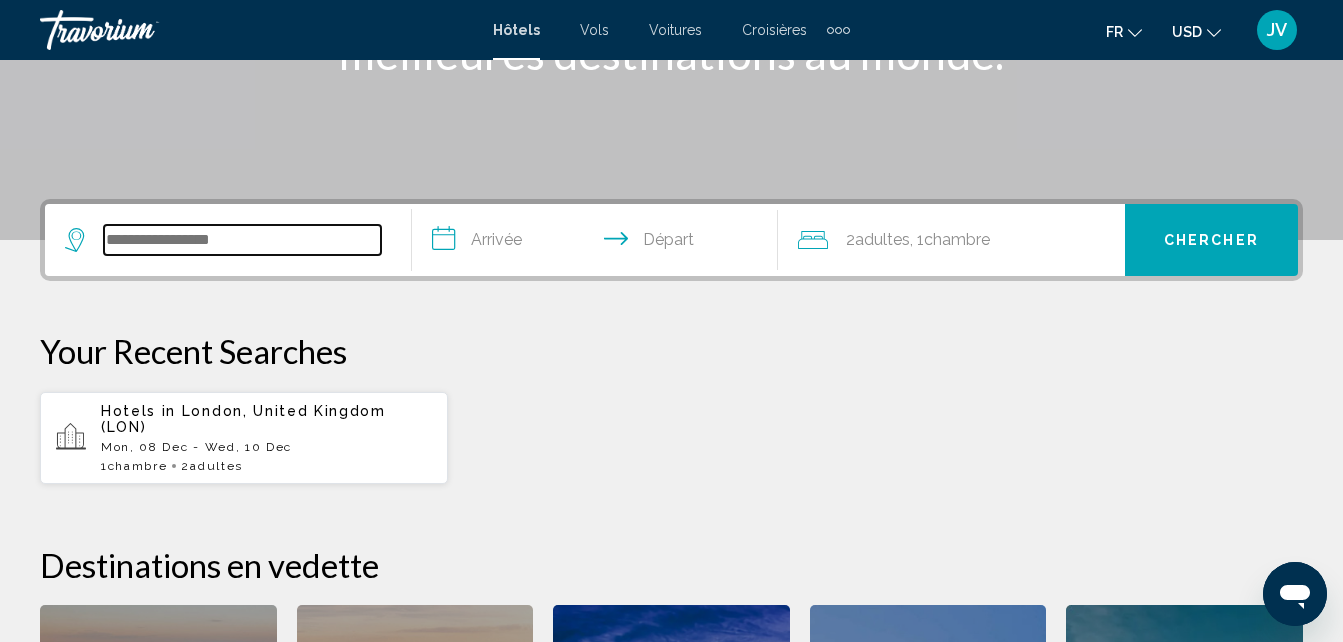 click at bounding box center [242, 240] 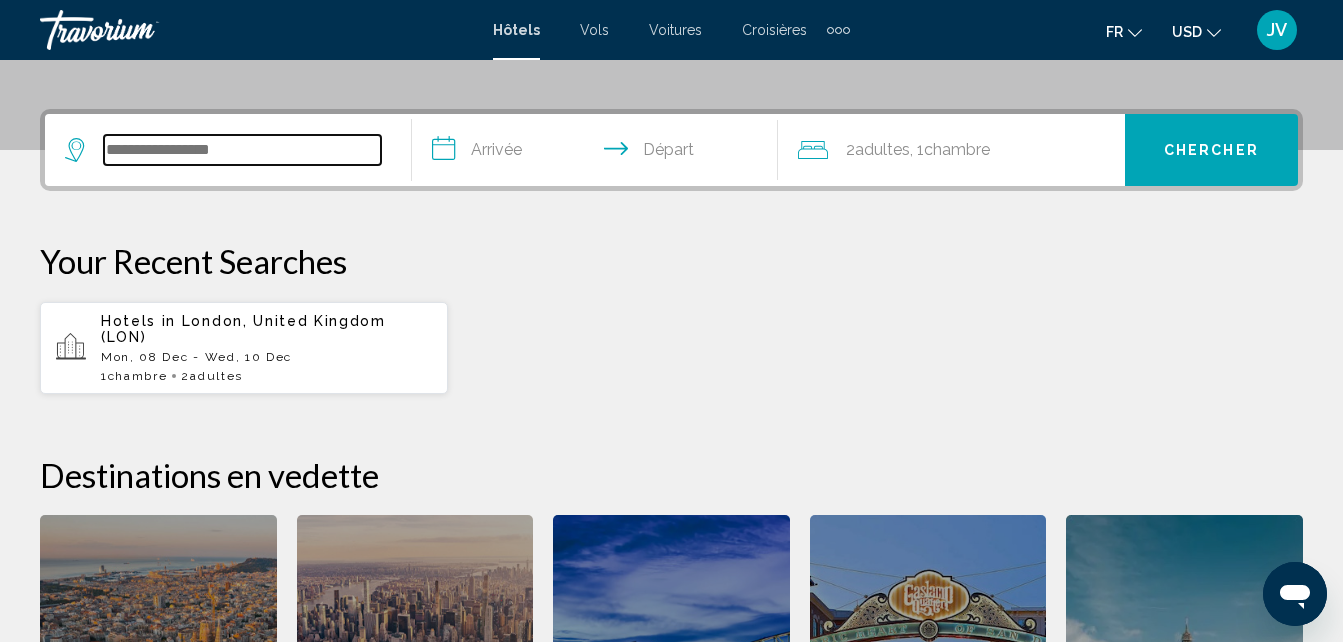 scroll, scrollTop: 494, scrollLeft: 0, axis: vertical 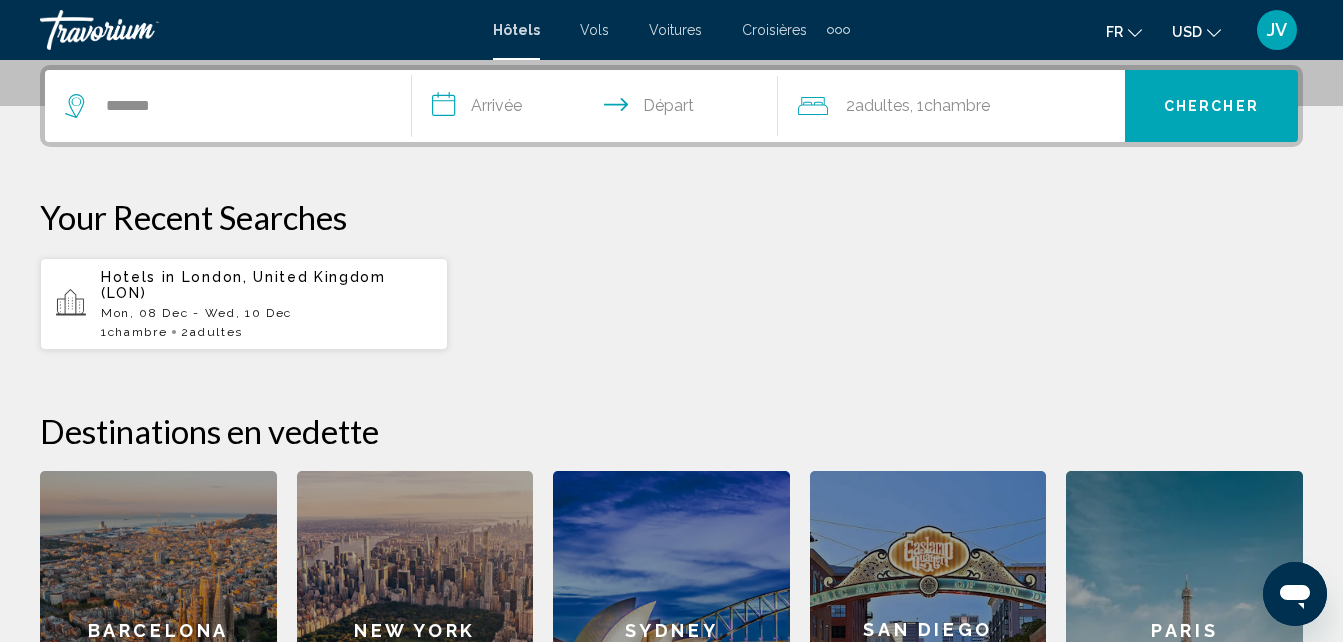 click on "**********" at bounding box center (599, 109) 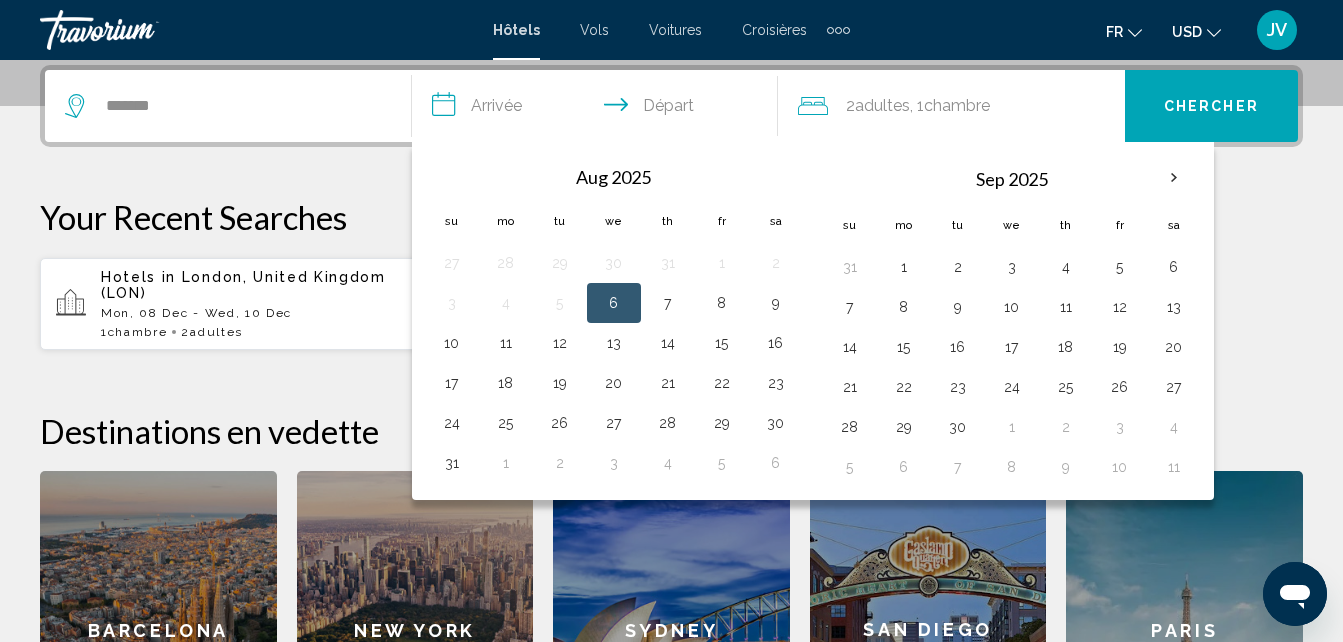 click on "*******" at bounding box center [228, 106] 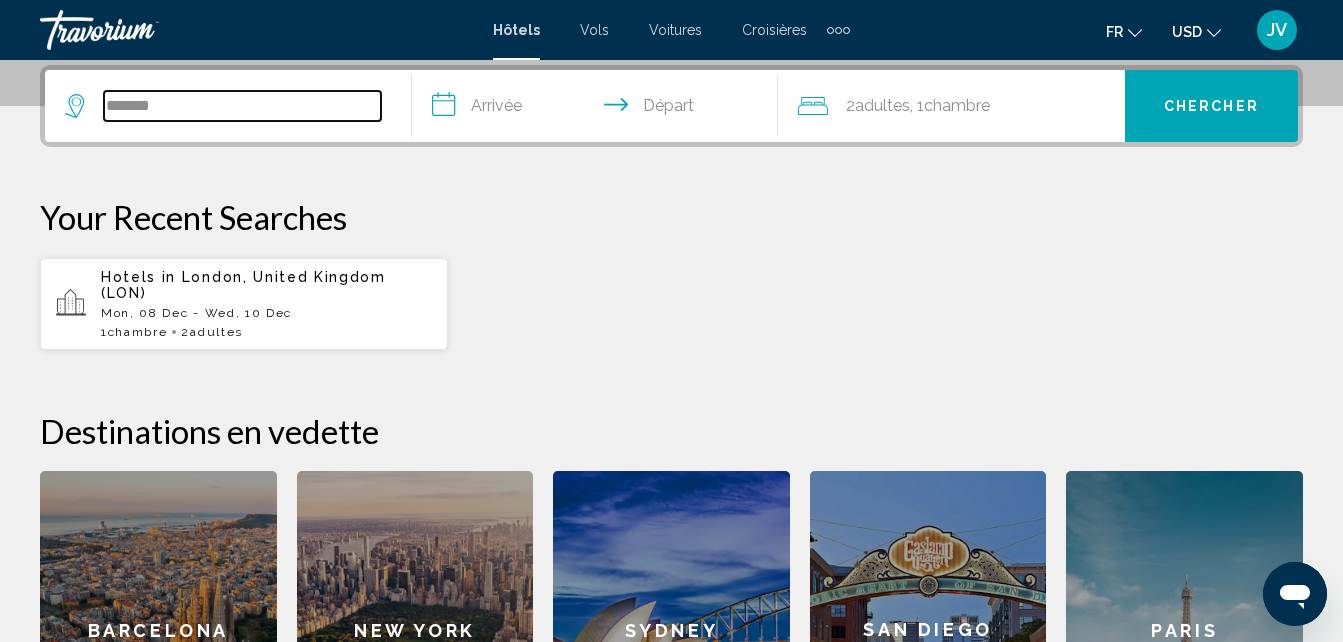 click on "*******" at bounding box center (242, 106) 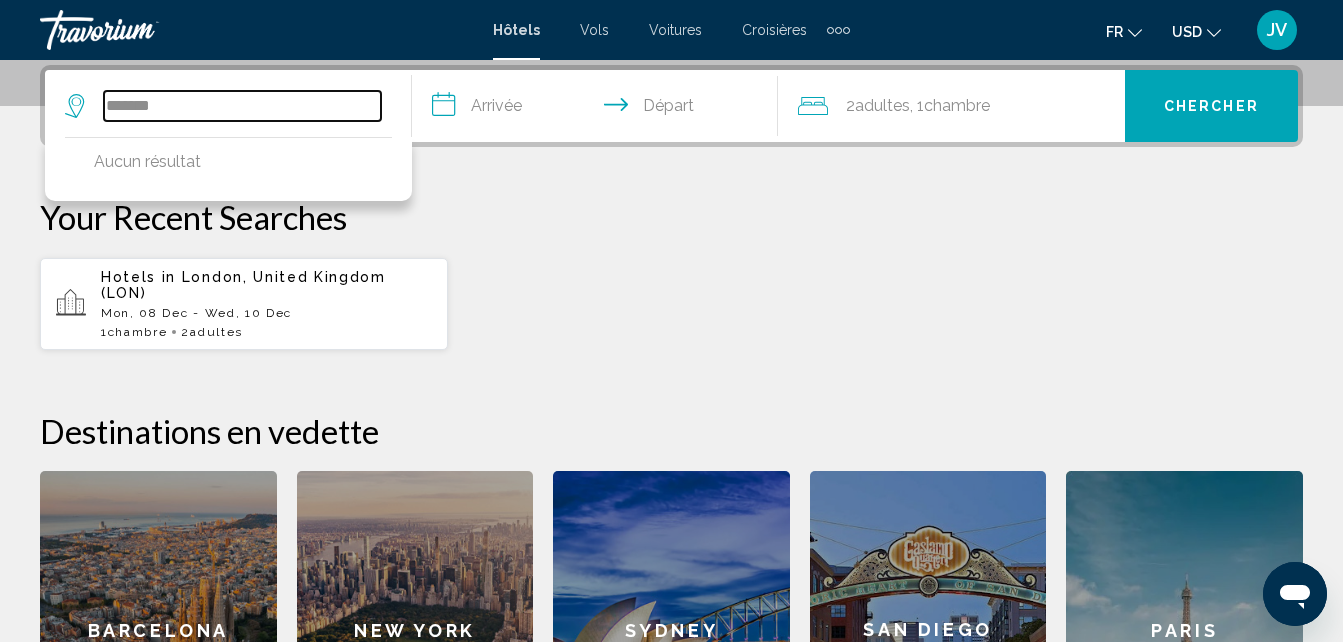 click on "*******" at bounding box center [242, 106] 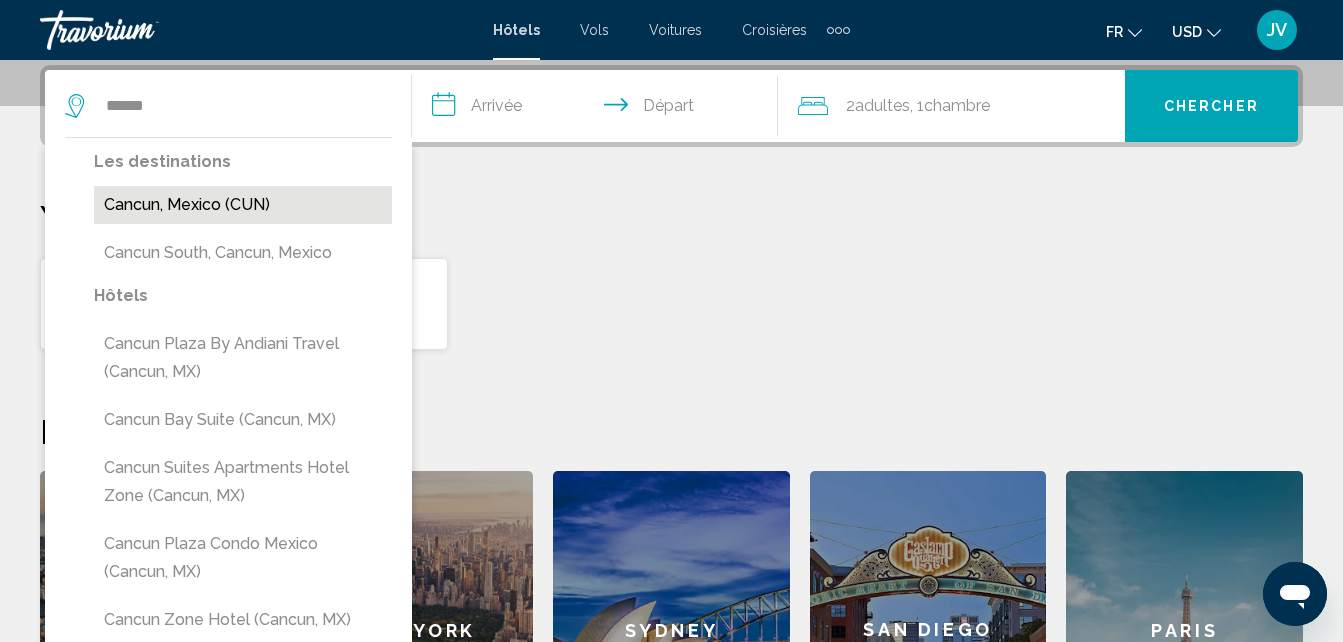 click on "Cancun, Mexico (CUN)" at bounding box center (243, 205) 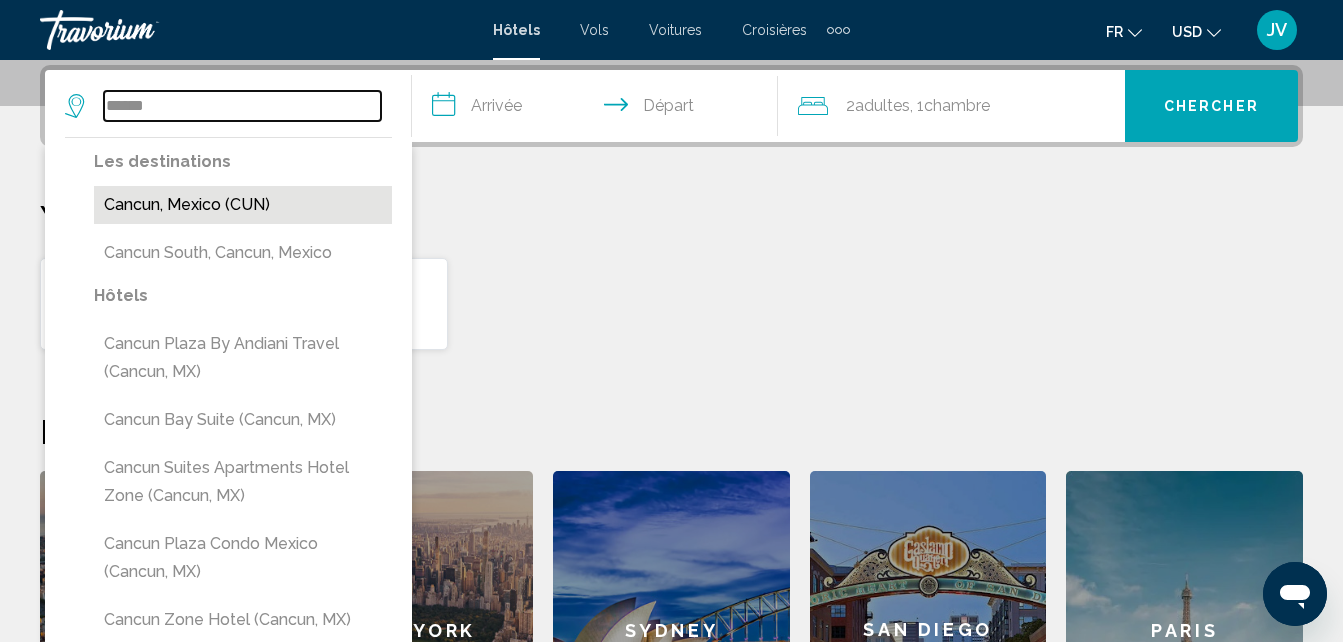 type on "**********" 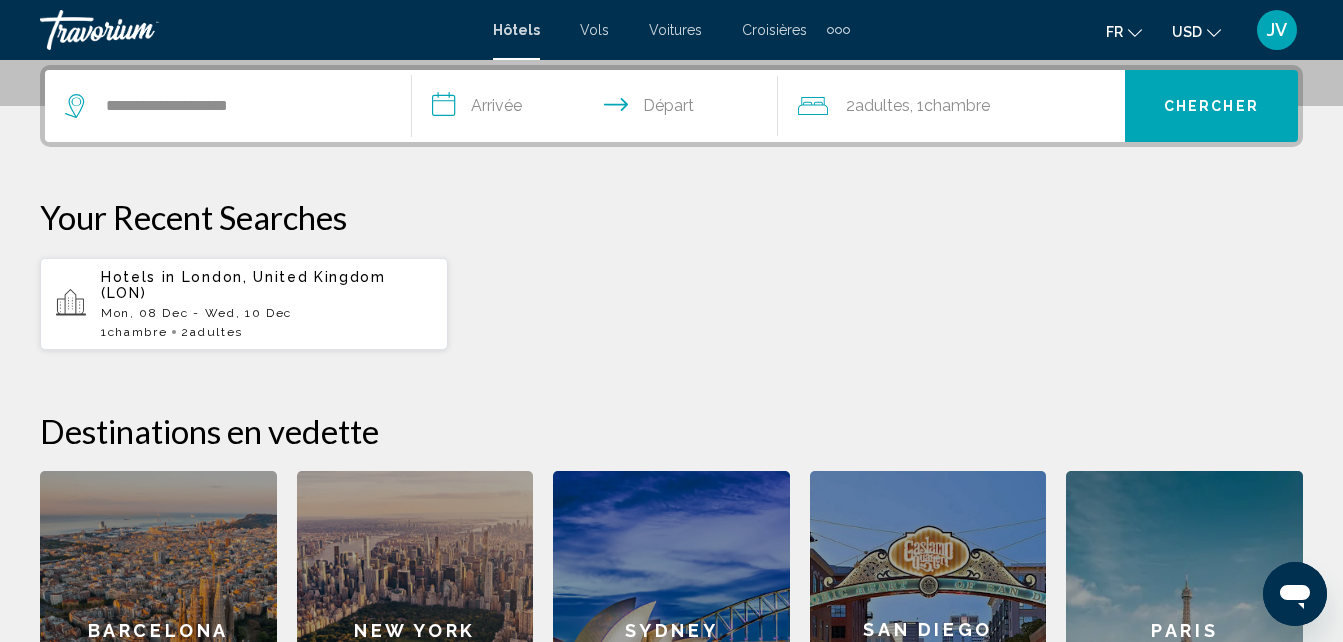 click on "**********" at bounding box center (599, 109) 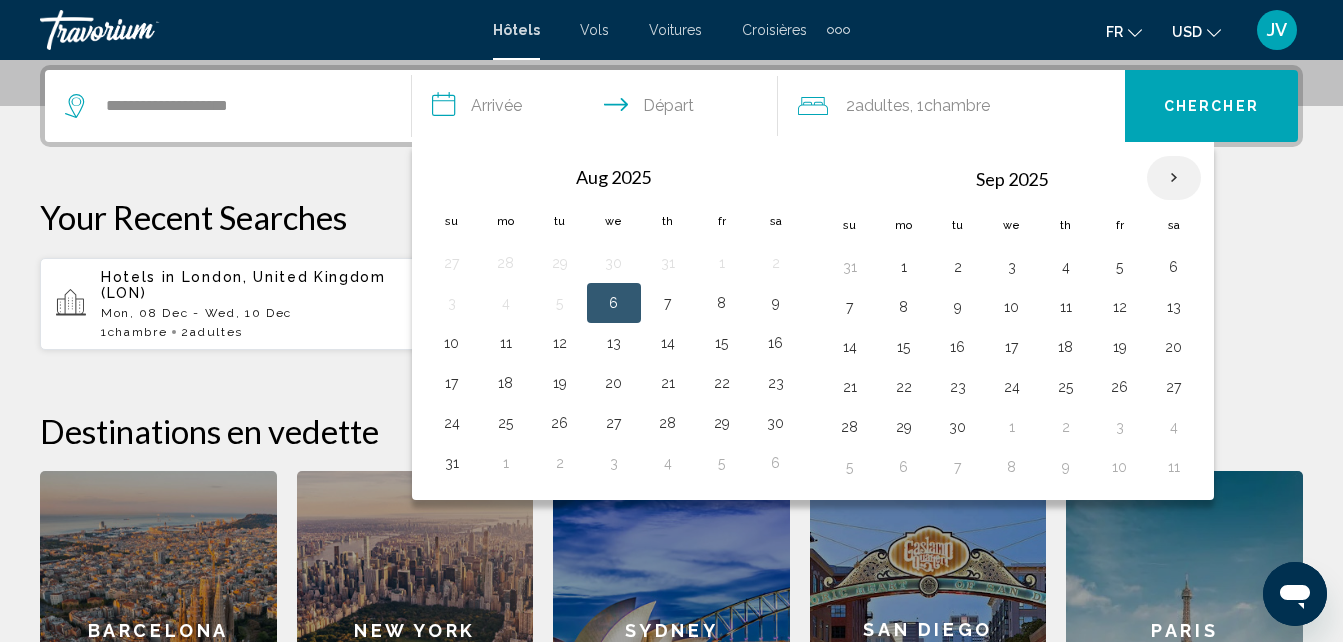 click at bounding box center [1174, 178] 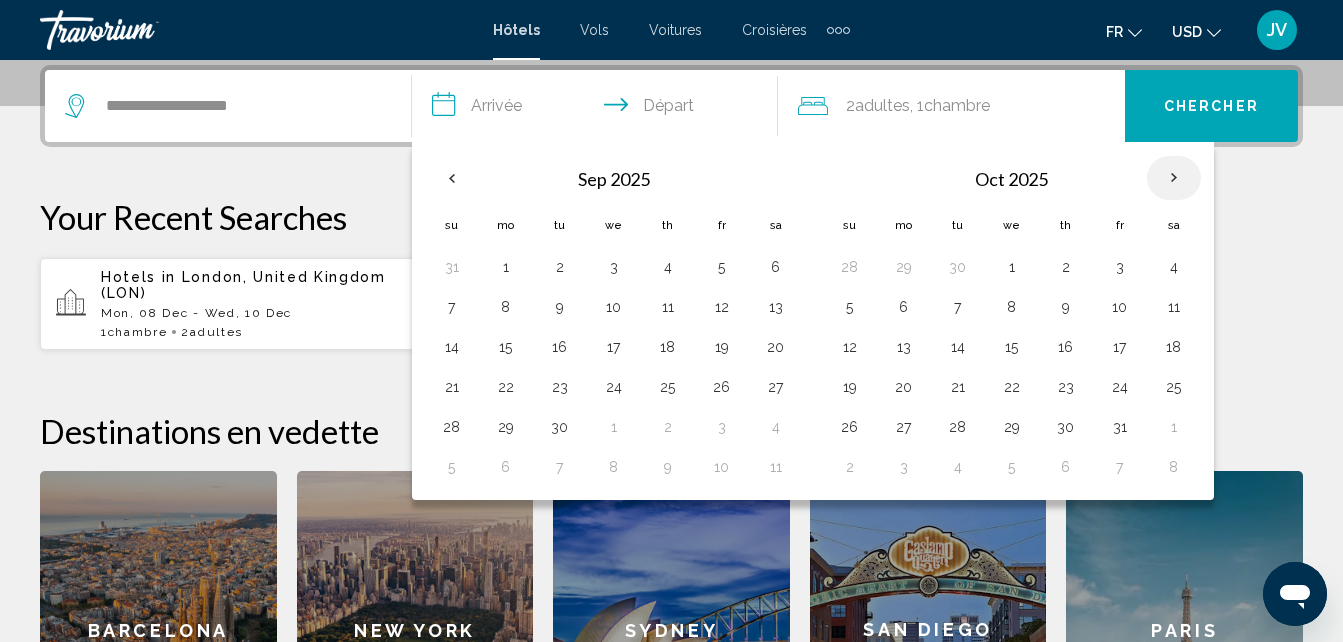 click at bounding box center [1174, 178] 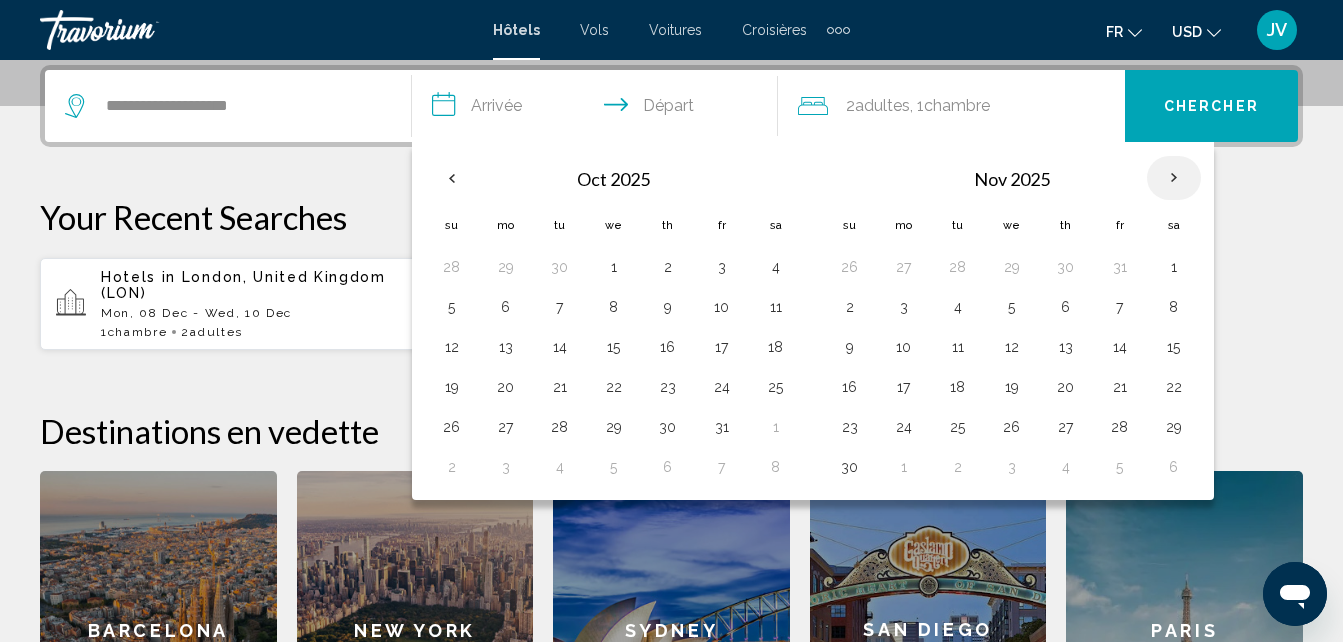click at bounding box center (1174, 178) 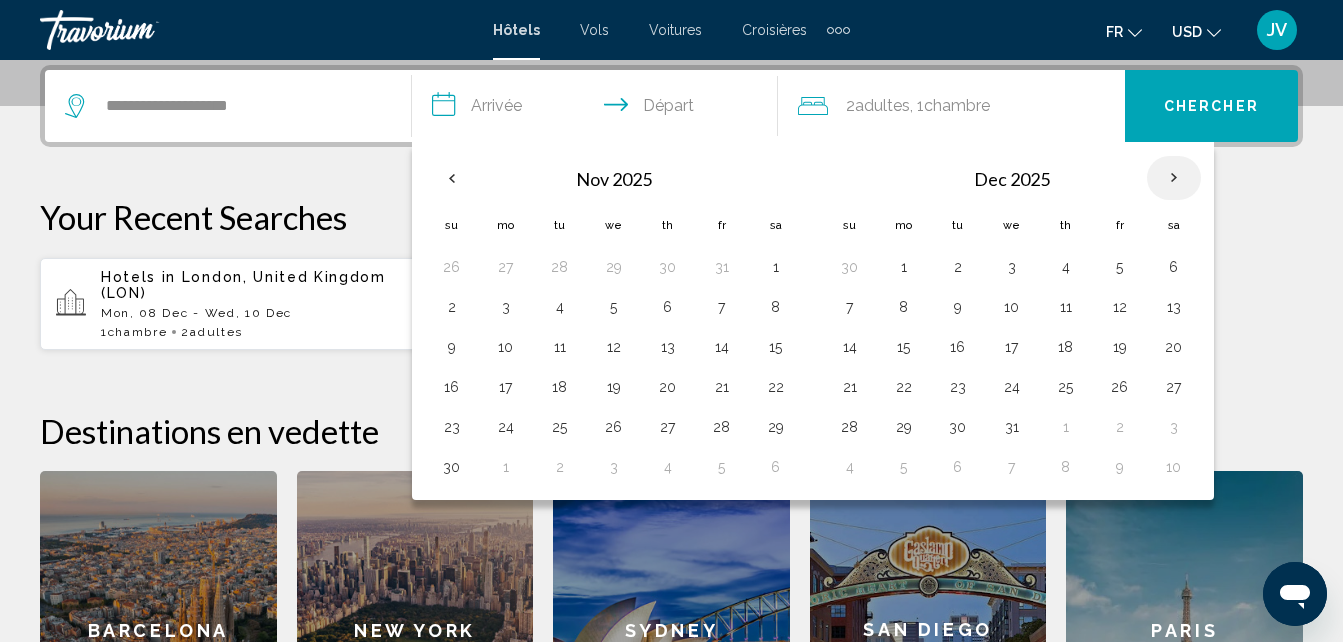 click at bounding box center (1174, 178) 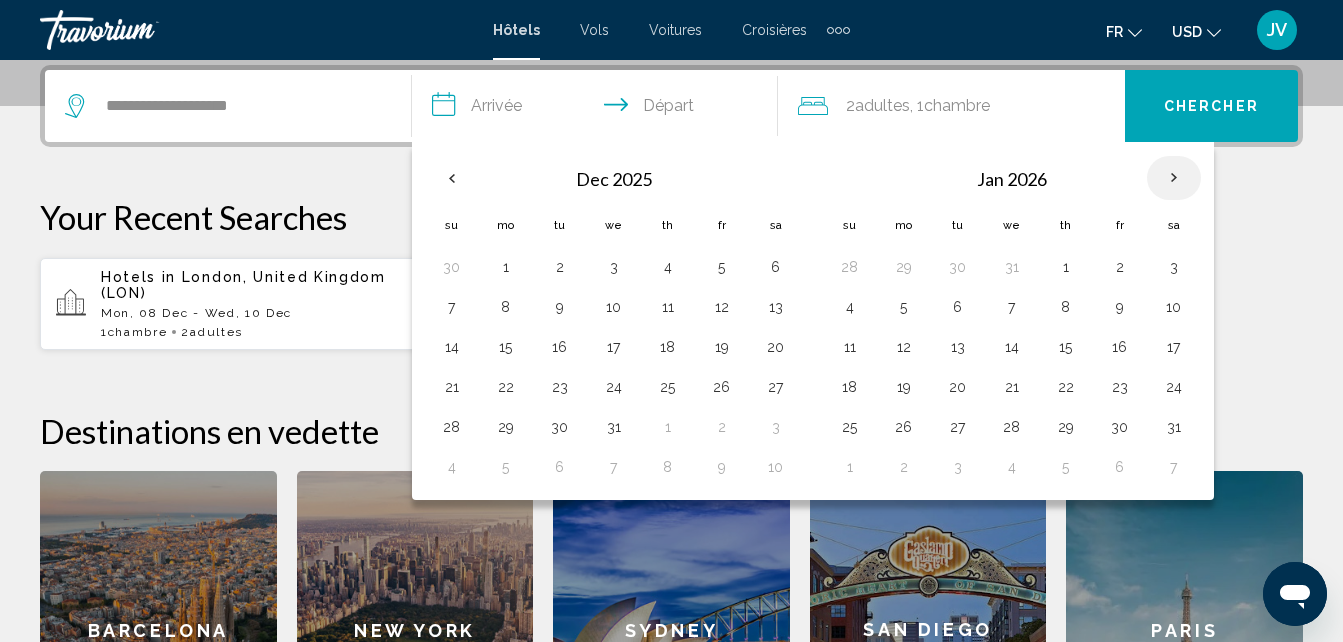click at bounding box center [1174, 178] 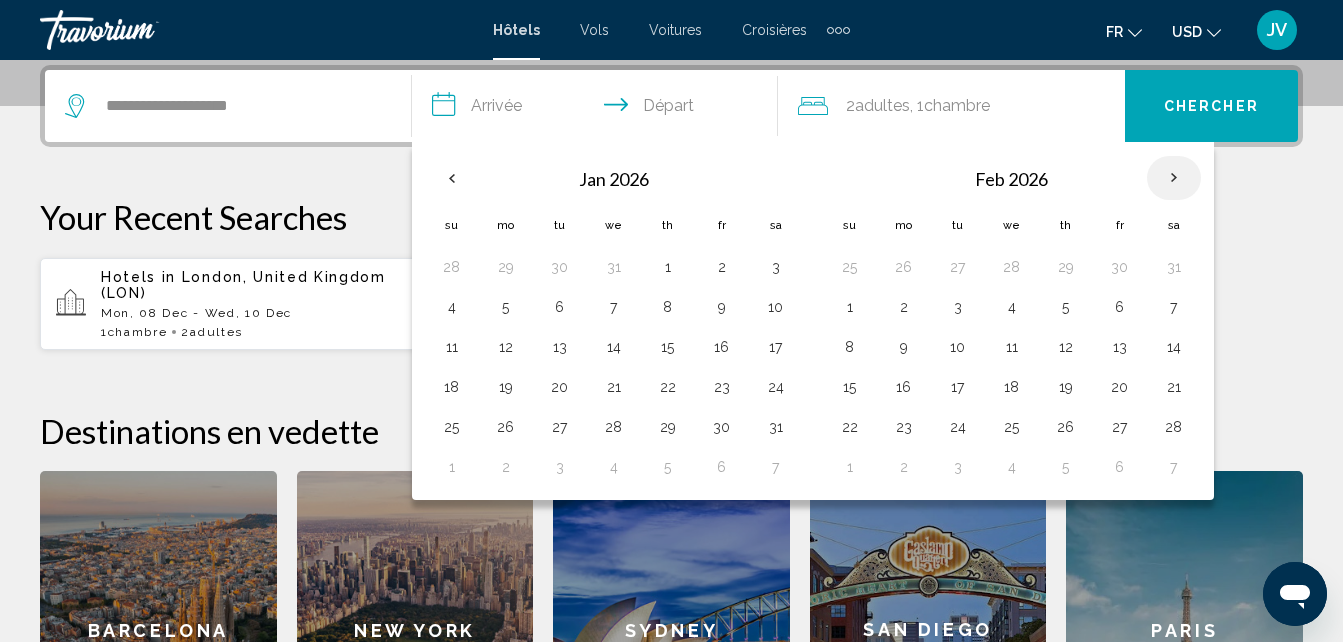click at bounding box center (1174, 178) 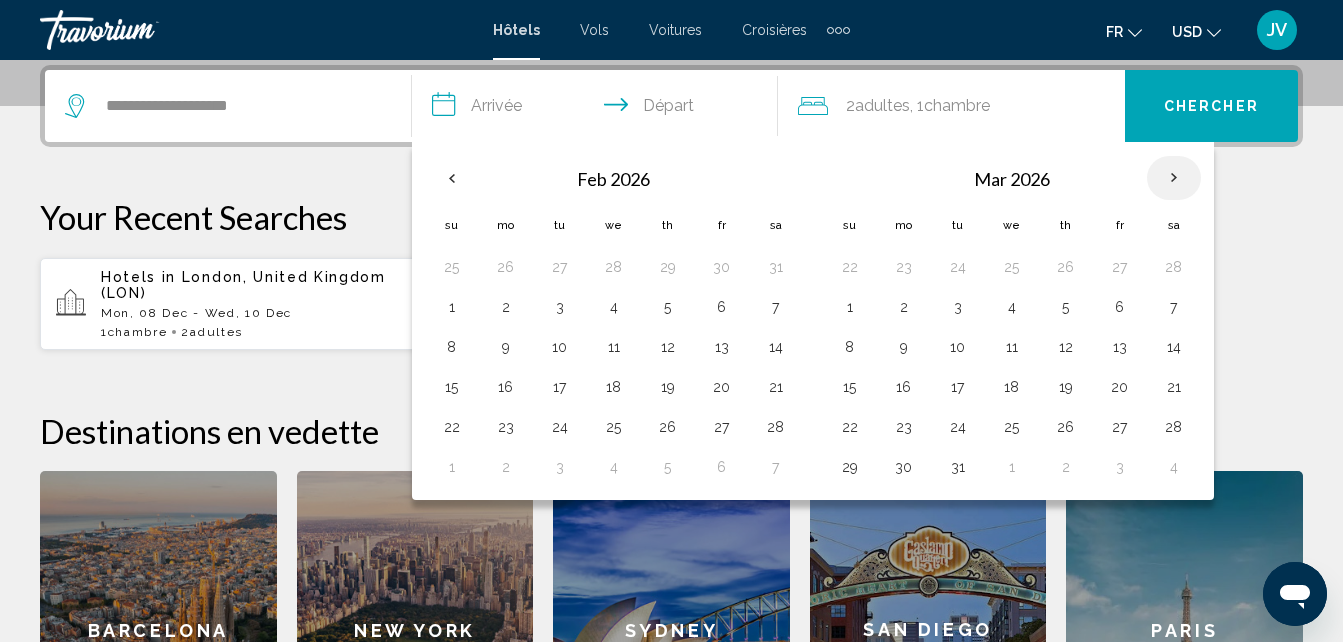 click at bounding box center [1174, 178] 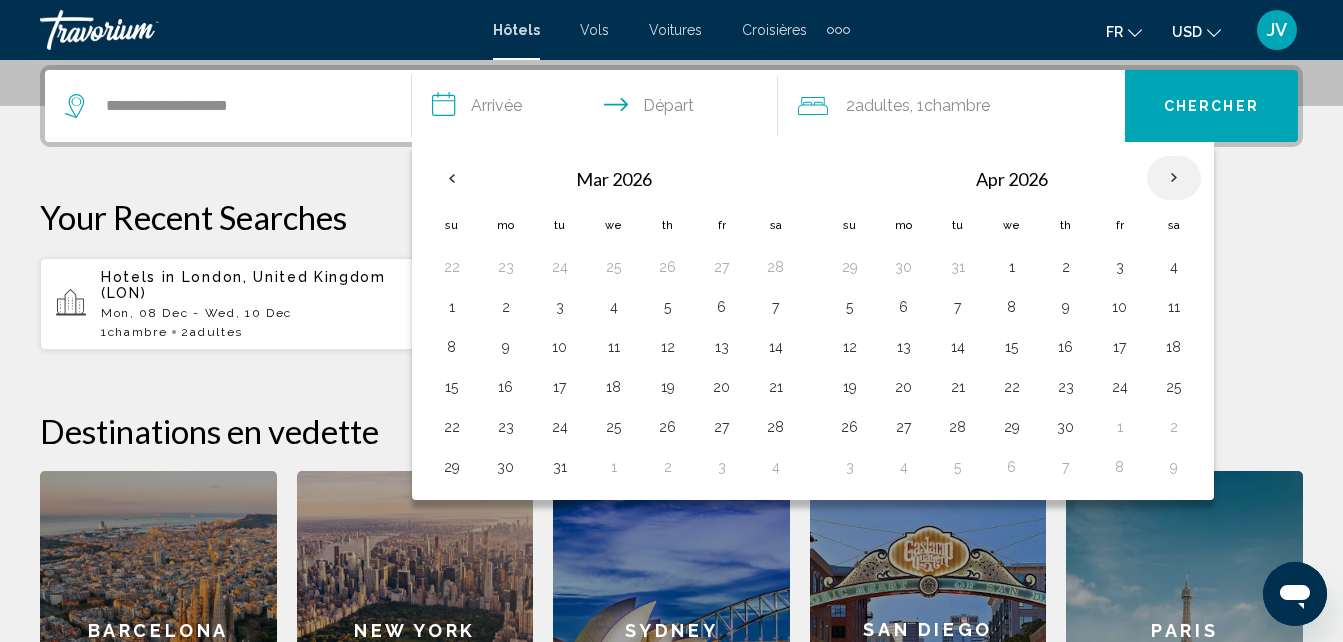 click at bounding box center (1174, 178) 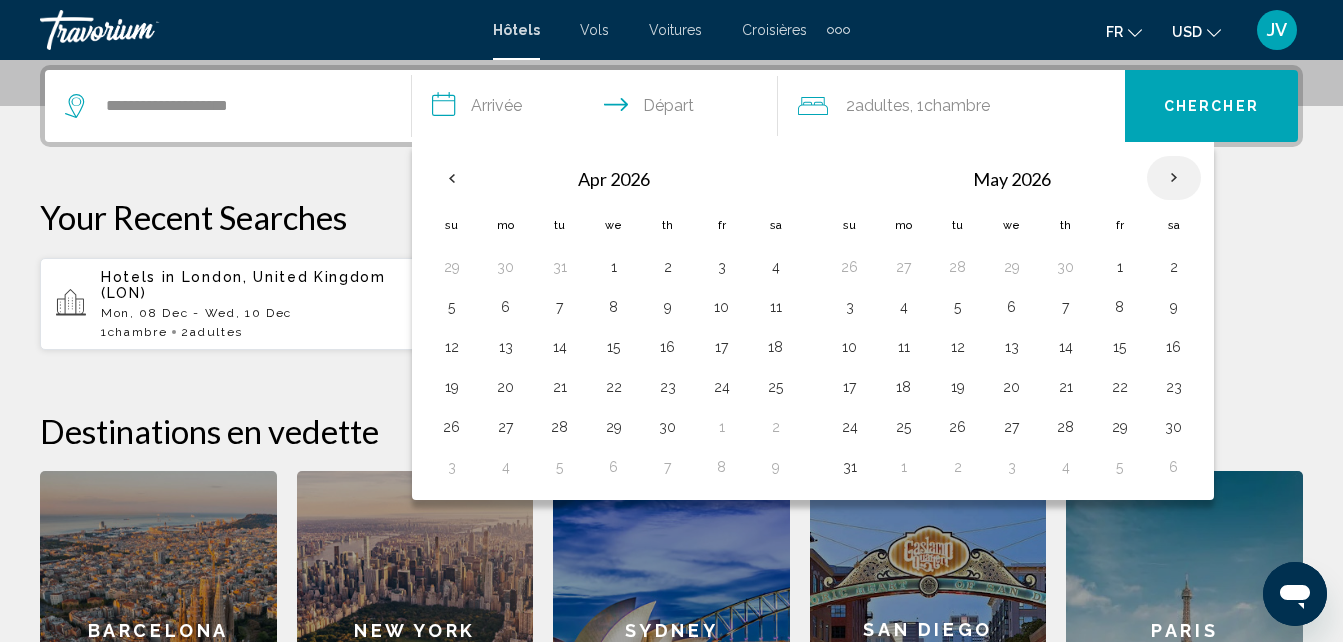 click at bounding box center [1174, 178] 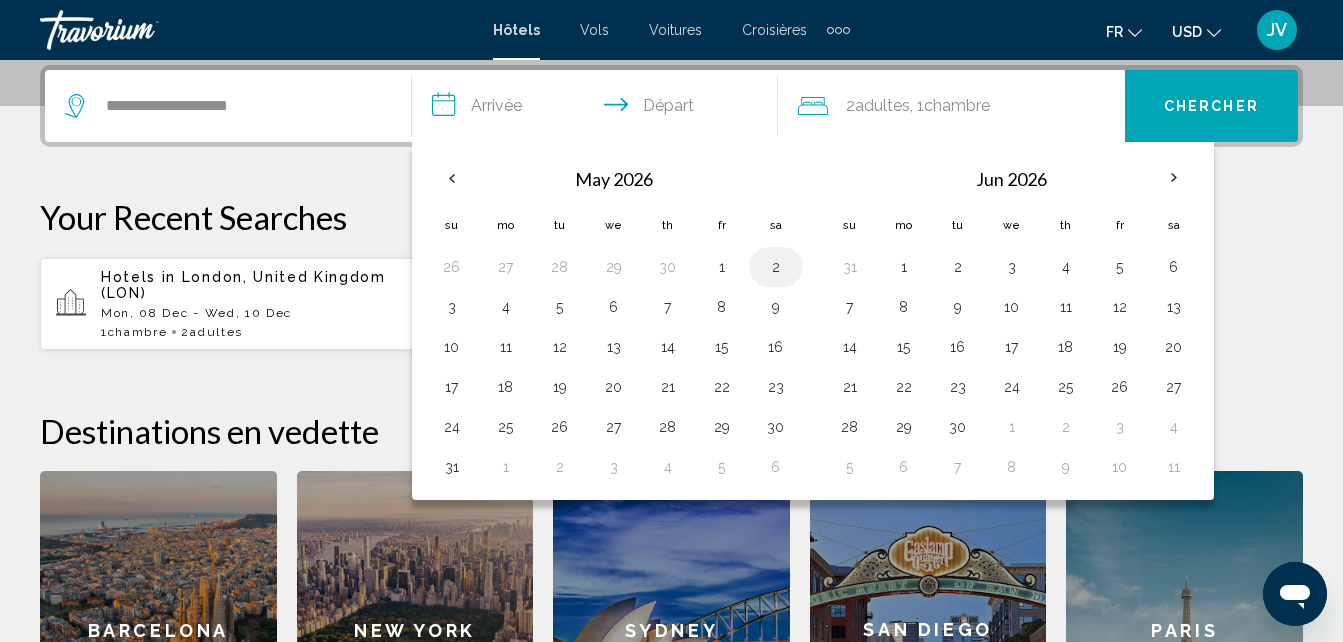 click on "2" at bounding box center [776, 267] 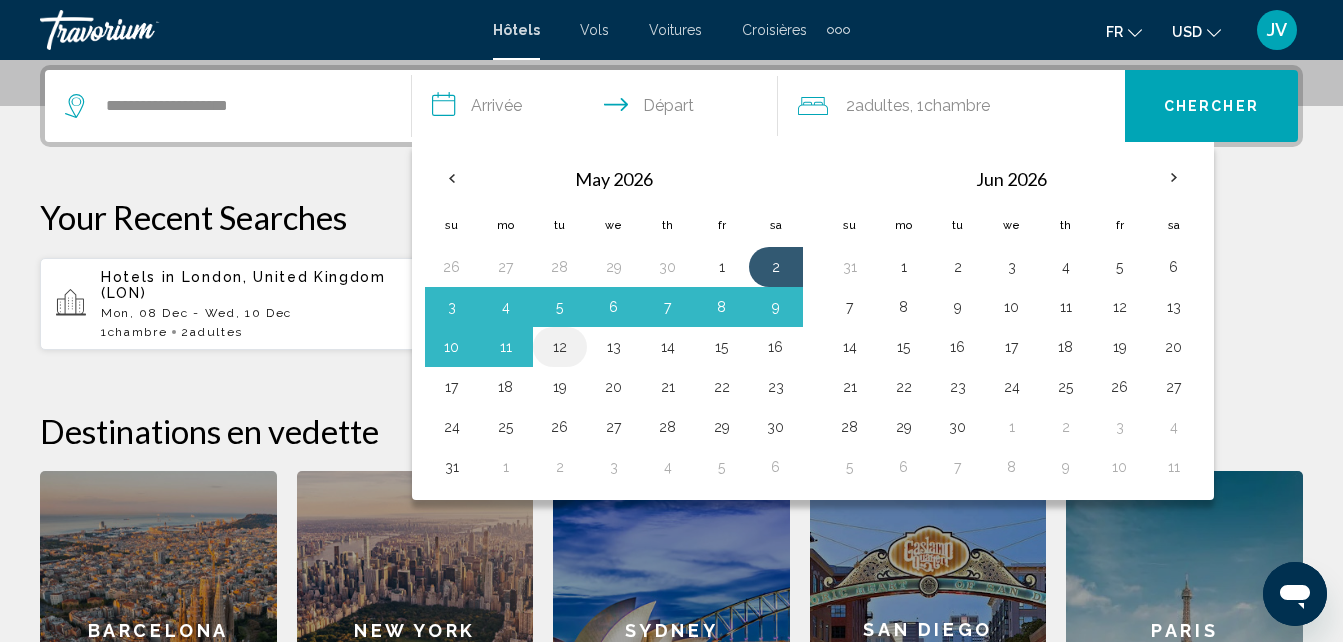 click on "12" at bounding box center [560, 347] 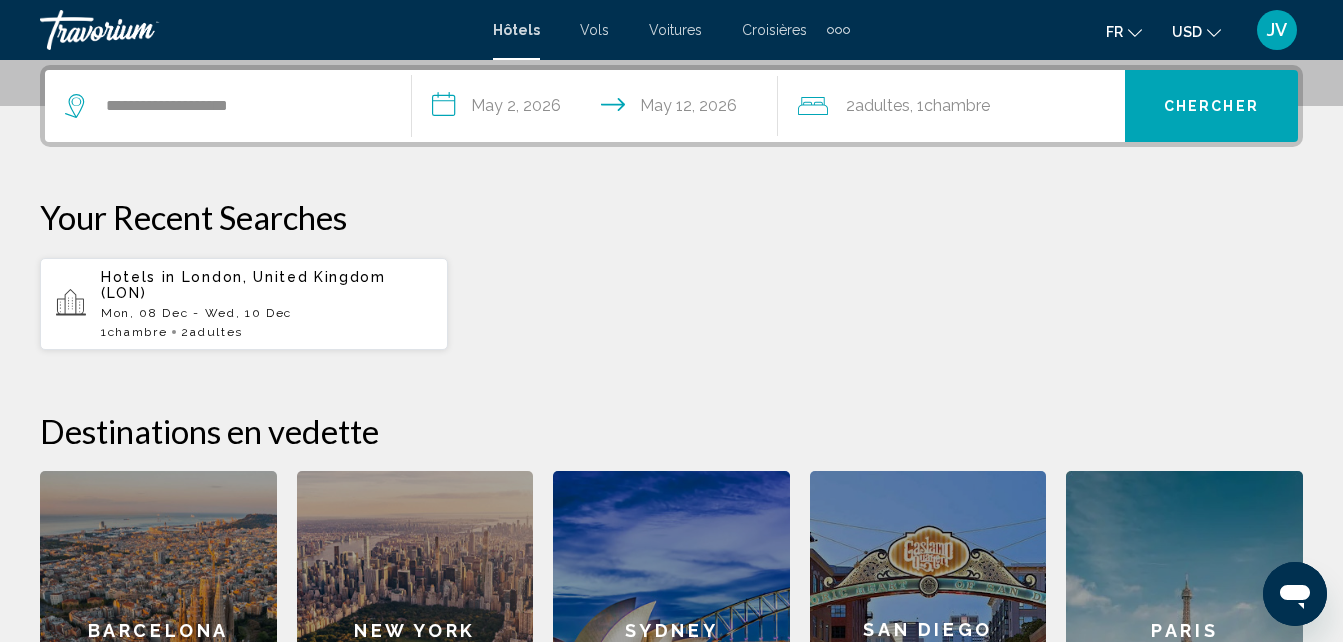 click on "2  Adulte Adultes" 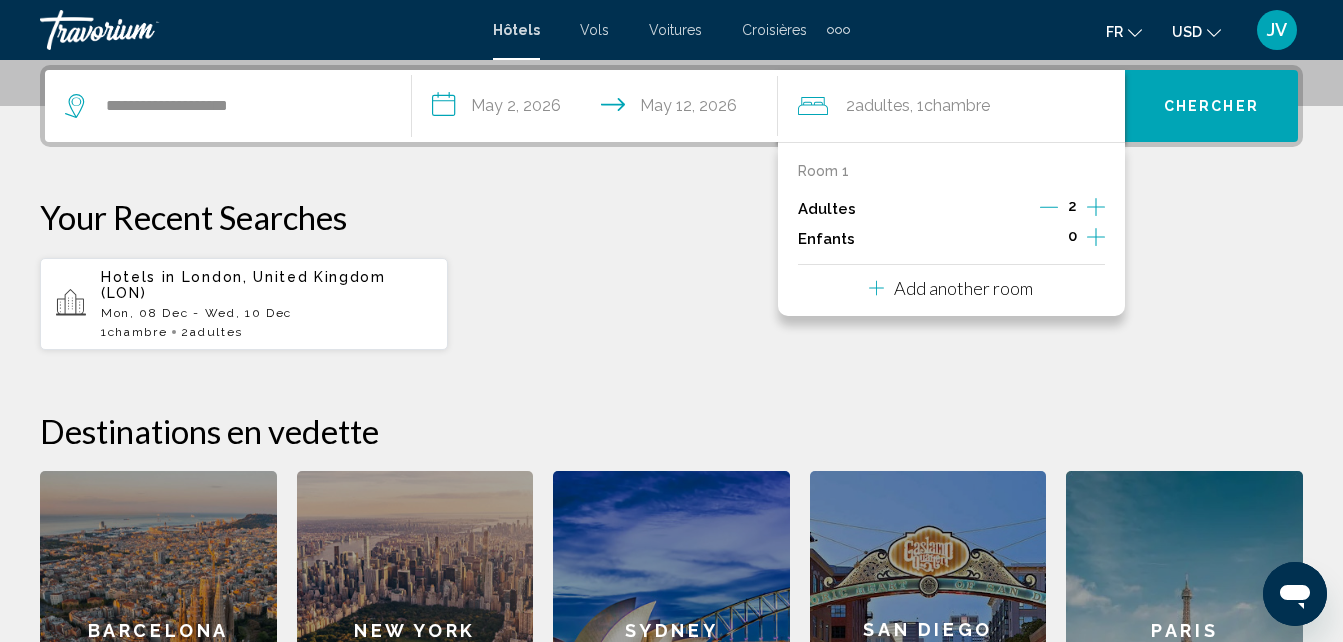 click 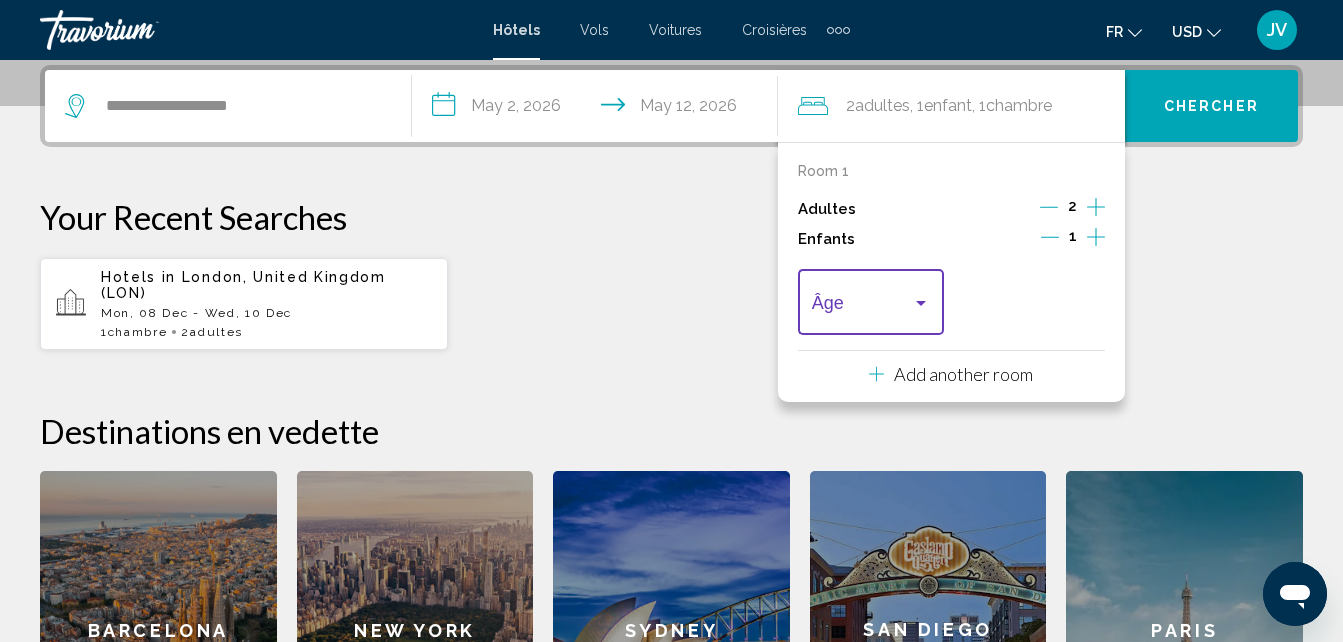 click at bounding box center (862, 307) 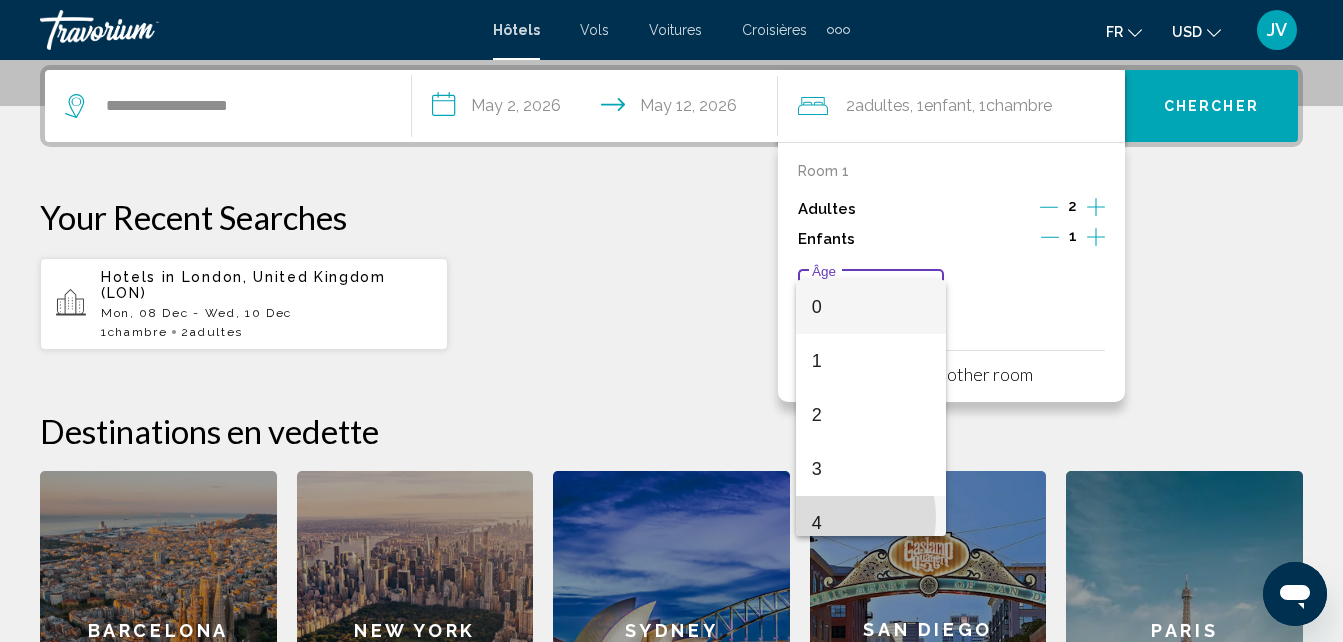 click on "4" at bounding box center [871, 523] 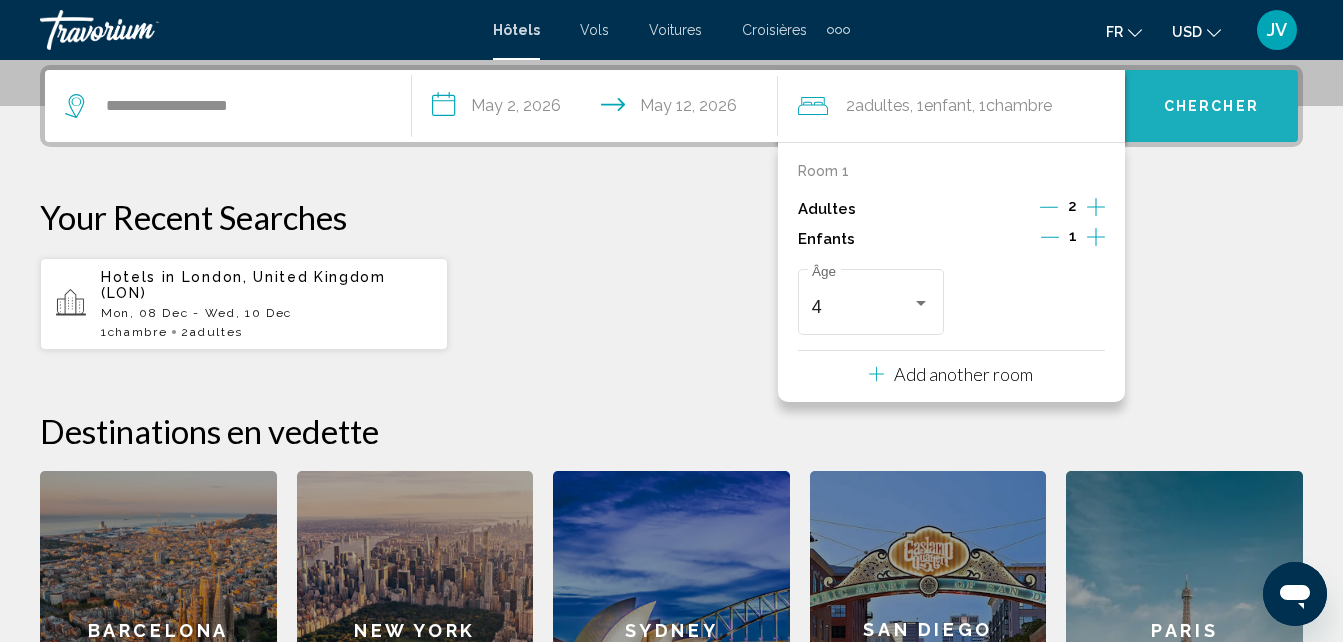 click on "Chercher" at bounding box center [1211, 105] 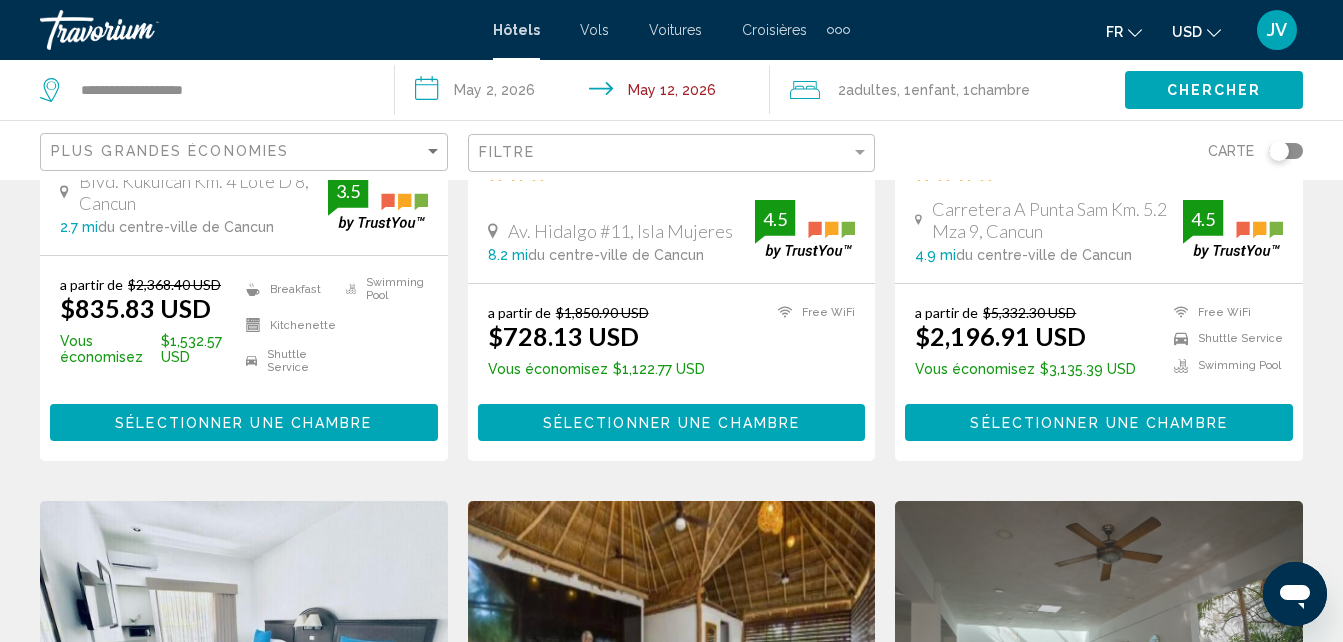 scroll, scrollTop: 0, scrollLeft: 0, axis: both 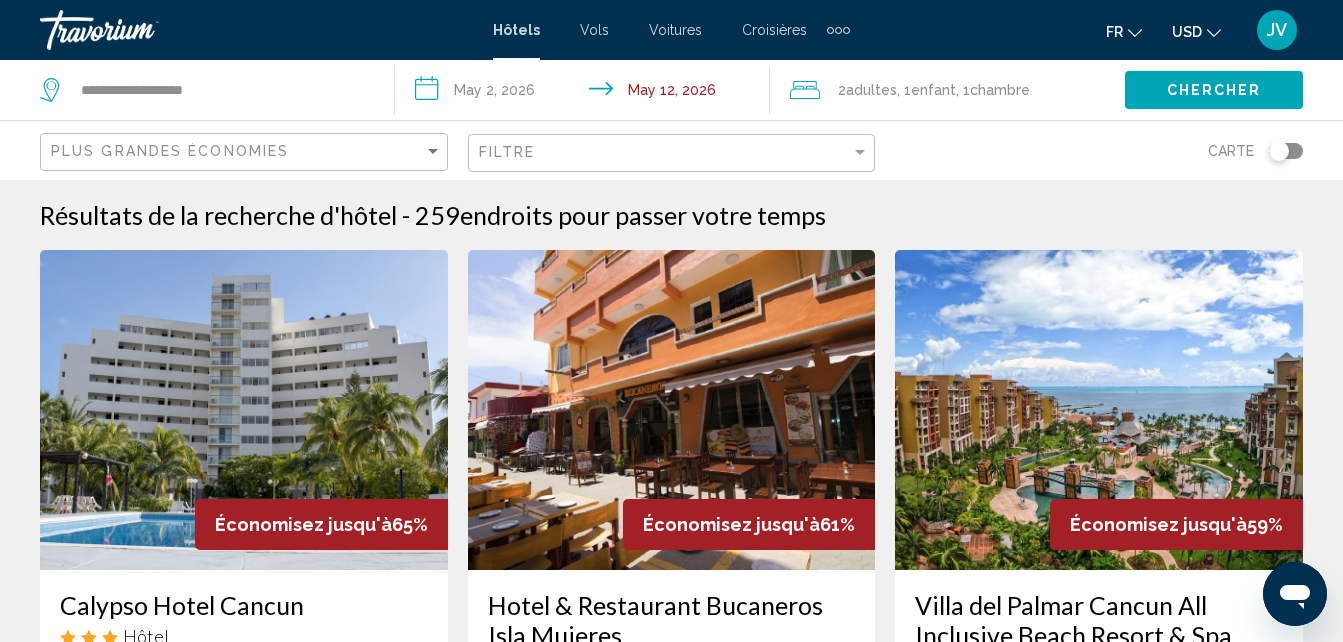 click on "Carte" 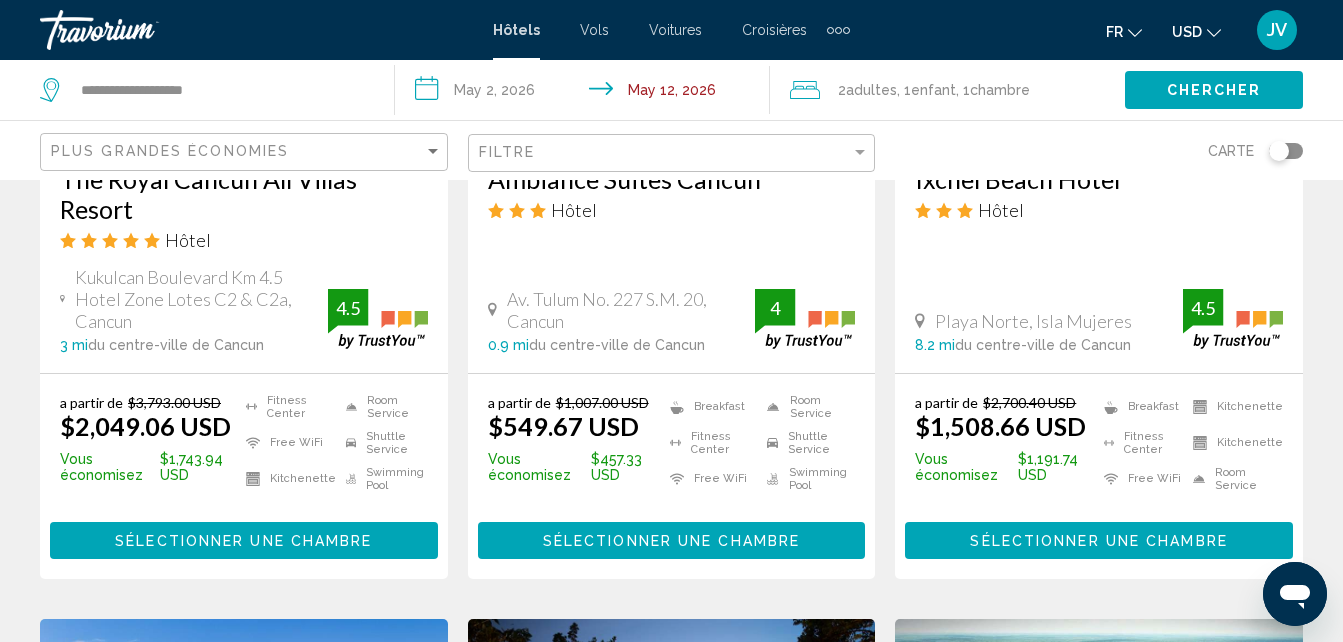 scroll, scrollTop: 1920, scrollLeft: 0, axis: vertical 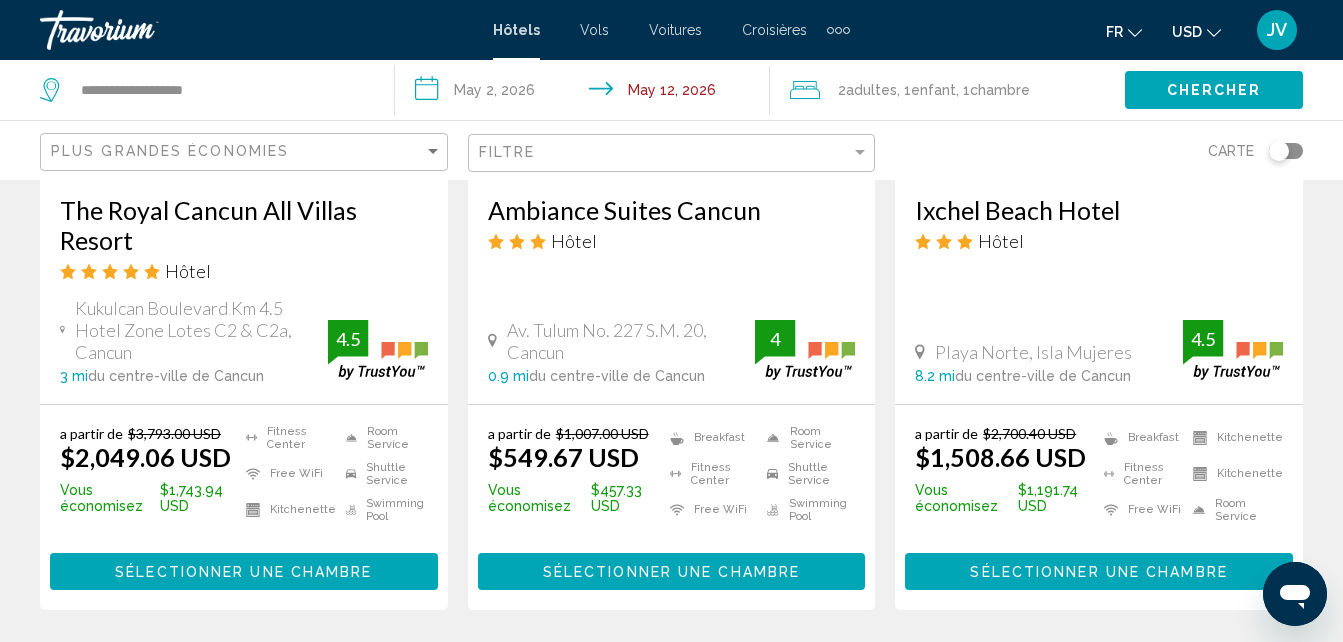click on "Ixchel Beach Hotel
Hôtel
Playa Norte, Isla Mujeres 8.2 mi  du centre-ville de Cancun de l'hôtel 4.5" at bounding box center [1099, 289] 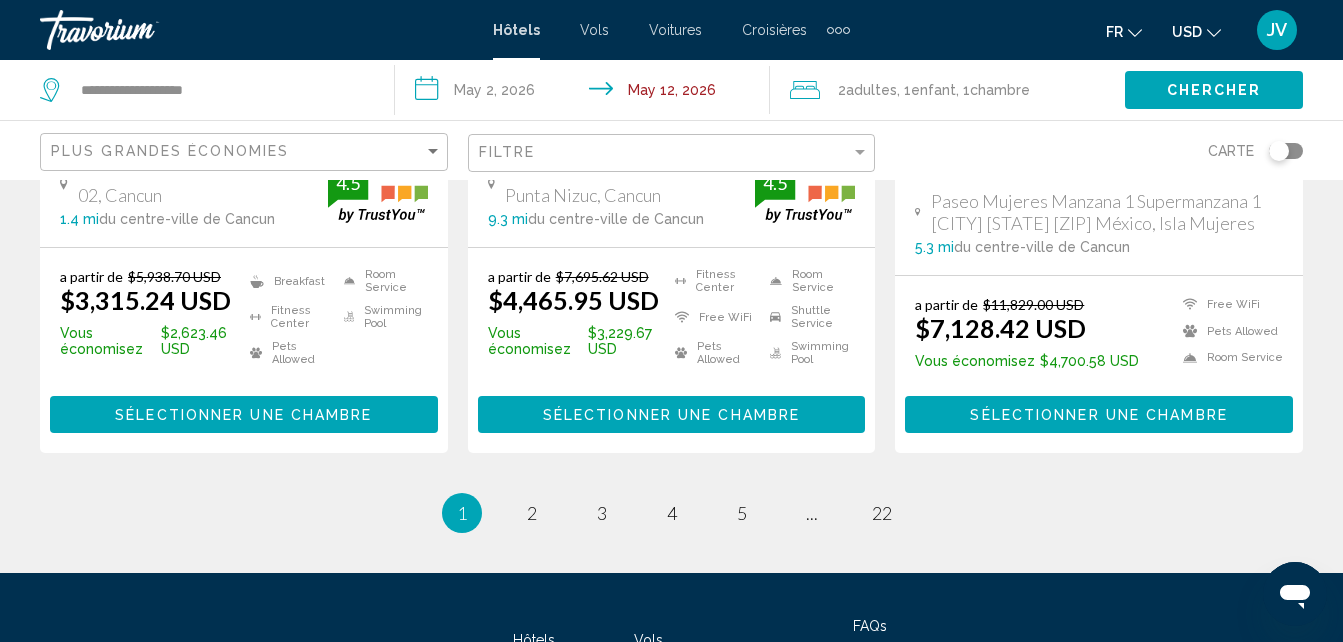 scroll, scrollTop: 2800, scrollLeft: 0, axis: vertical 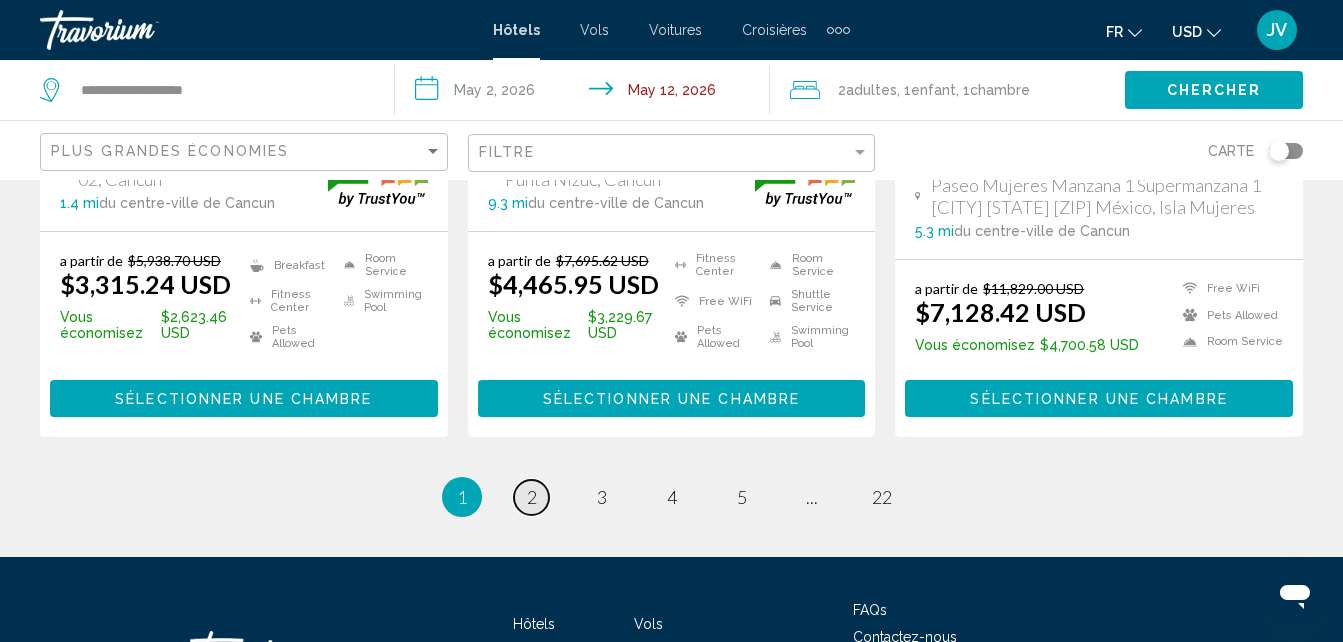 click on "page  2" at bounding box center [531, 497] 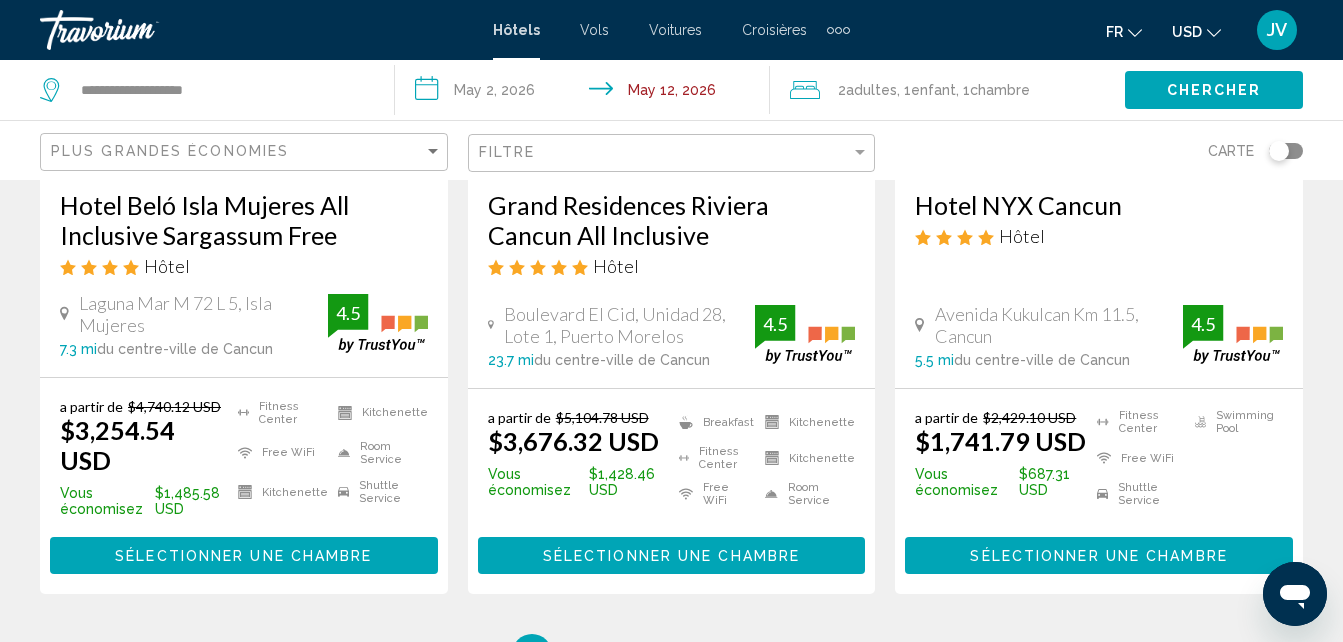 scroll, scrollTop: 2680, scrollLeft: 0, axis: vertical 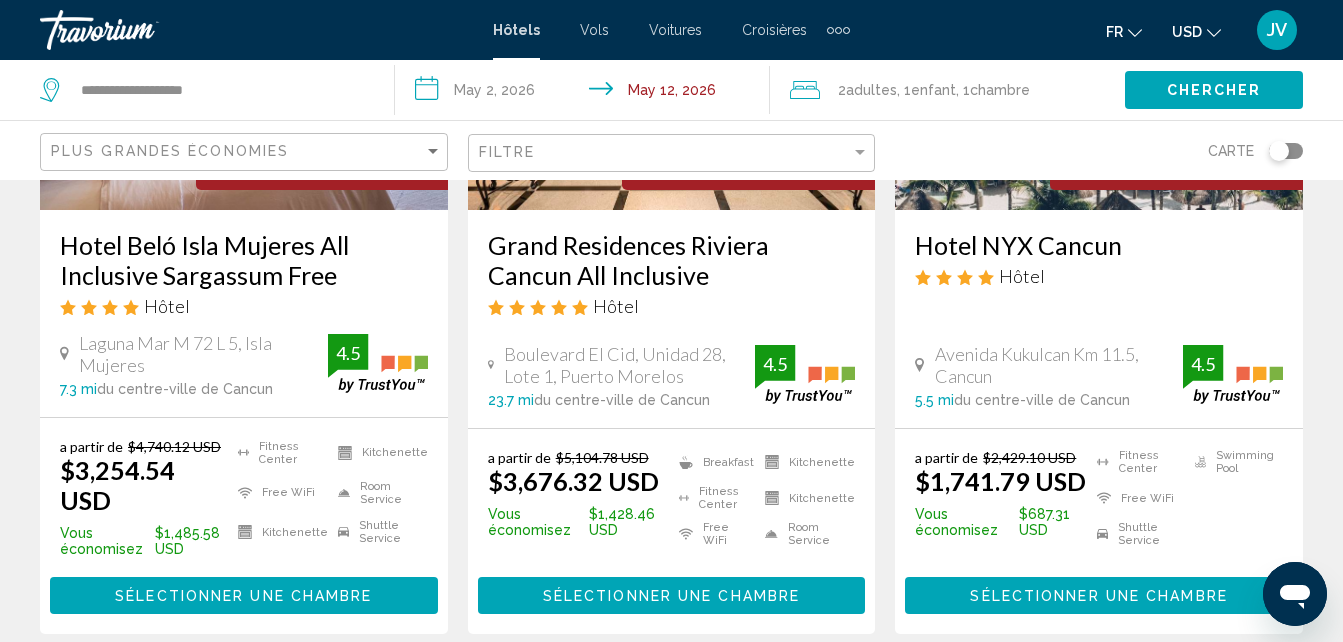 click on "Filtre" 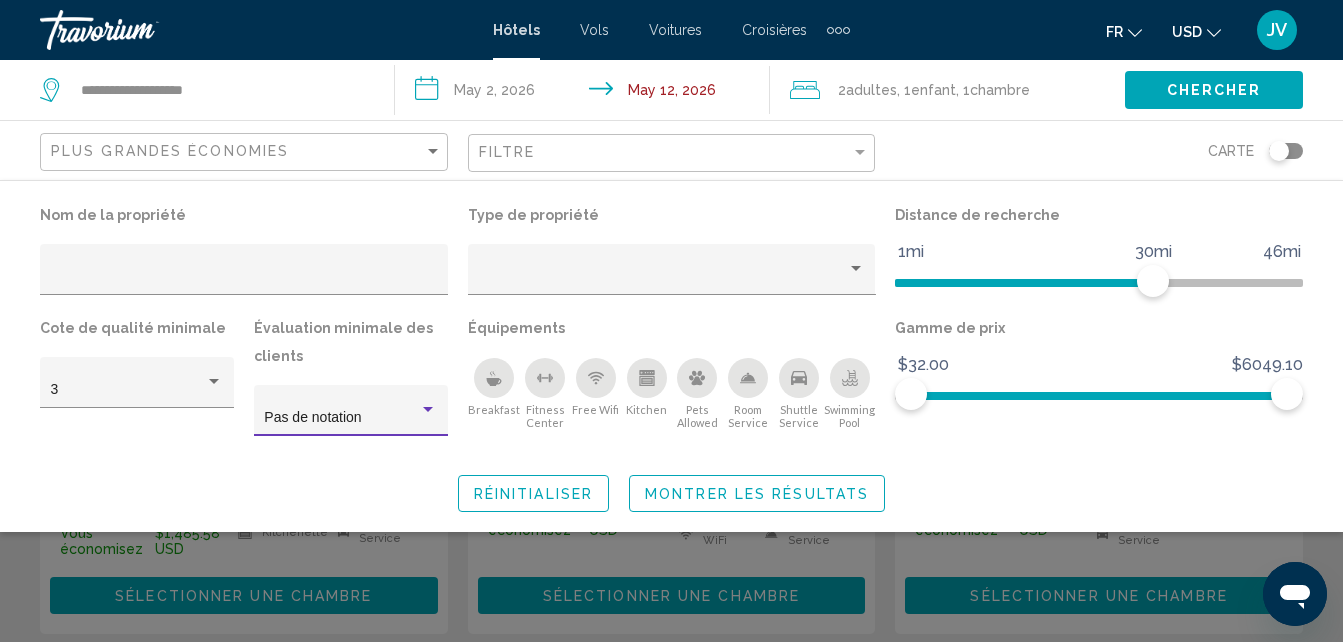 click on "Pas de notation" at bounding box center (341, 418) 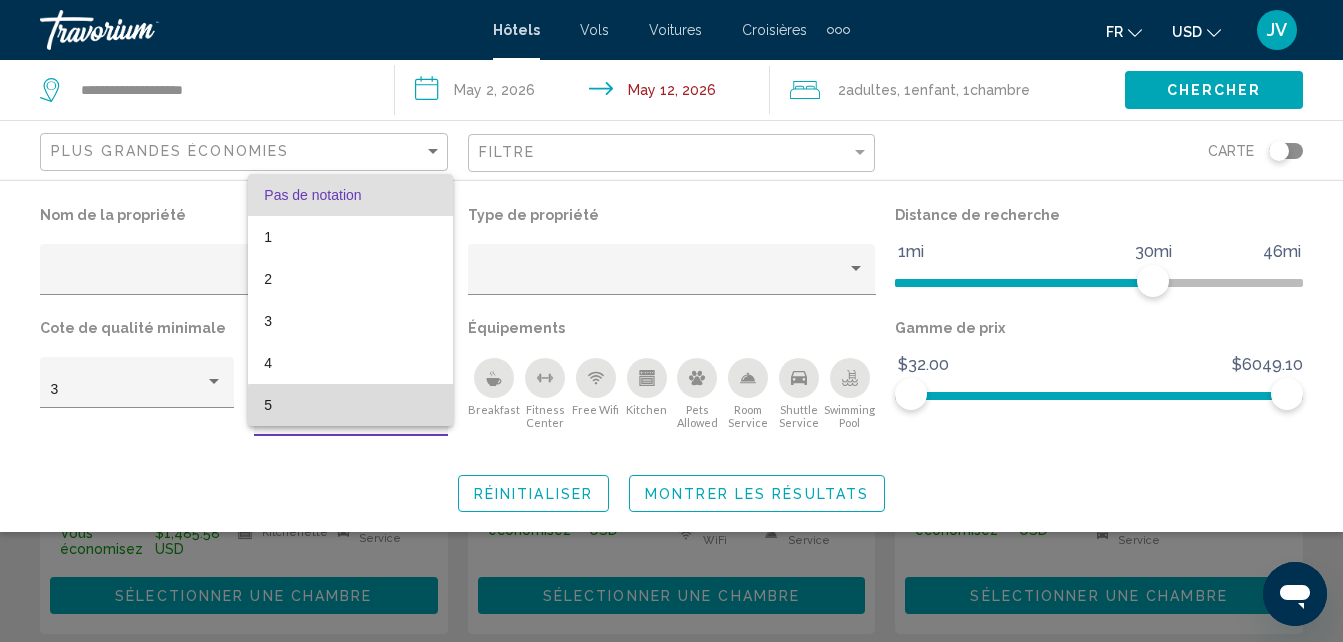 click on "5" at bounding box center (350, 405) 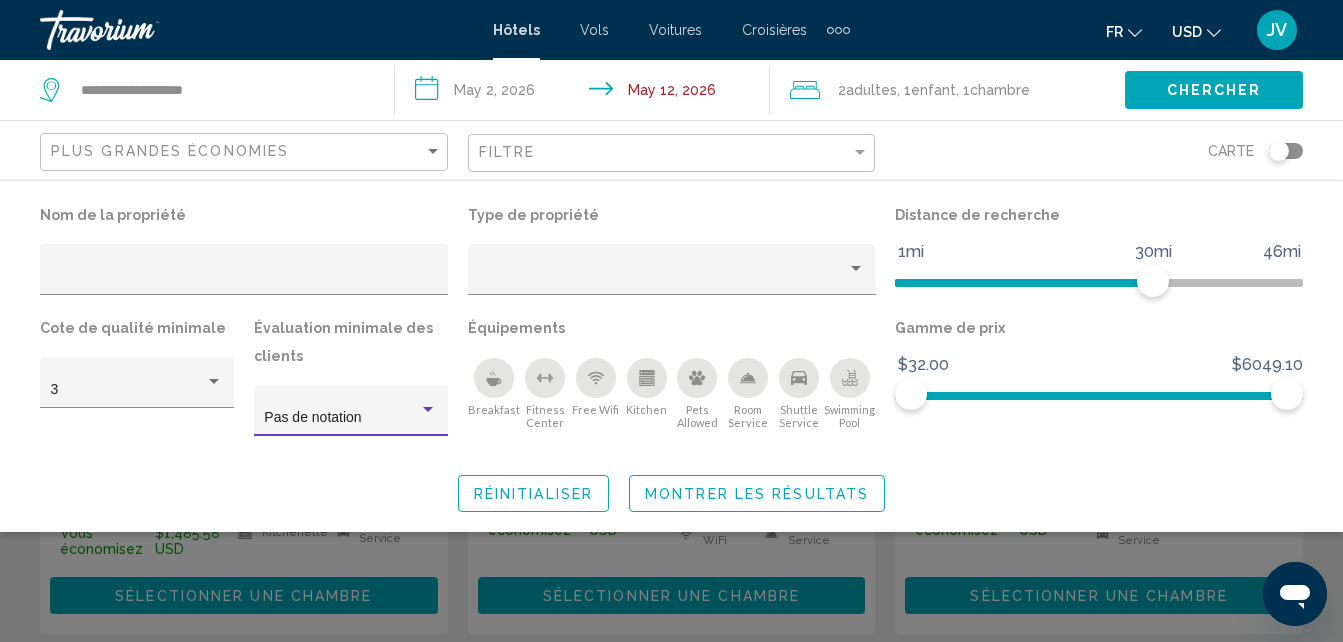 scroll, scrollTop: 0, scrollLeft: 0, axis: both 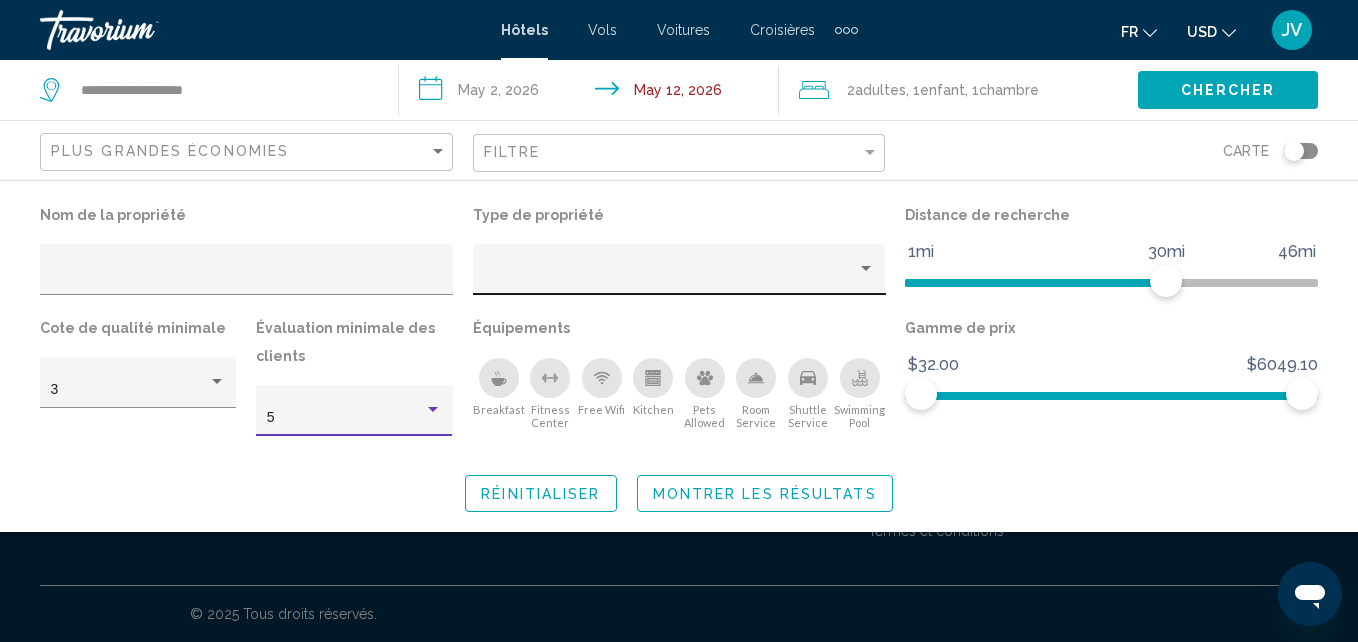 click 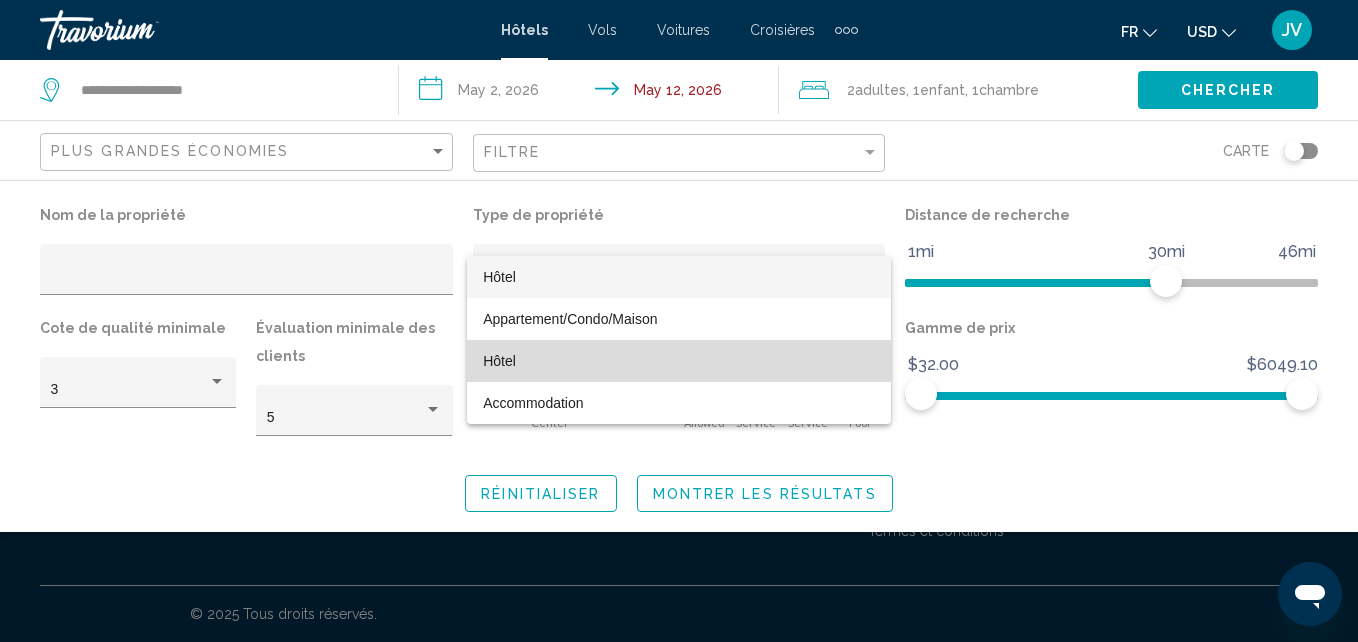 click on "Hôtel" at bounding box center (679, 361) 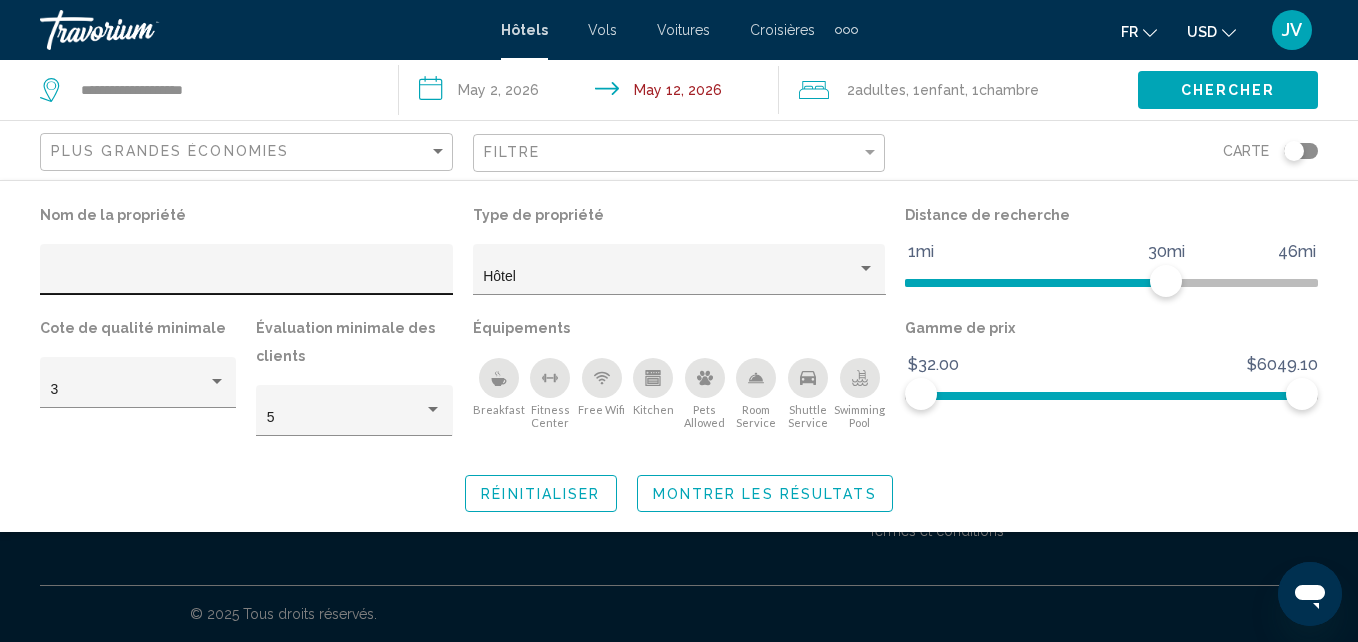click 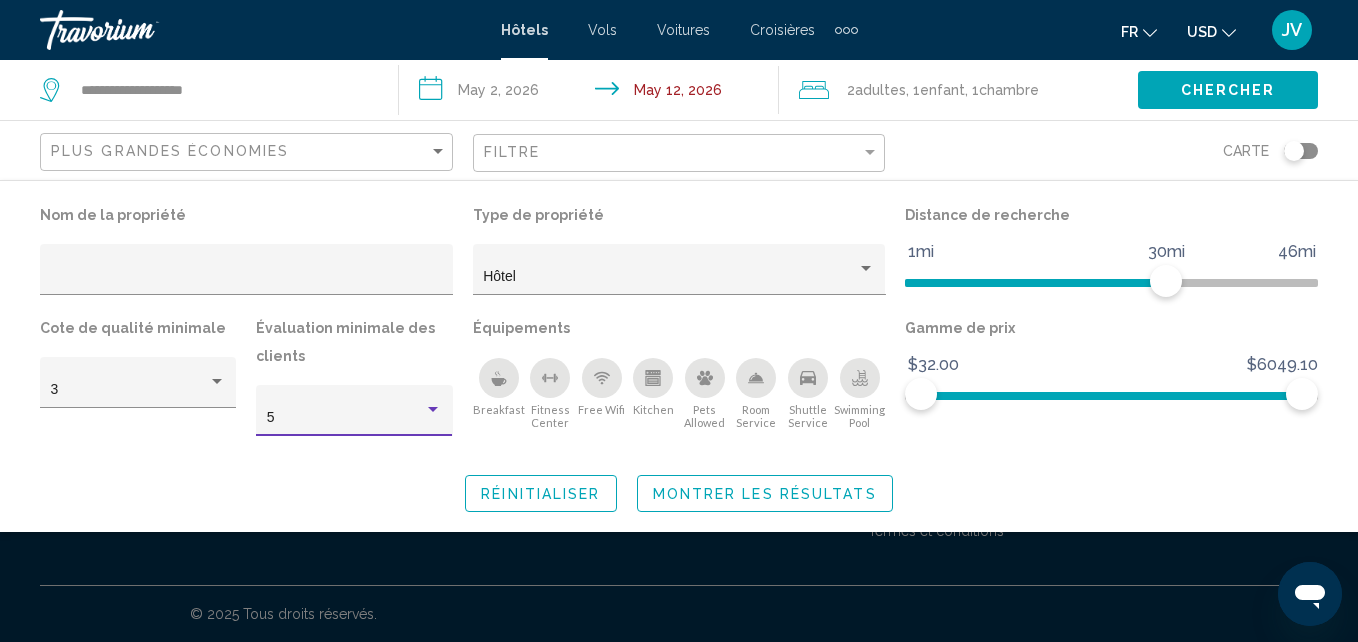 click on "5" at bounding box center [271, 417] 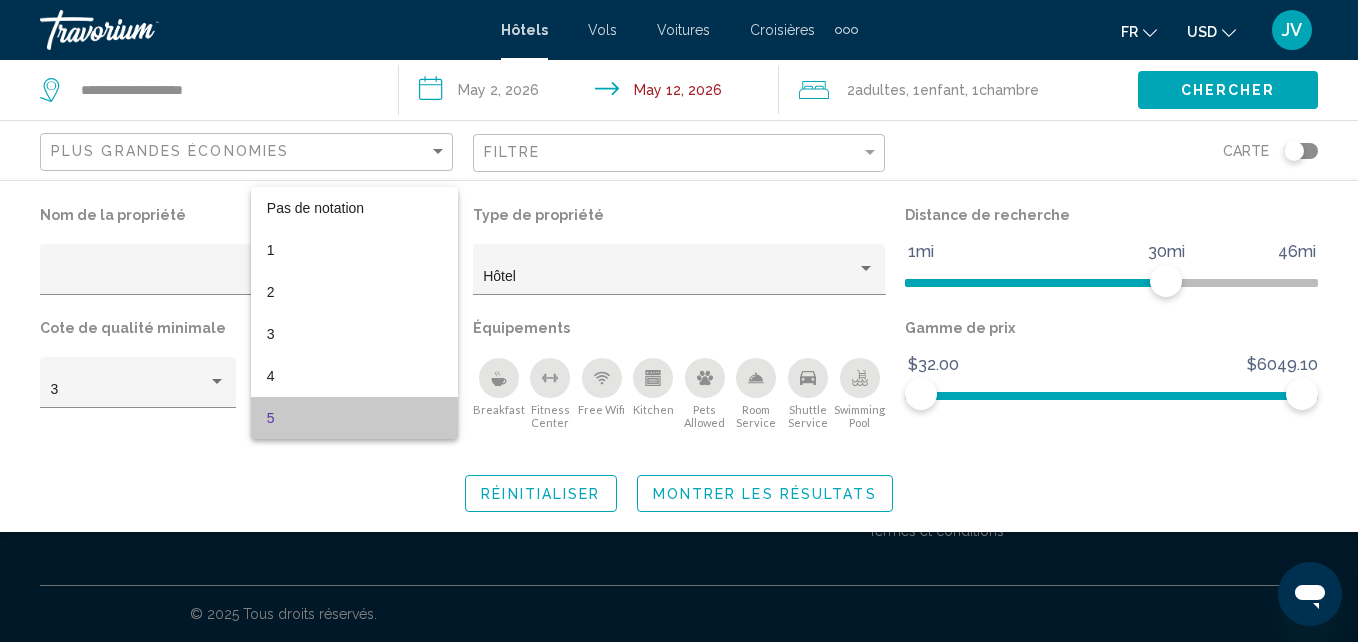 click on "5" at bounding box center [354, 418] 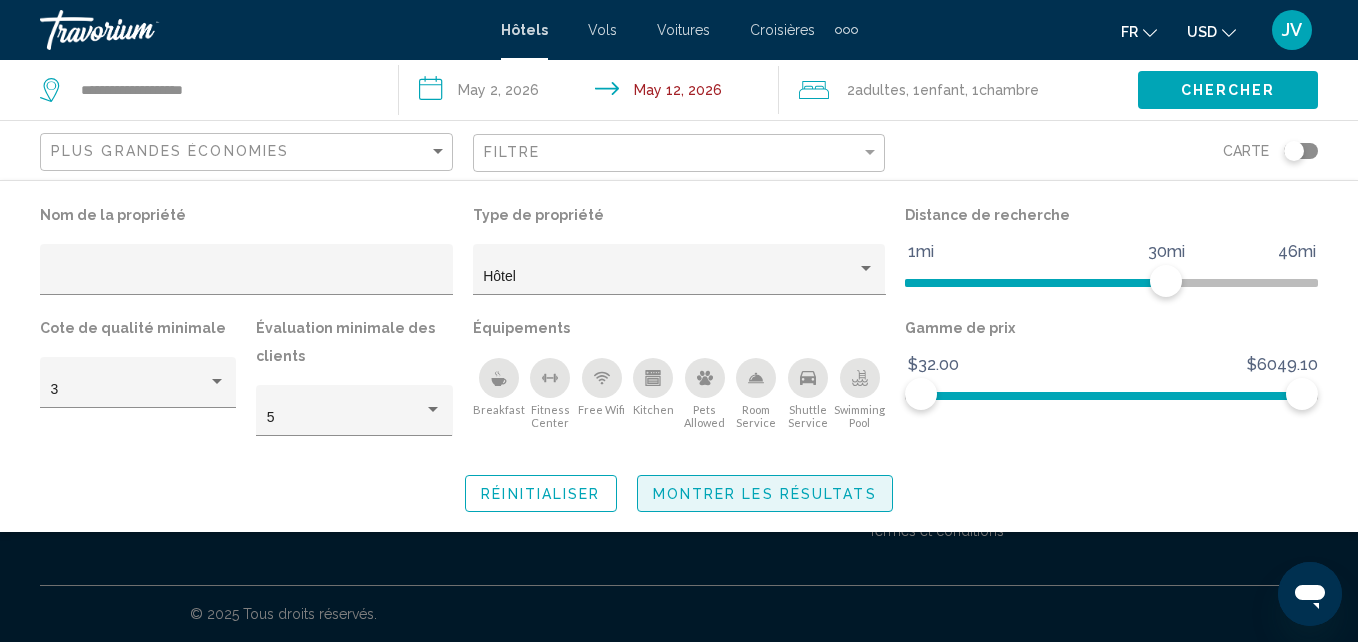 click on "Montrer les résultats" 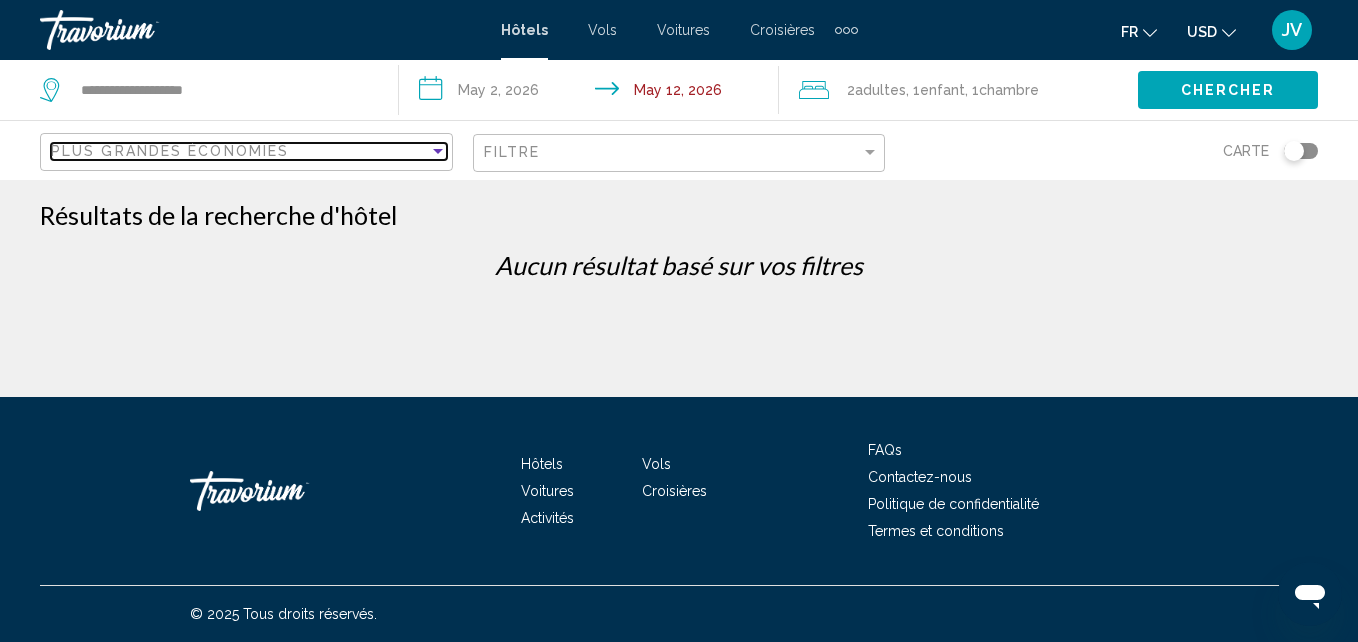 click on "Plus grandes économies" at bounding box center [249, 152] 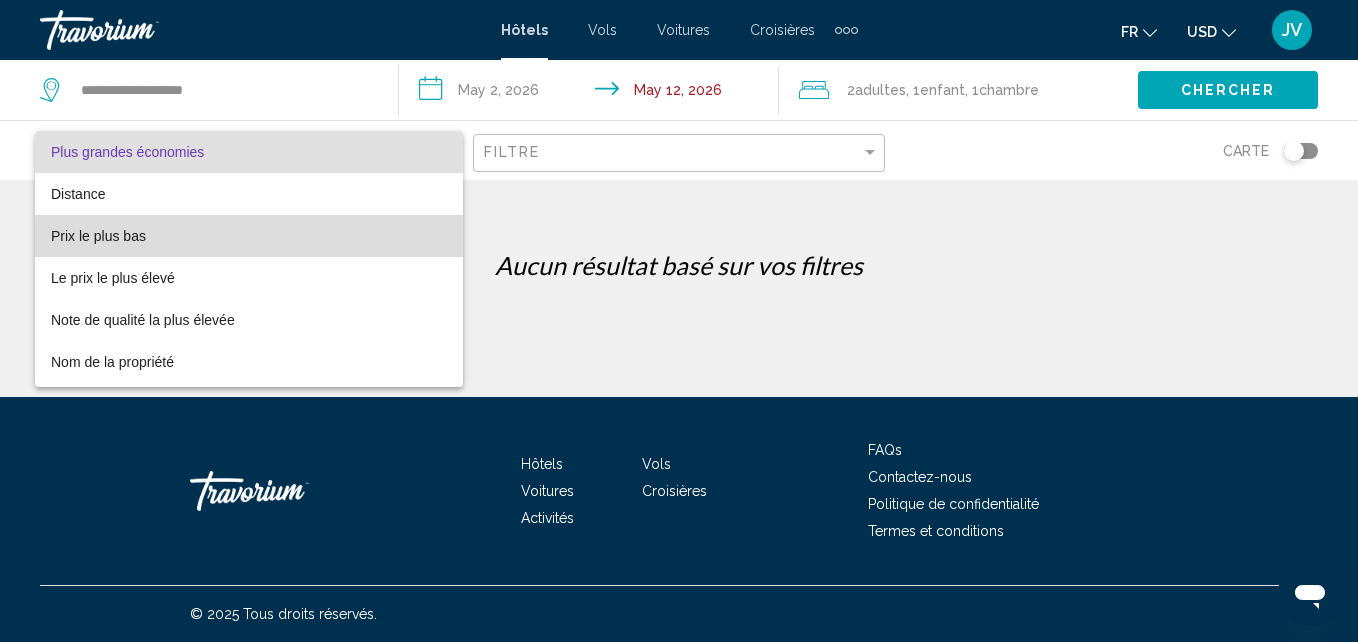 click on "Prix le plus bas" at bounding box center [249, 236] 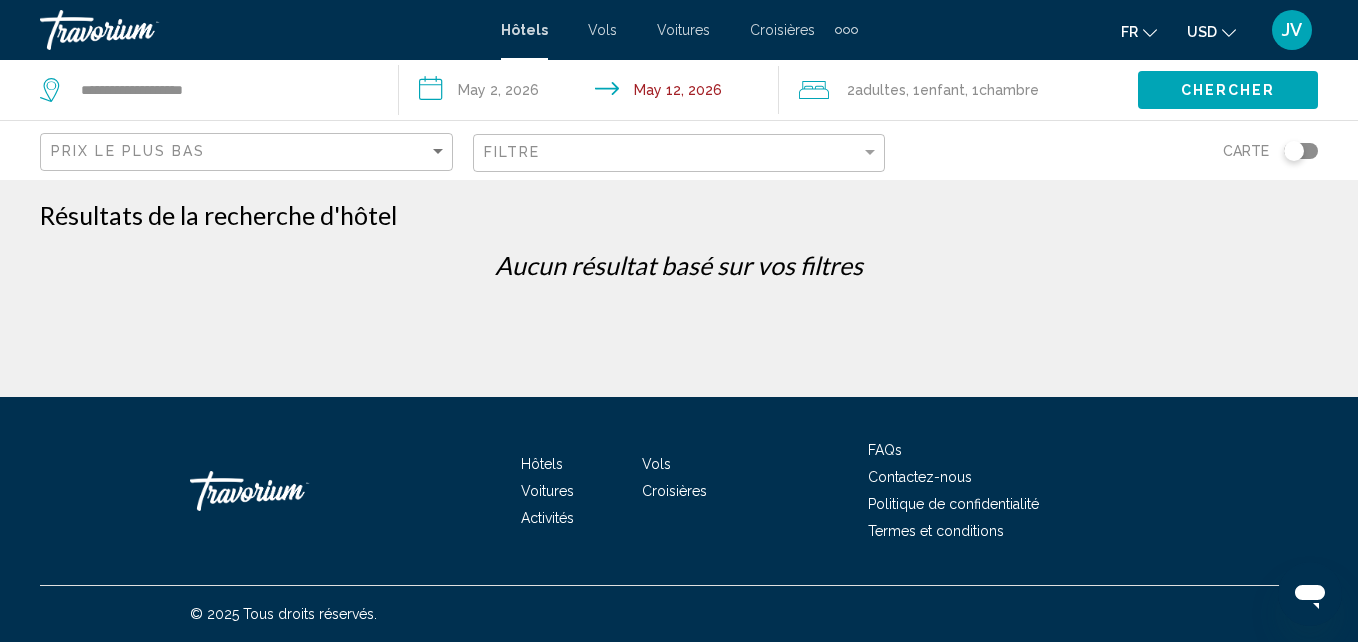 click on "Filtre" 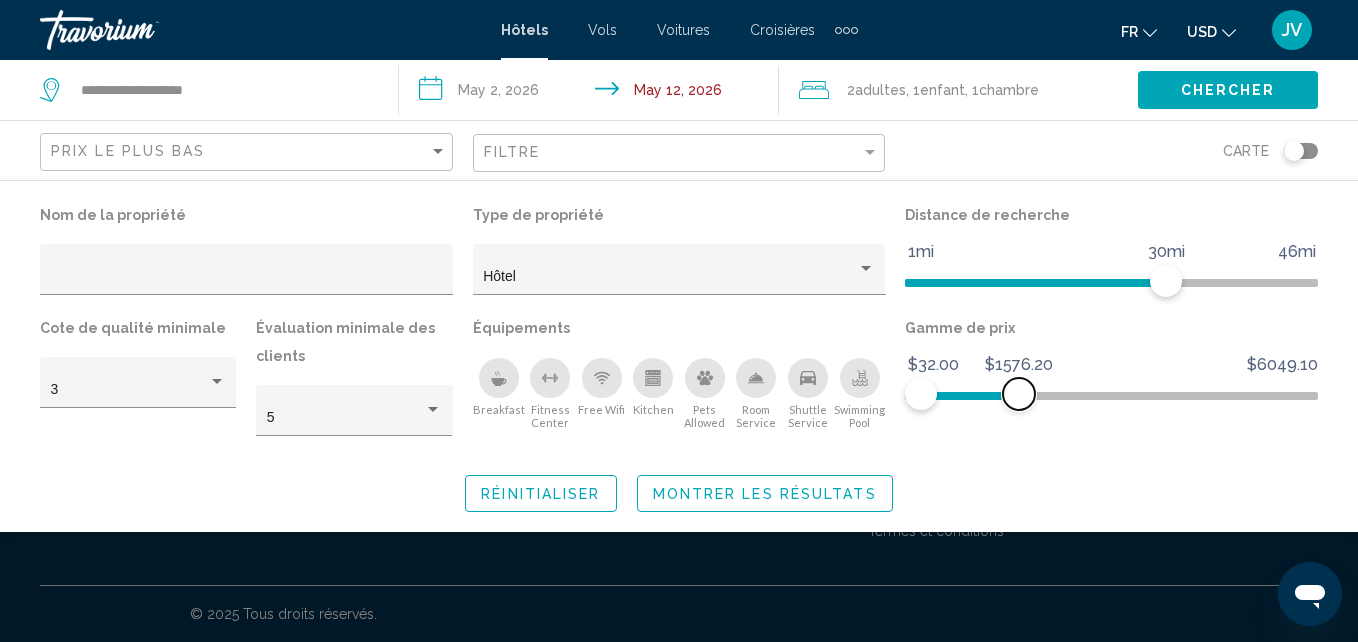 drag, startPoint x: 1295, startPoint y: 394, endPoint x: 1019, endPoint y: 434, distance: 278.88348 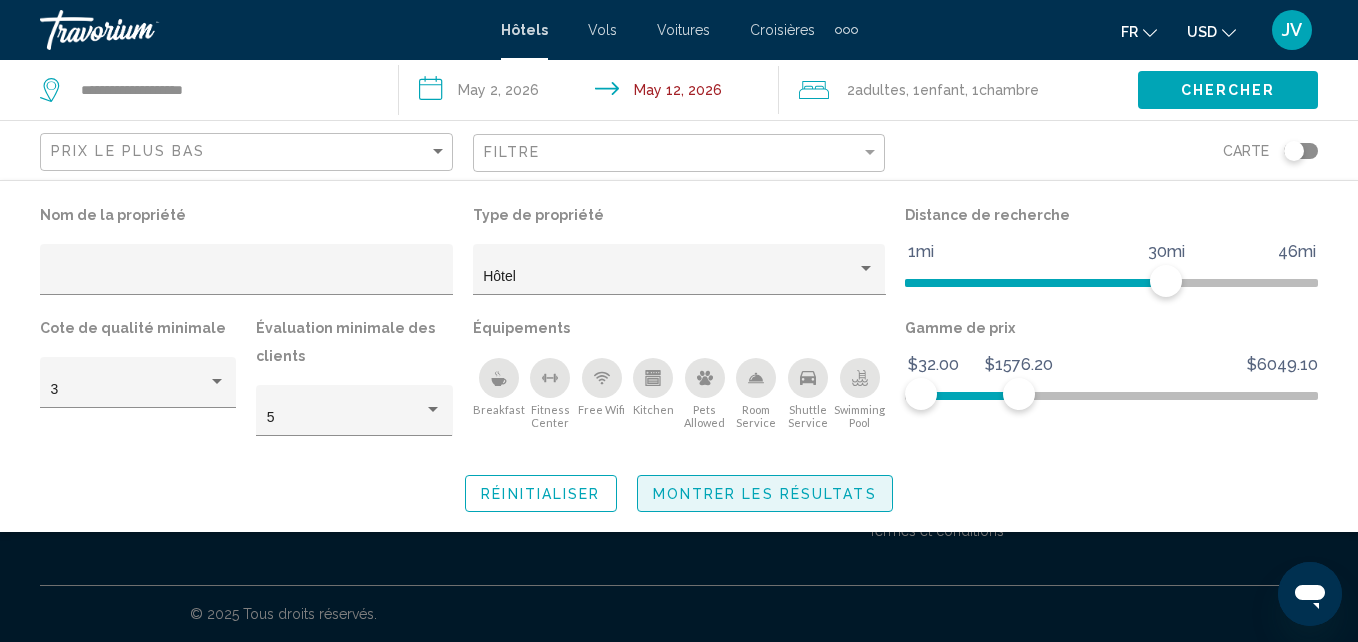 click on "Montrer les résultats" 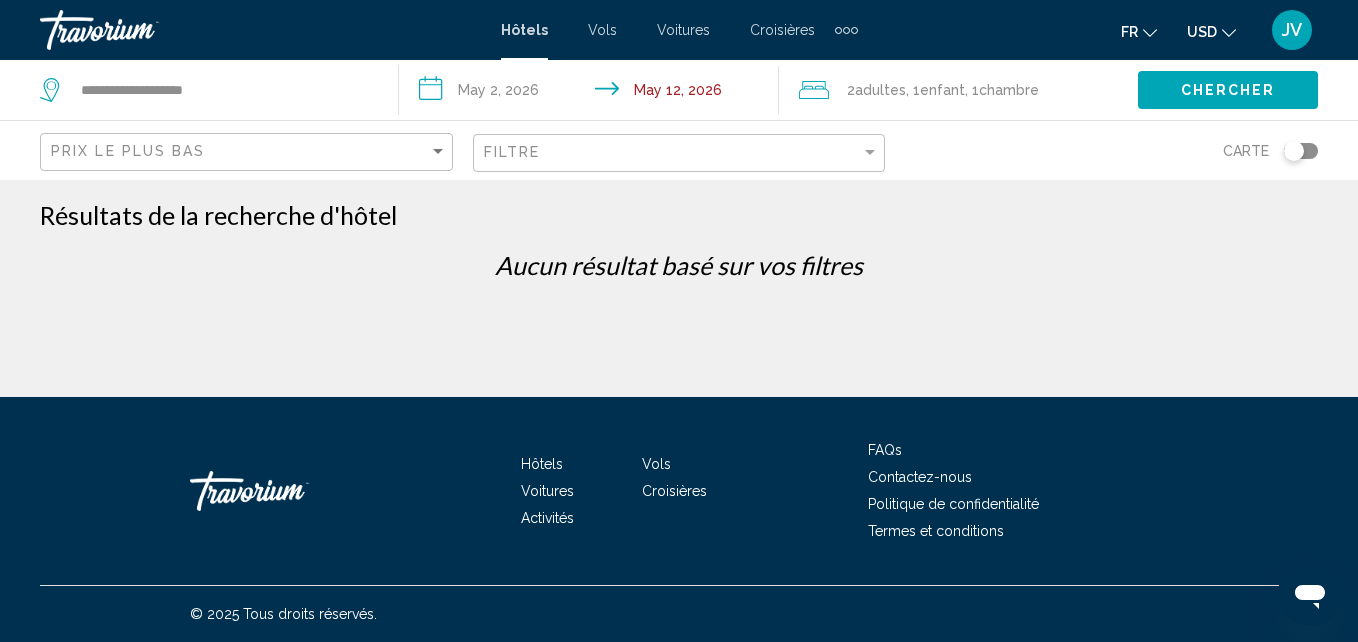 click on "USD
USD ($) MXN (Mex$) CAD (Can$) GBP (£) EUR (€) AUD (A$) NZD (NZ$) CNY (CN¥)" 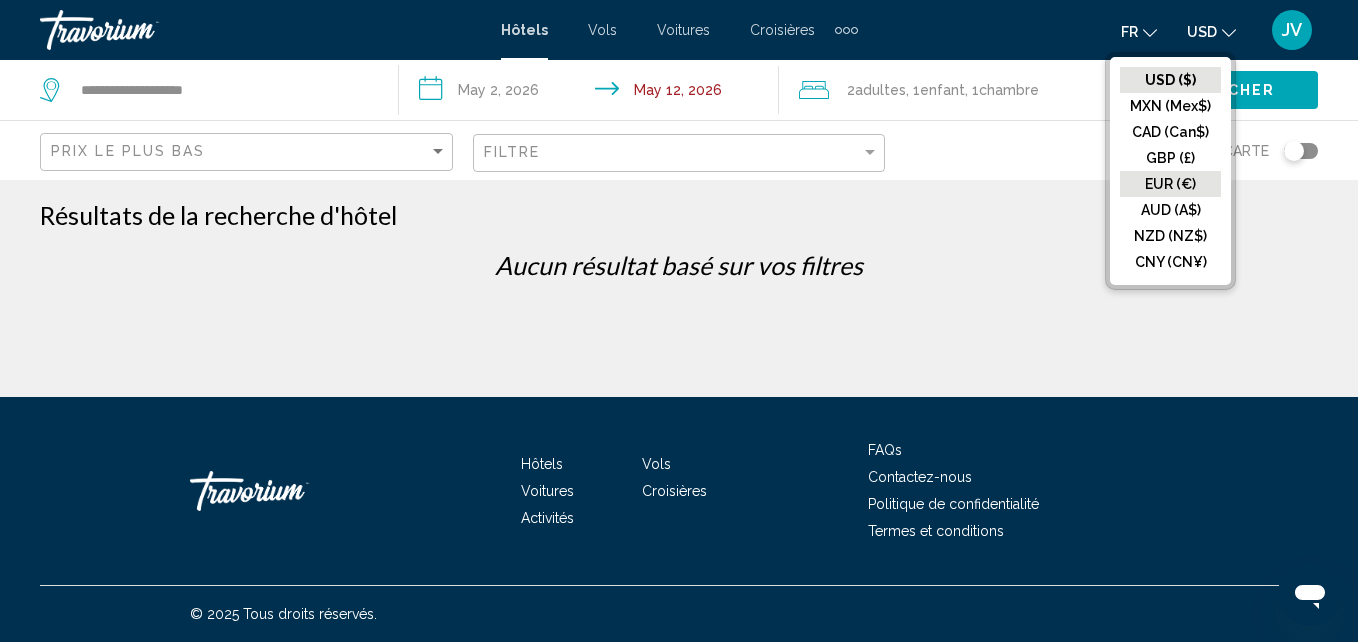click on "EUR (€)" 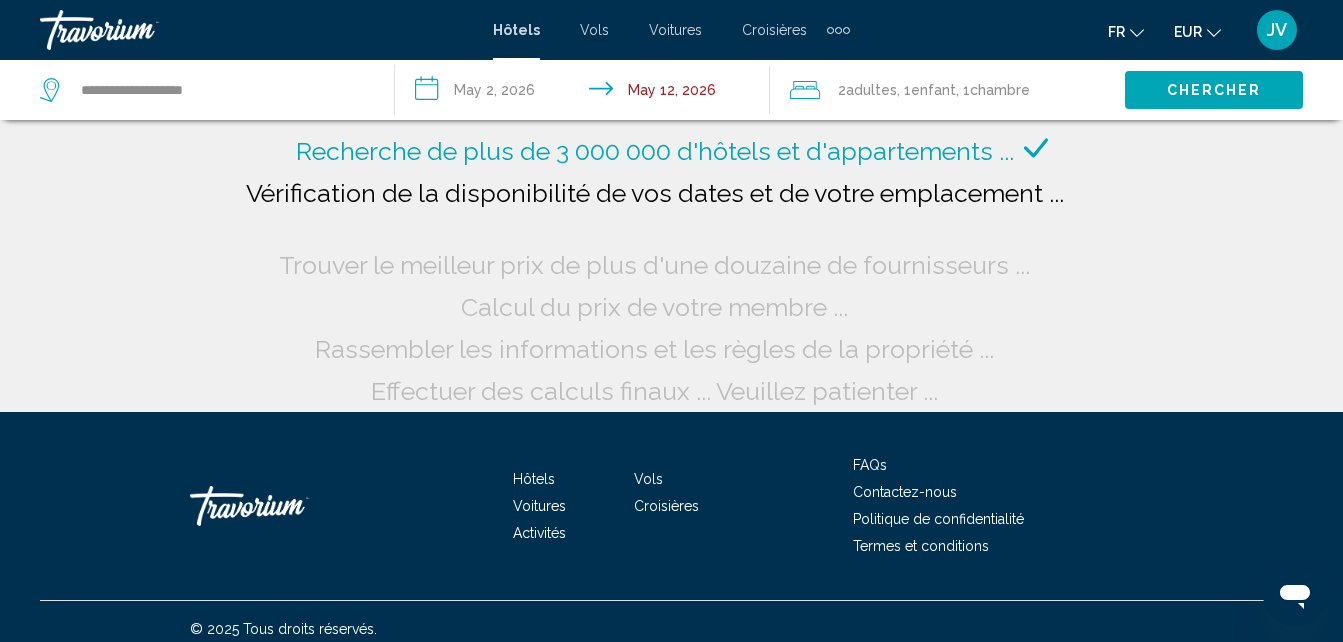 click on "Vols" at bounding box center (594, 30) 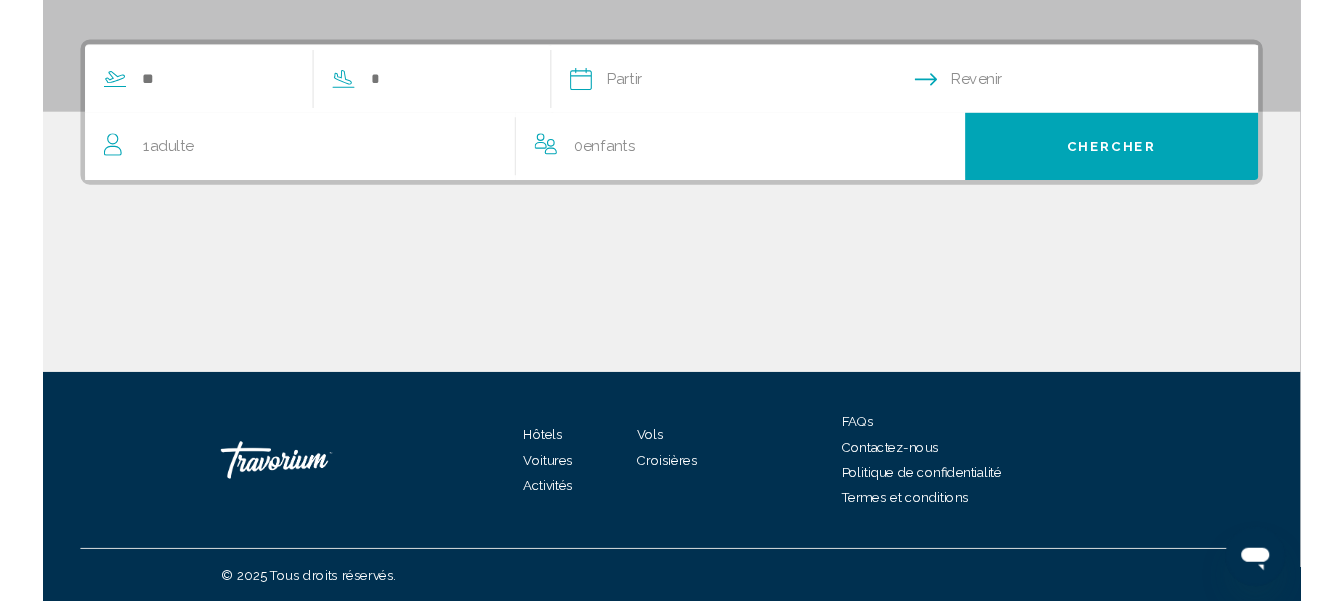 scroll, scrollTop: 0, scrollLeft: 0, axis: both 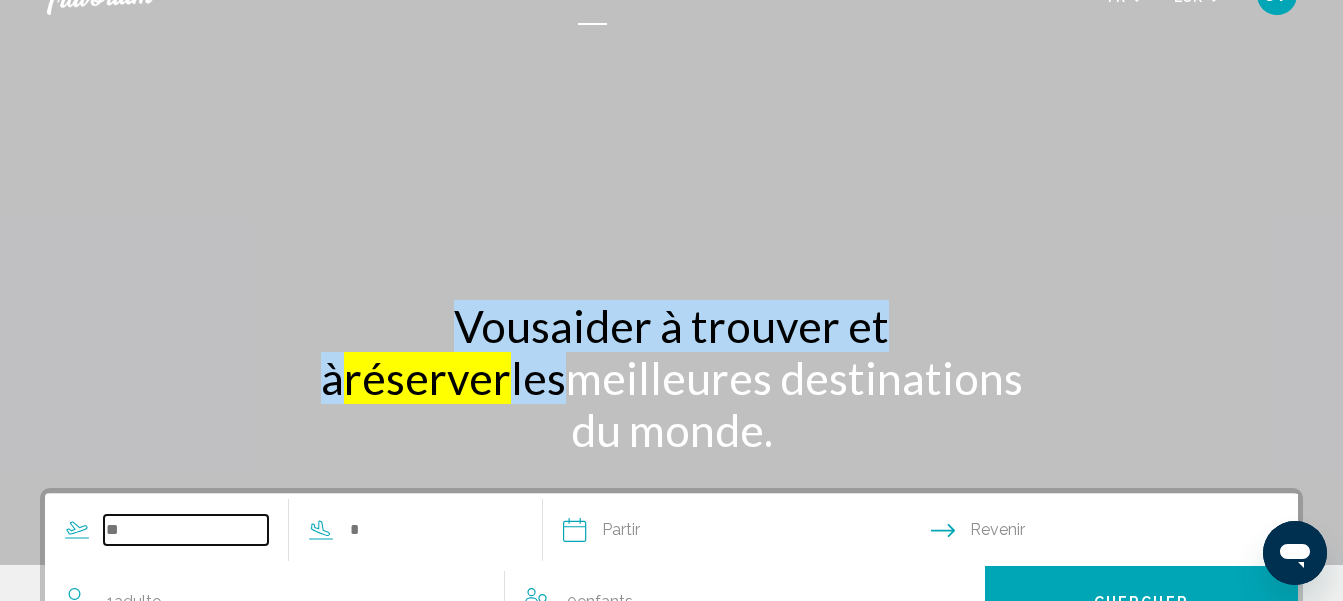 click at bounding box center [186, 530] 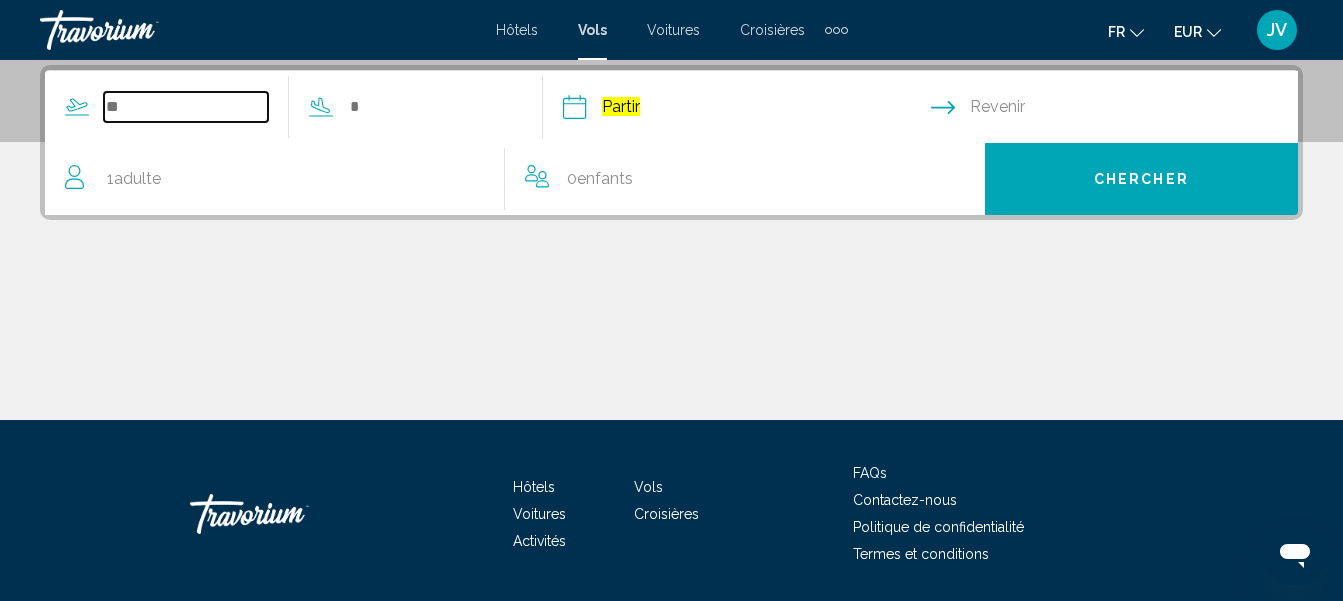 scroll, scrollTop: 255, scrollLeft: 0, axis: vertical 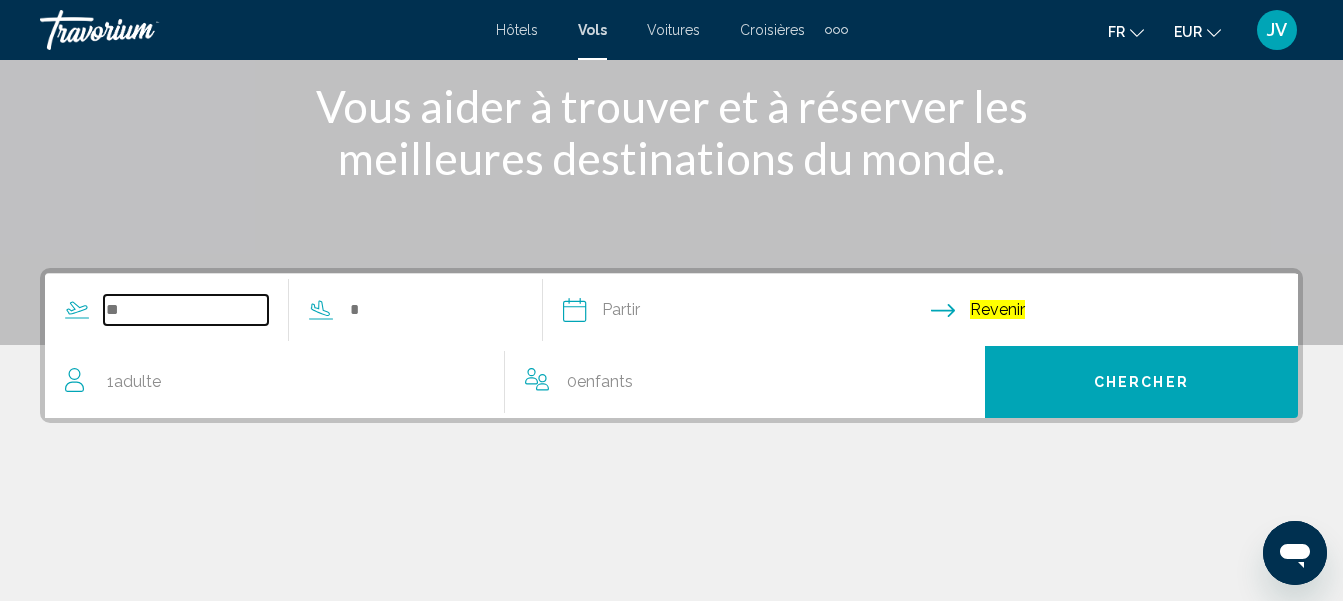 click at bounding box center [186, 310] 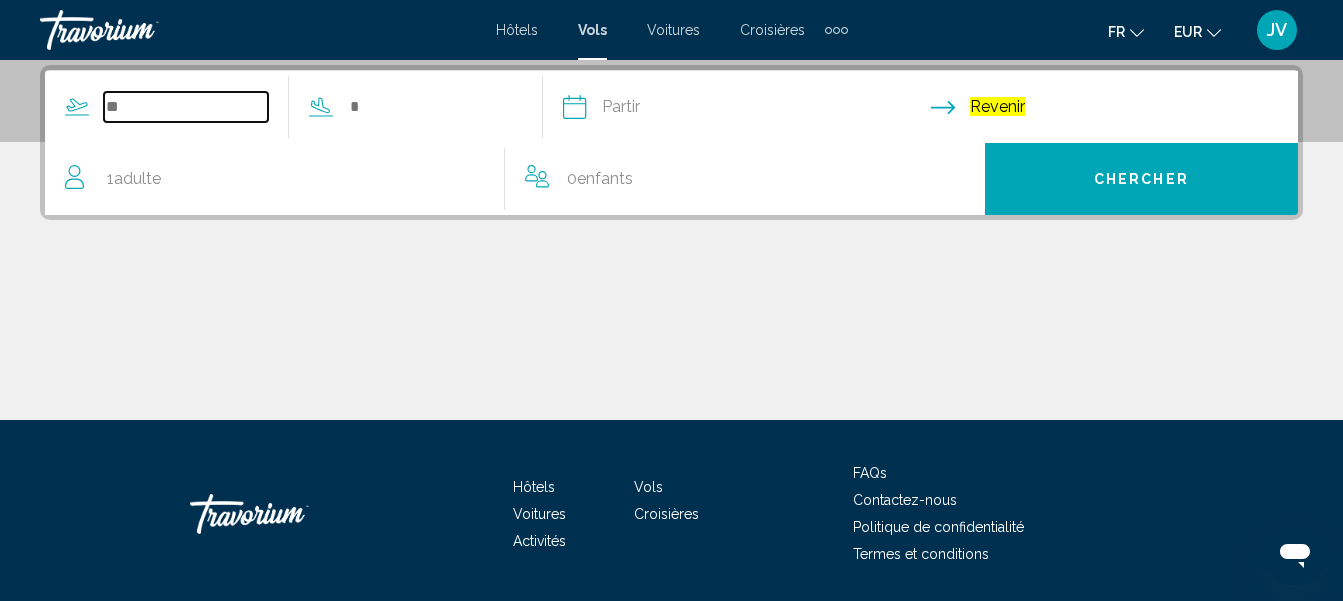 scroll, scrollTop: 255, scrollLeft: 0, axis: vertical 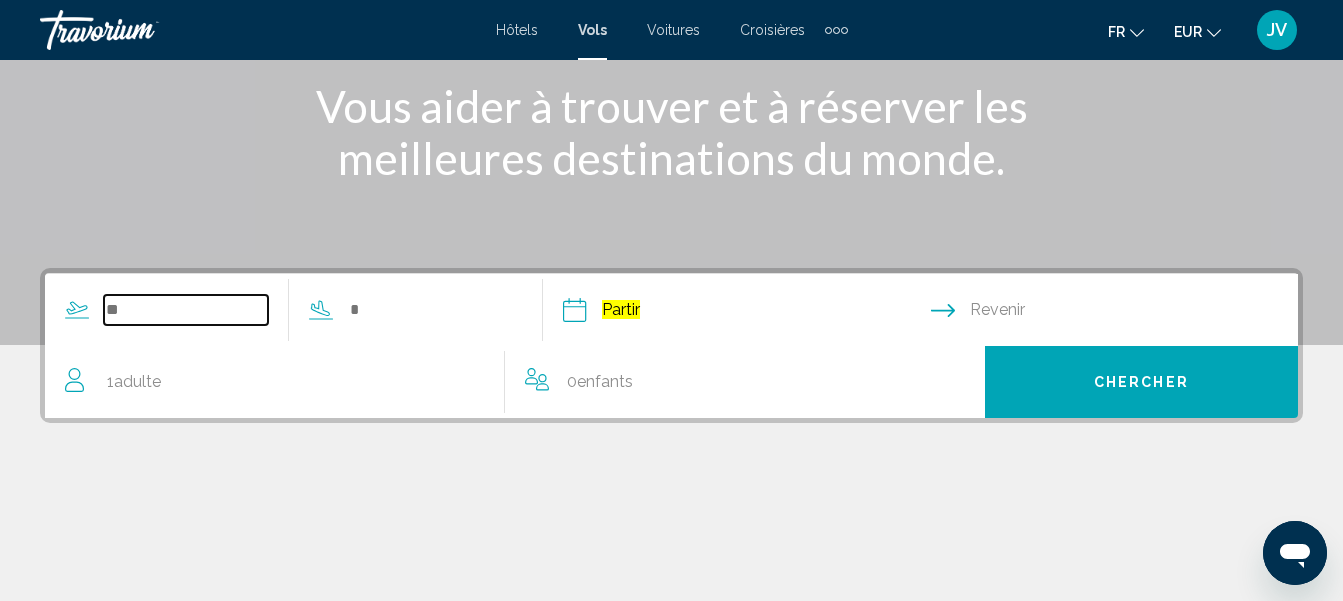 click at bounding box center [186, 310] 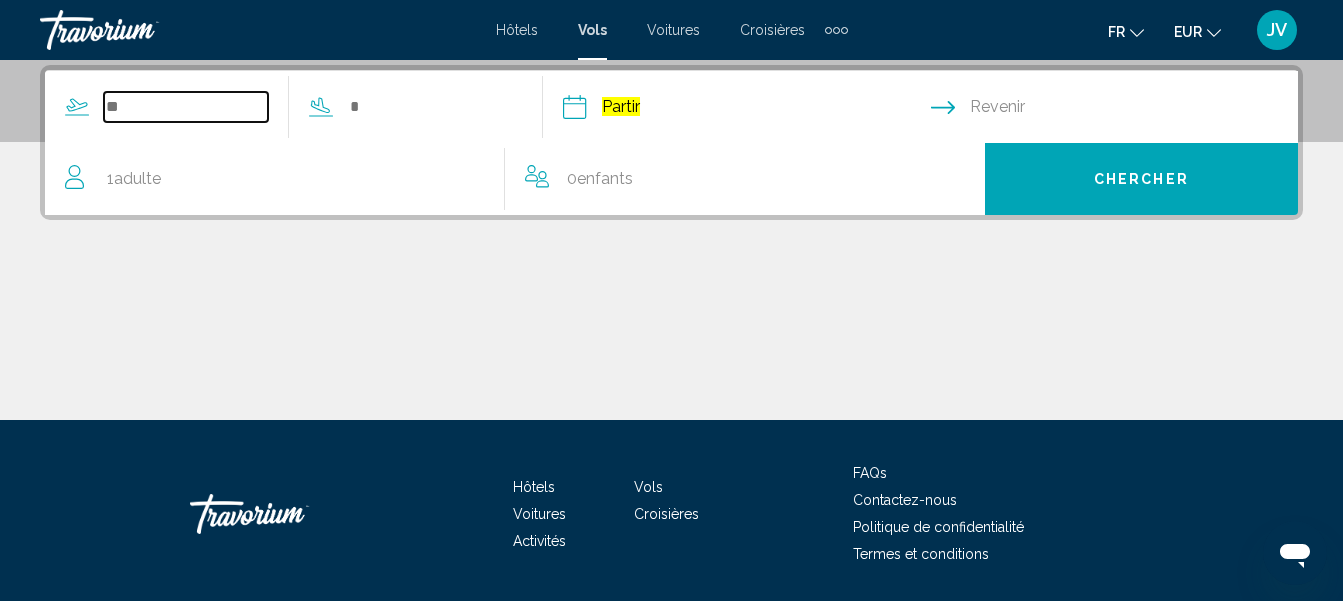 scroll, scrollTop: 255, scrollLeft: 0, axis: vertical 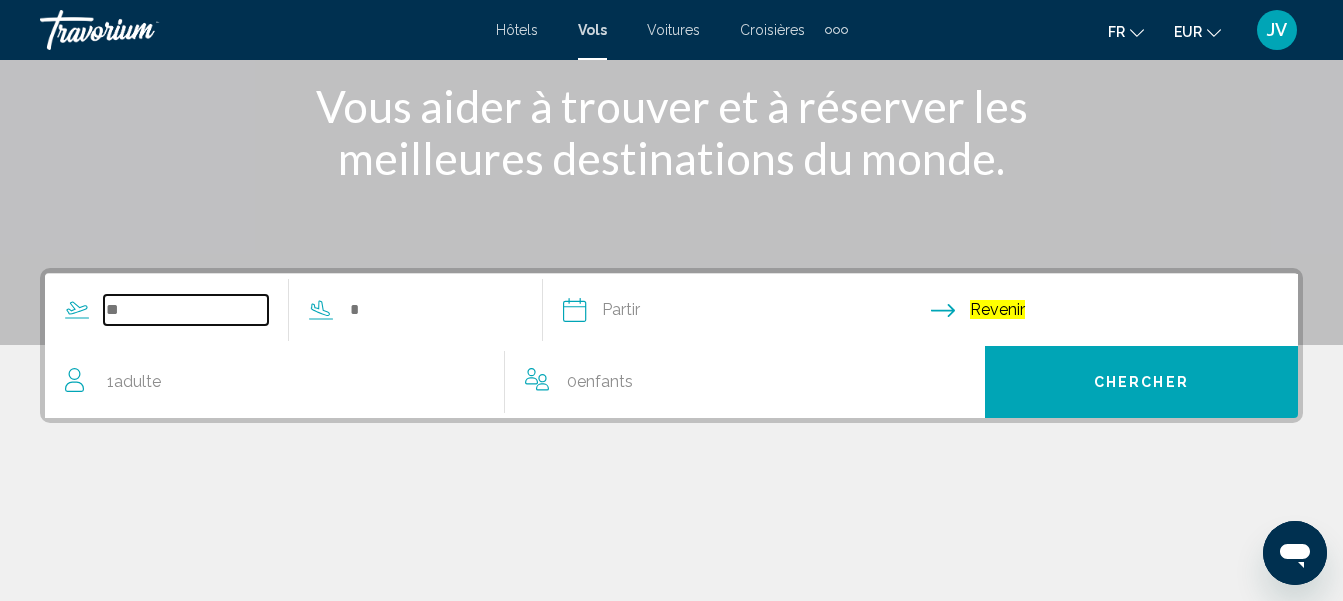 click at bounding box center [186, 310] 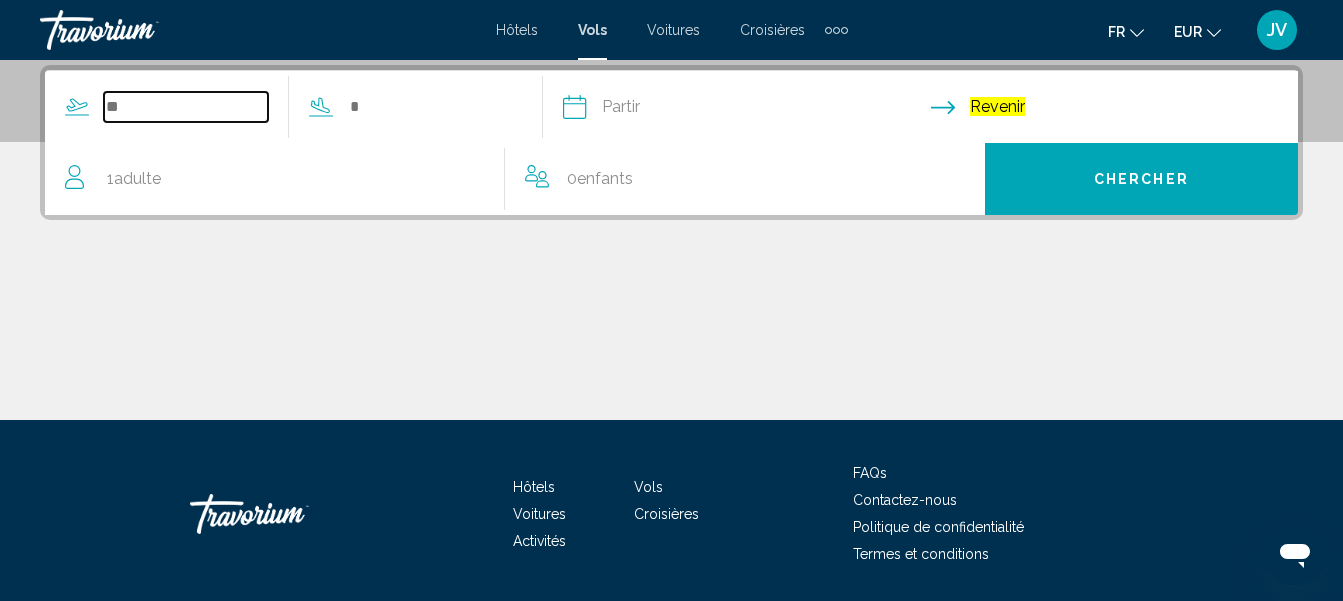 scroll, scrollTop: 255, scrollLeft: 0, axis: vertical 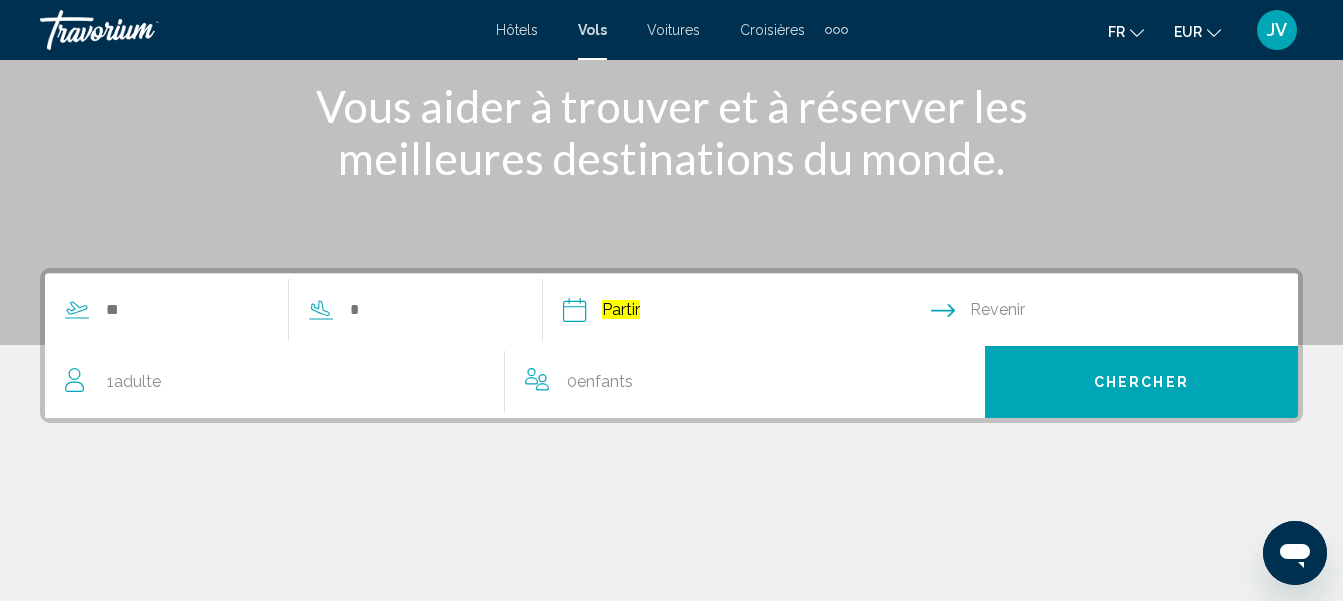 click 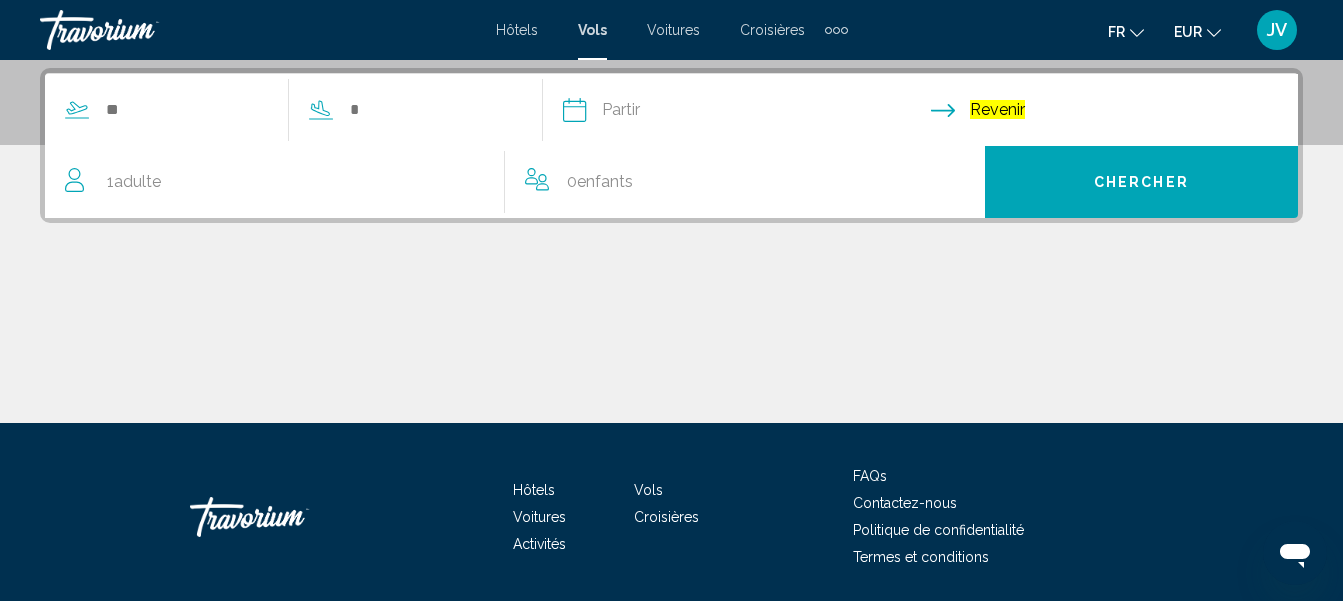 scroll, scrollTop: 458, scrollLeft: 0, axis: vertical 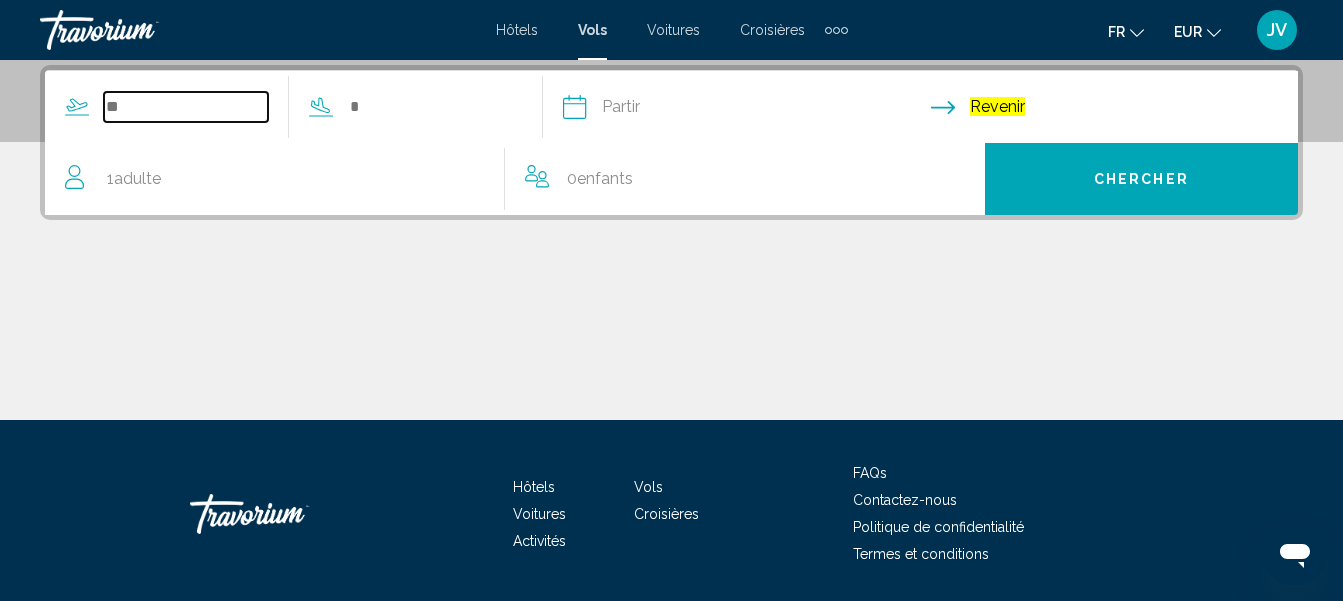 click at bounding box center (186, 107) 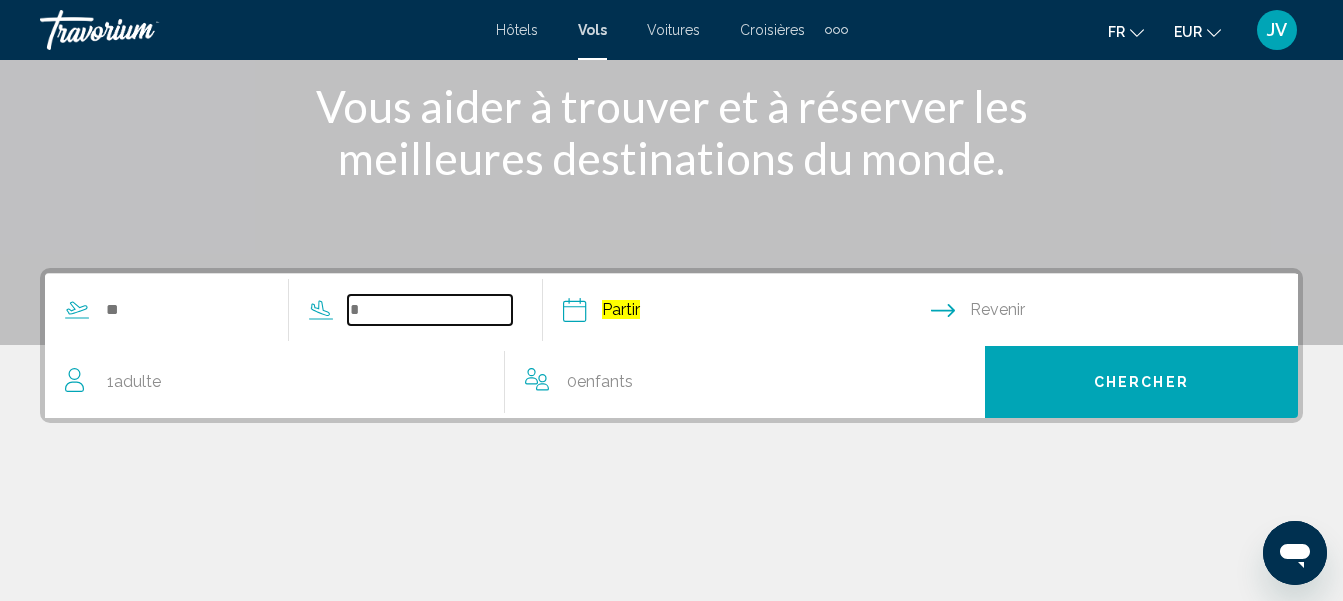 click at bounding box center (430, 310) 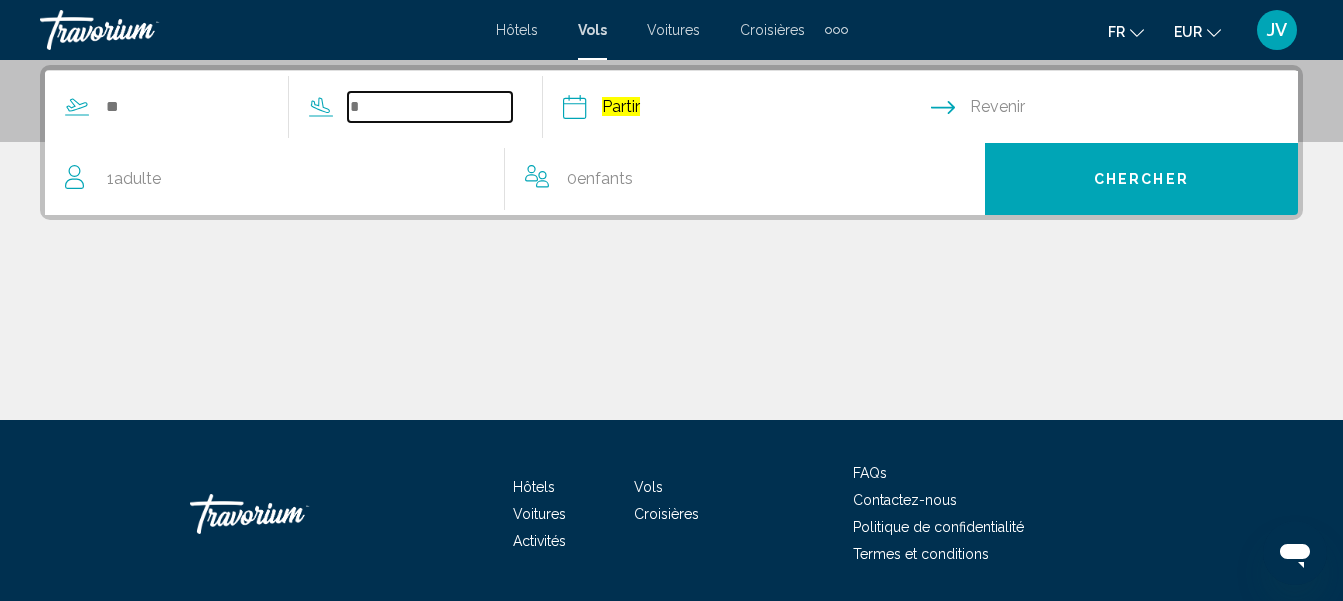 scroll, scrollTop: 255, scrollLeft: 0, axis: vertical 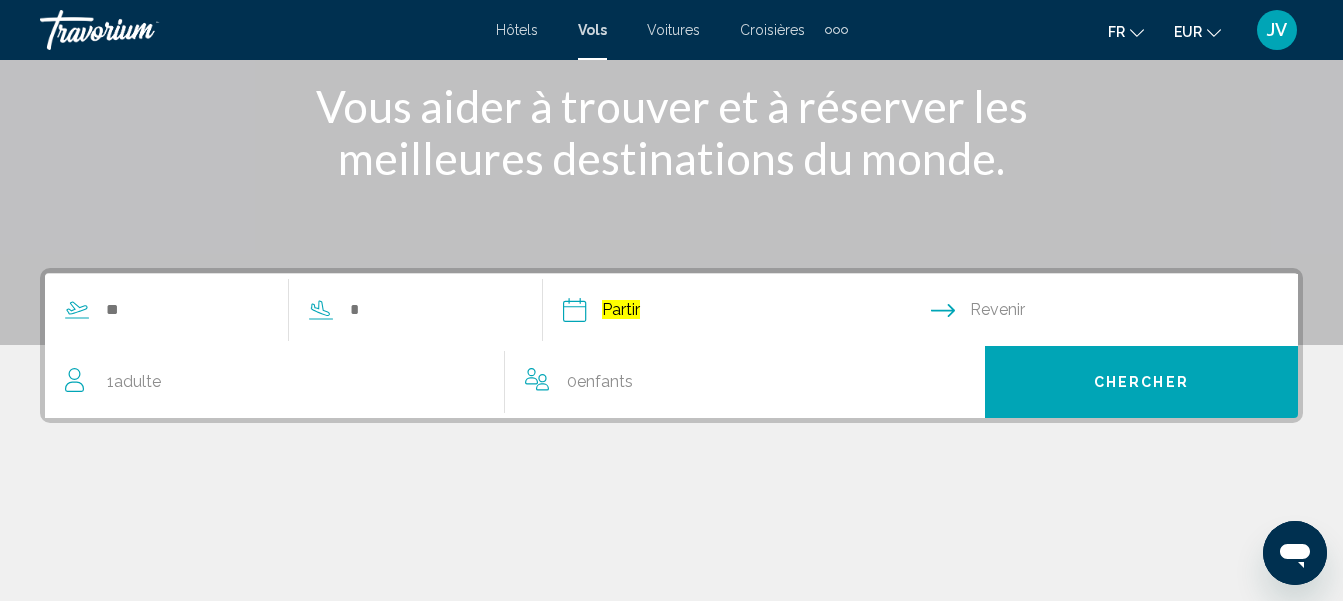 click on "Vous aider à trouver et à réserver les meilleures destinations du monde." at bounding box center (672, 132) 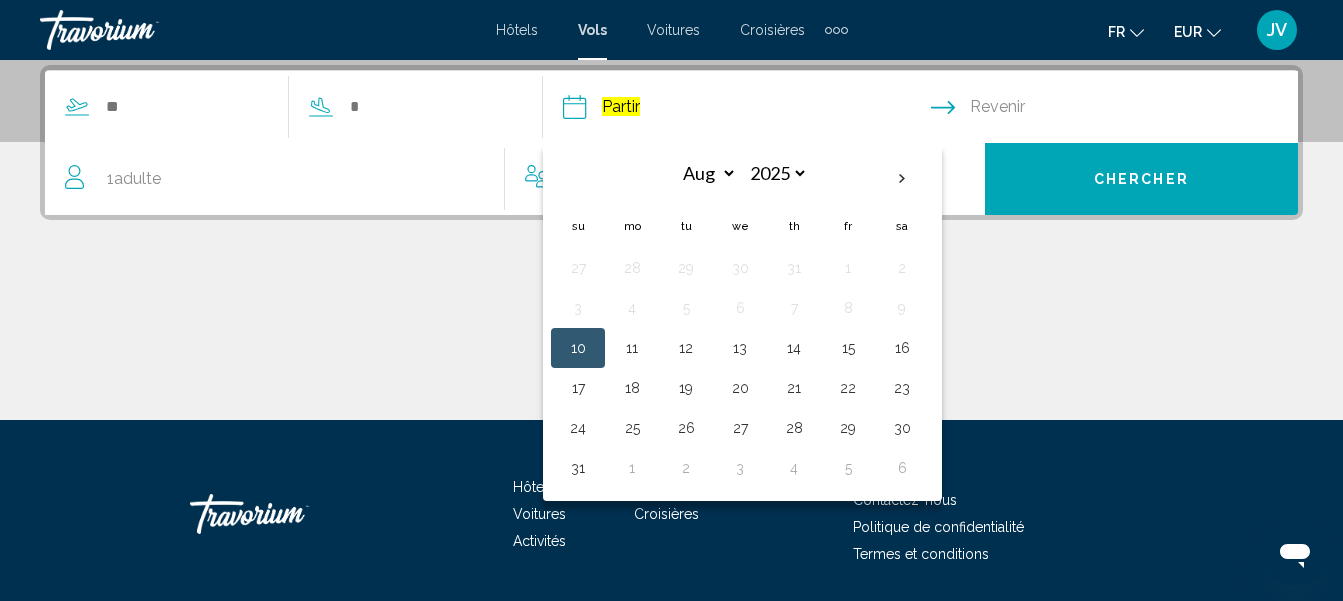 scroll, scrollTop: 319, scrollLeft: 0, axis: vertical 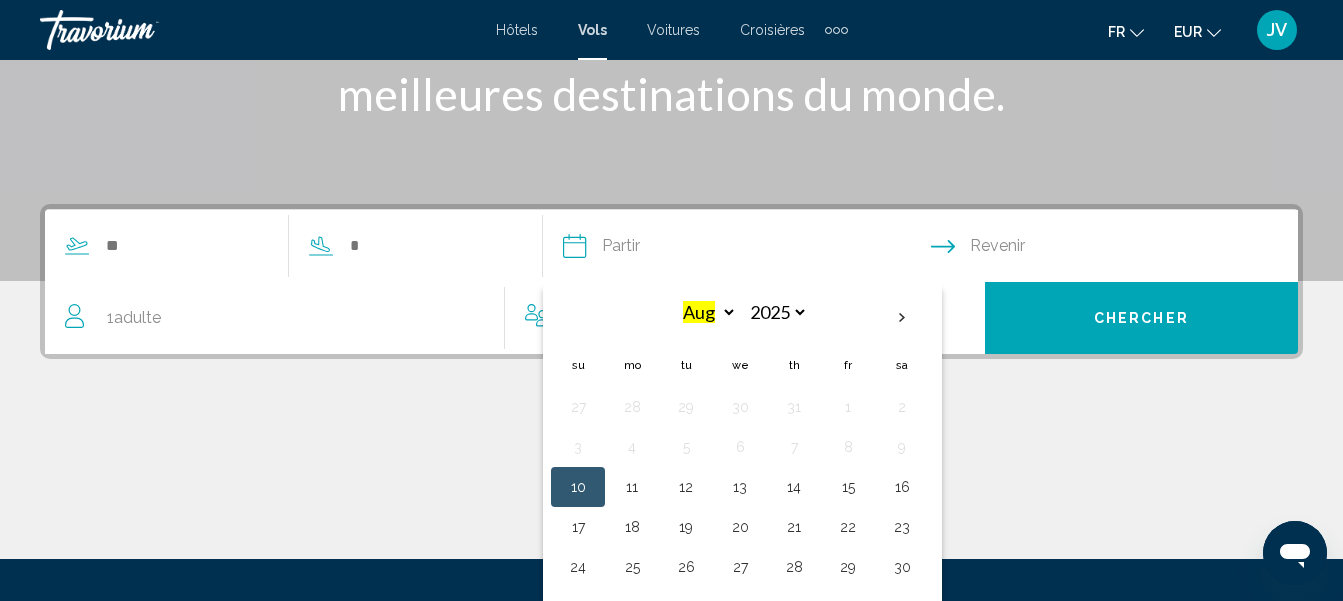 click on "Aug   *** *** *** *** *** *** *** *** *** *** *** ***   2025  **** **** **** **** **** ****" at bounding box center (740, 319) 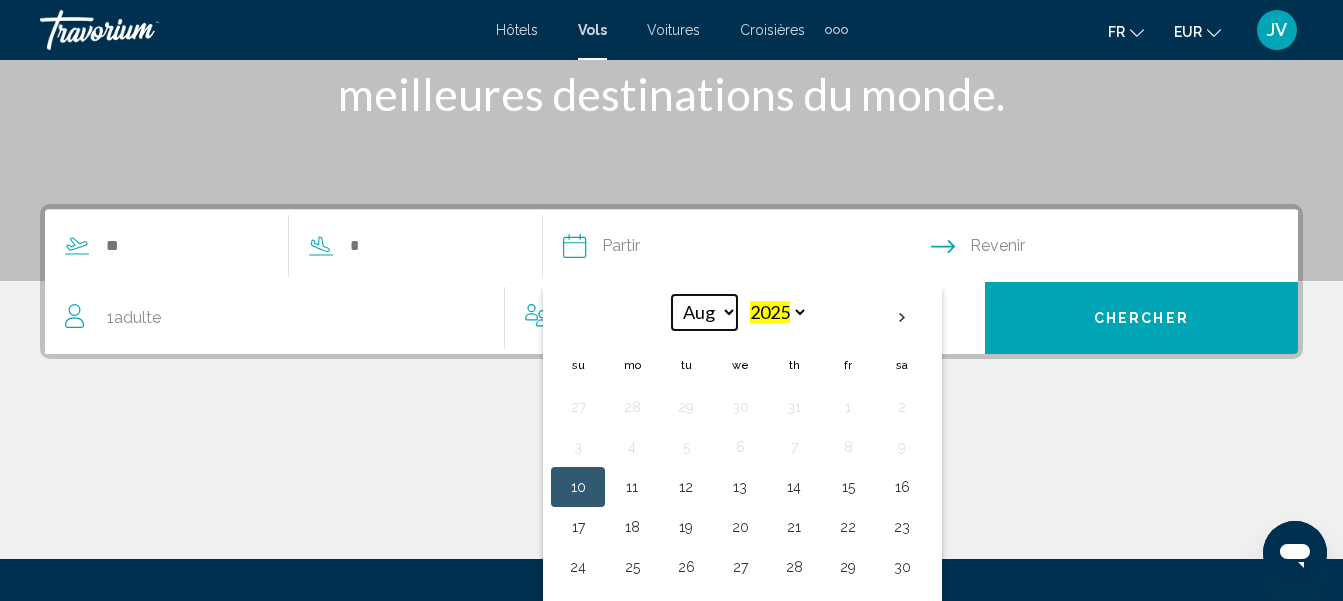 click on "*** *** *** *** *** *** *** *** *** *** *** ***" at bounding box center [704, 312] 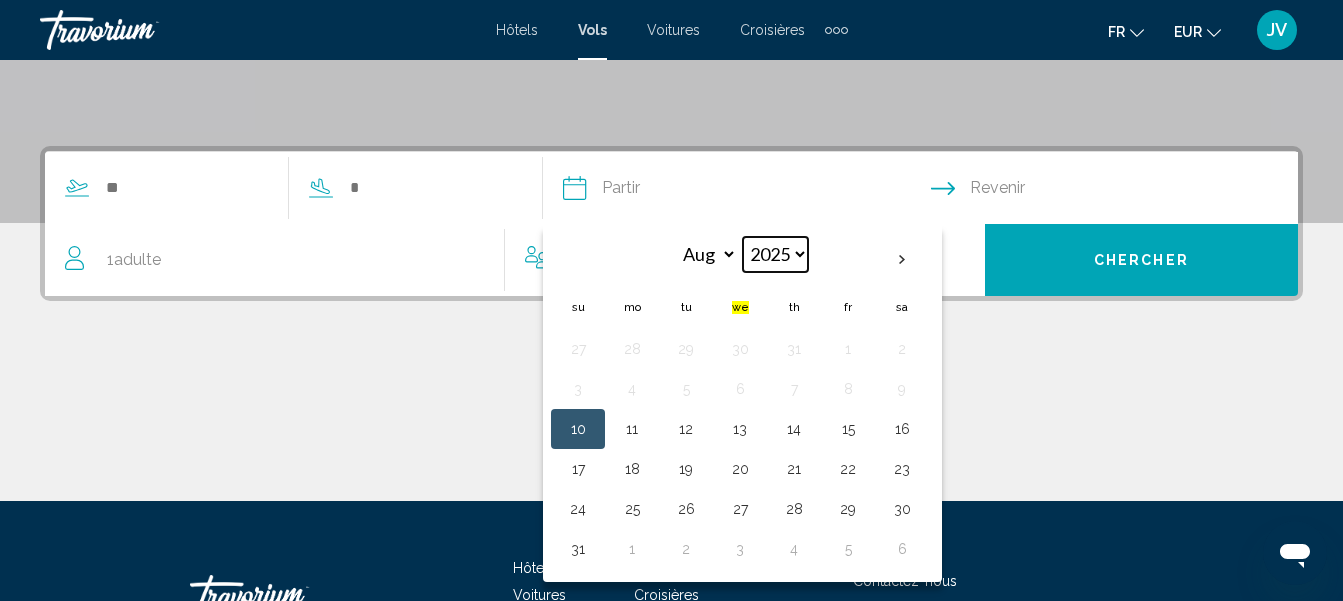 click on "**** **** **** **** **** ****" at bounding box center [775, 254] 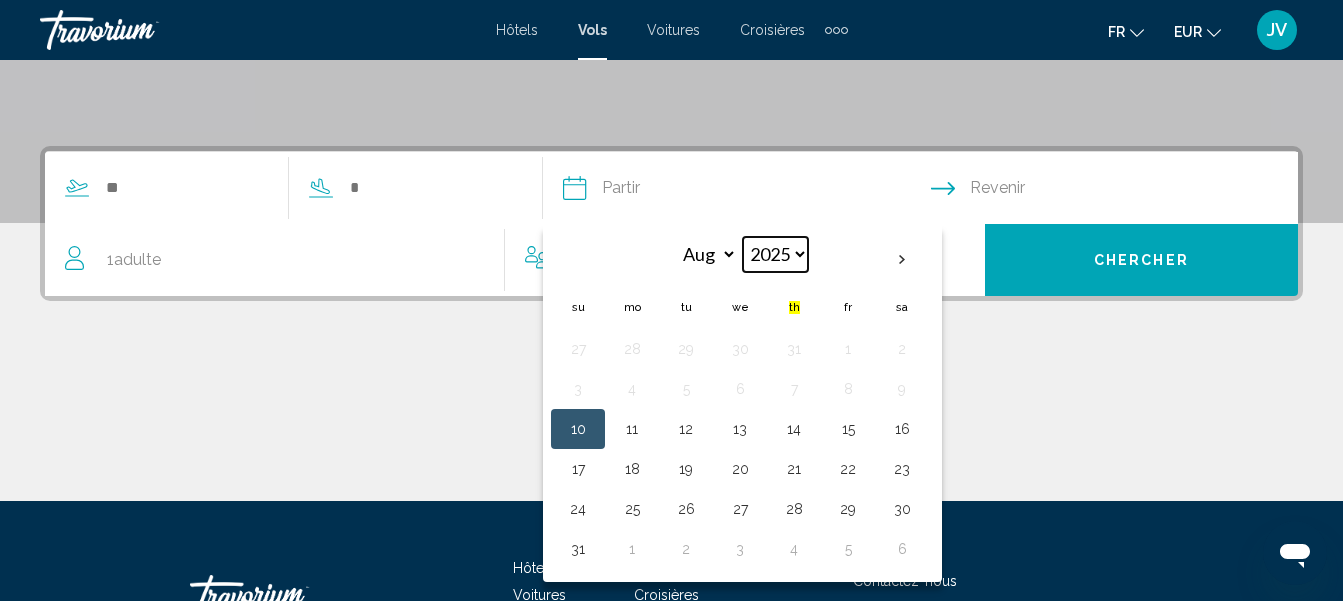 select on "****" 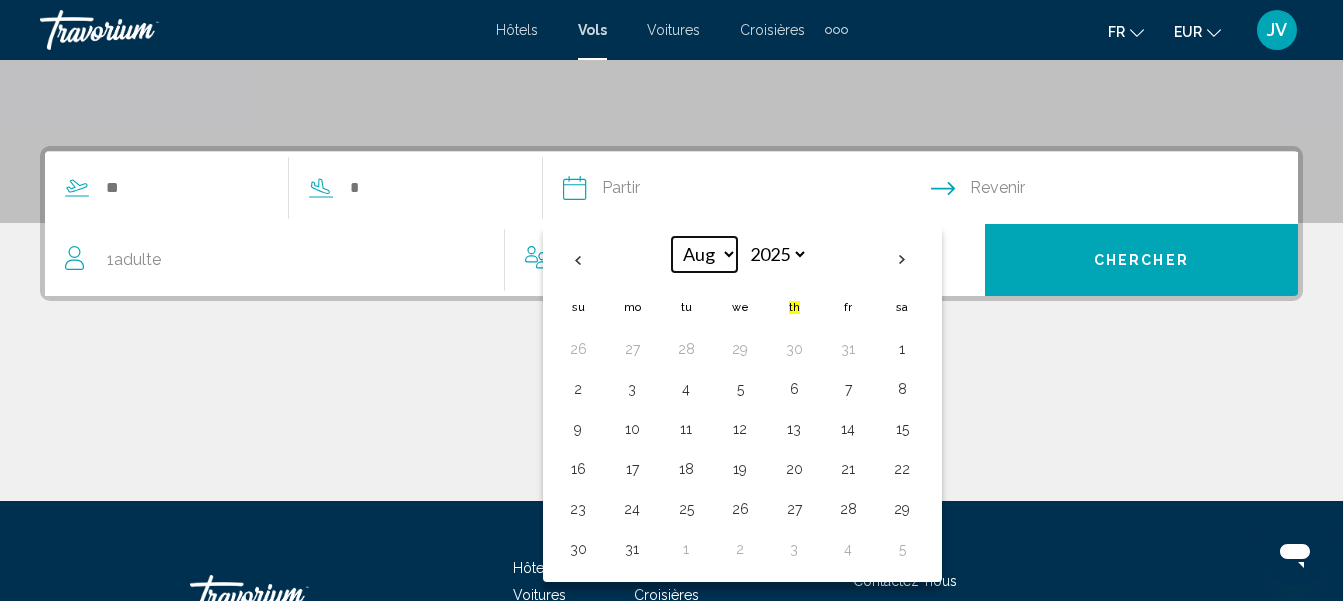 click on "*** *** *** *** *** *** *** *** *** *** *** ***" at bounding box center [704, 254] 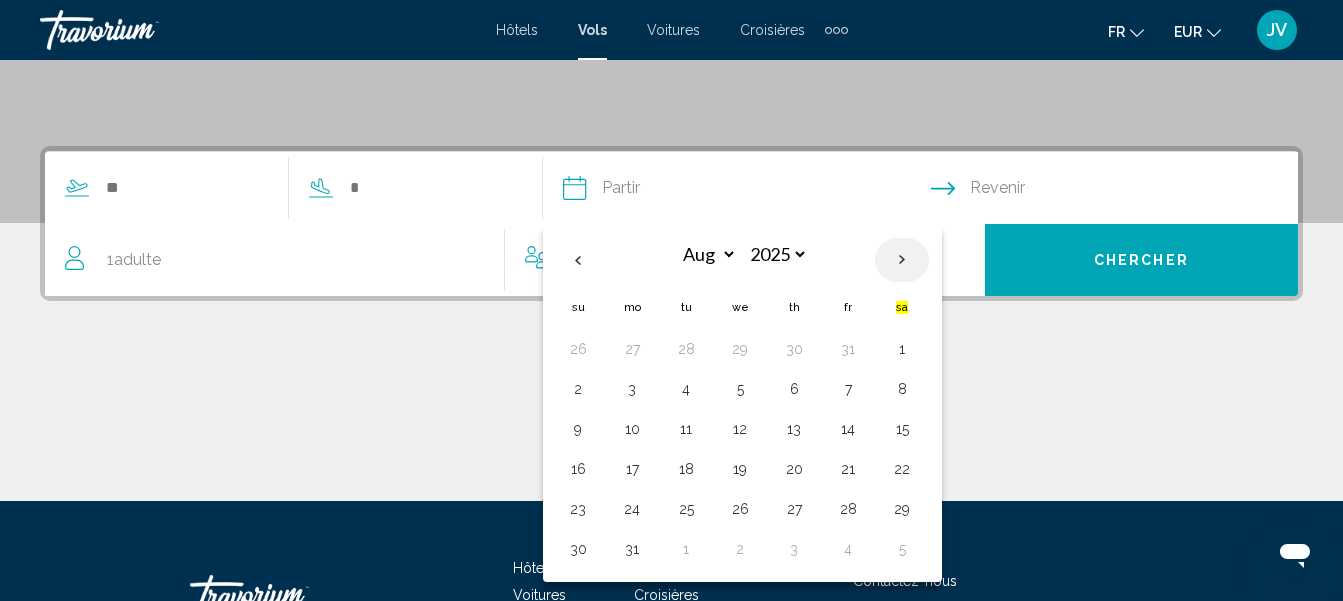 click at bounding box center [902, 260] 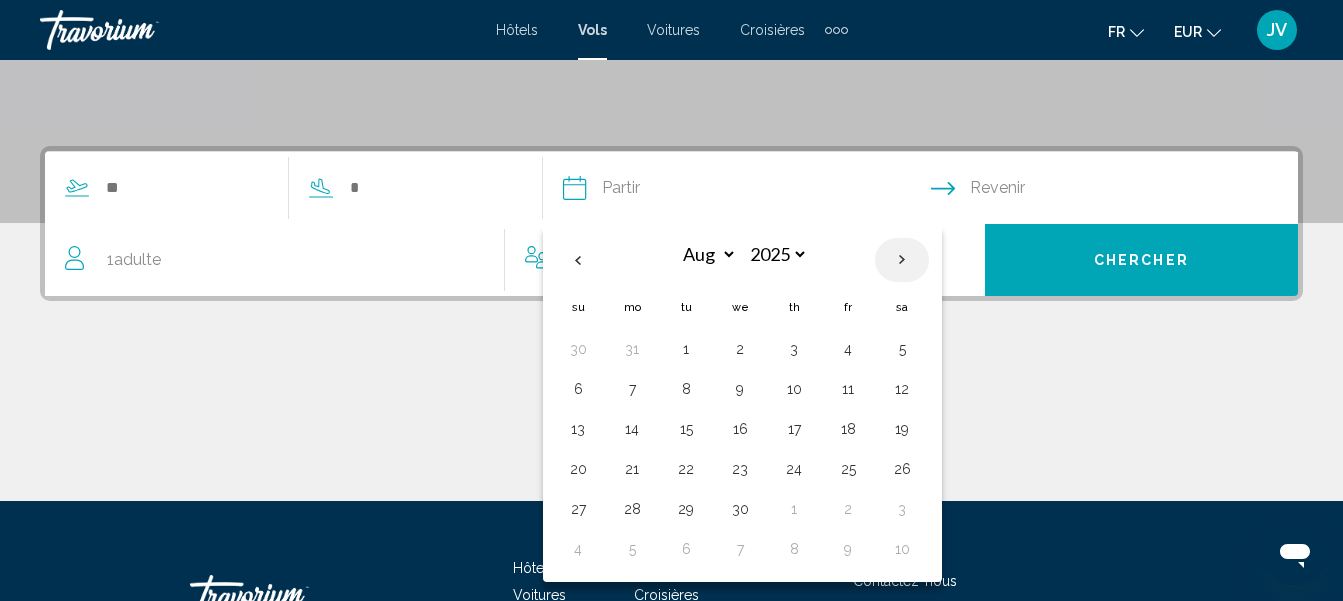 click at bounding box center (902, 260) 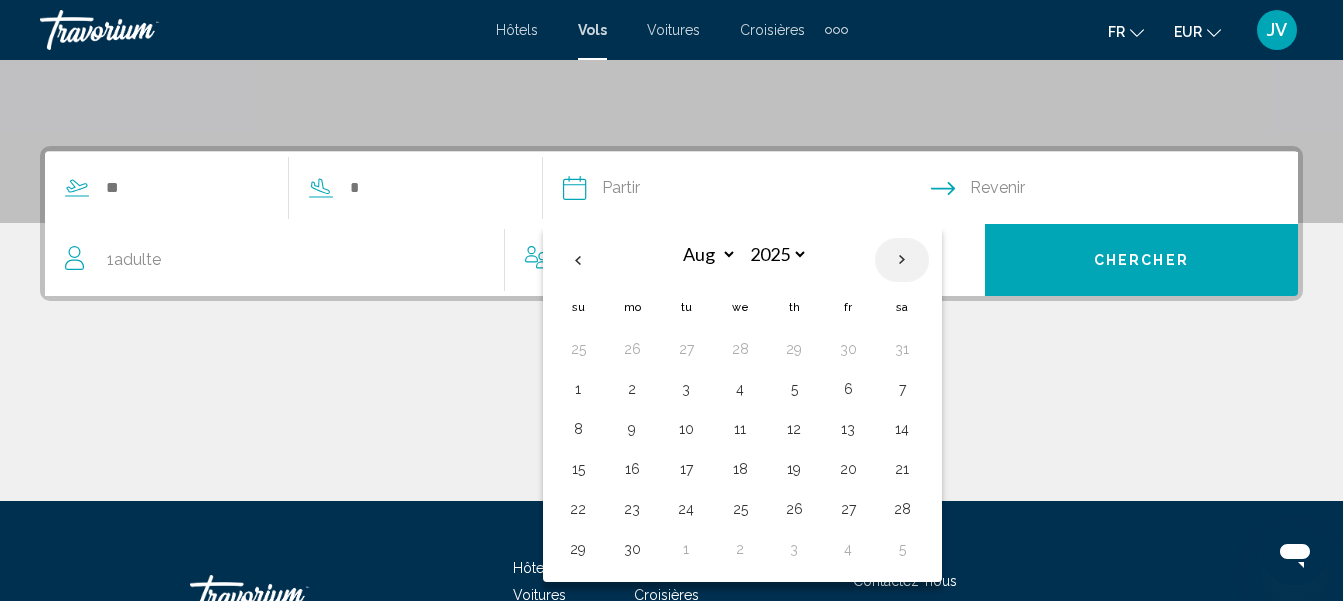 click at bounding box center (902, 260) 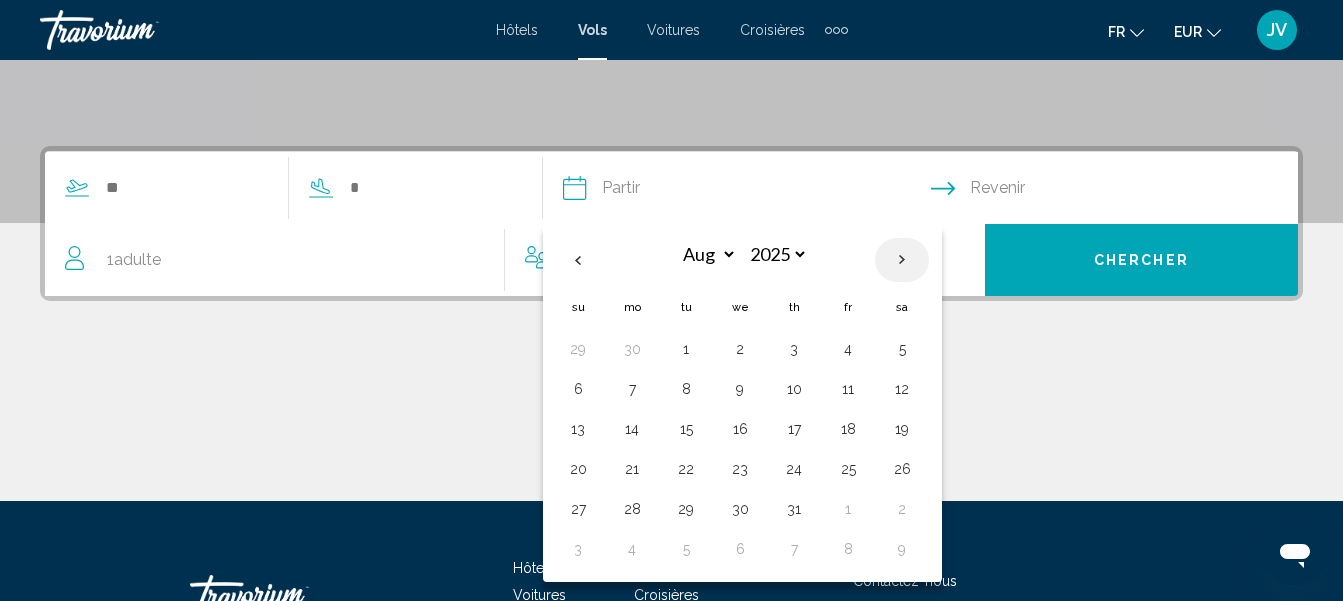 click at bounding box center (902, 260) 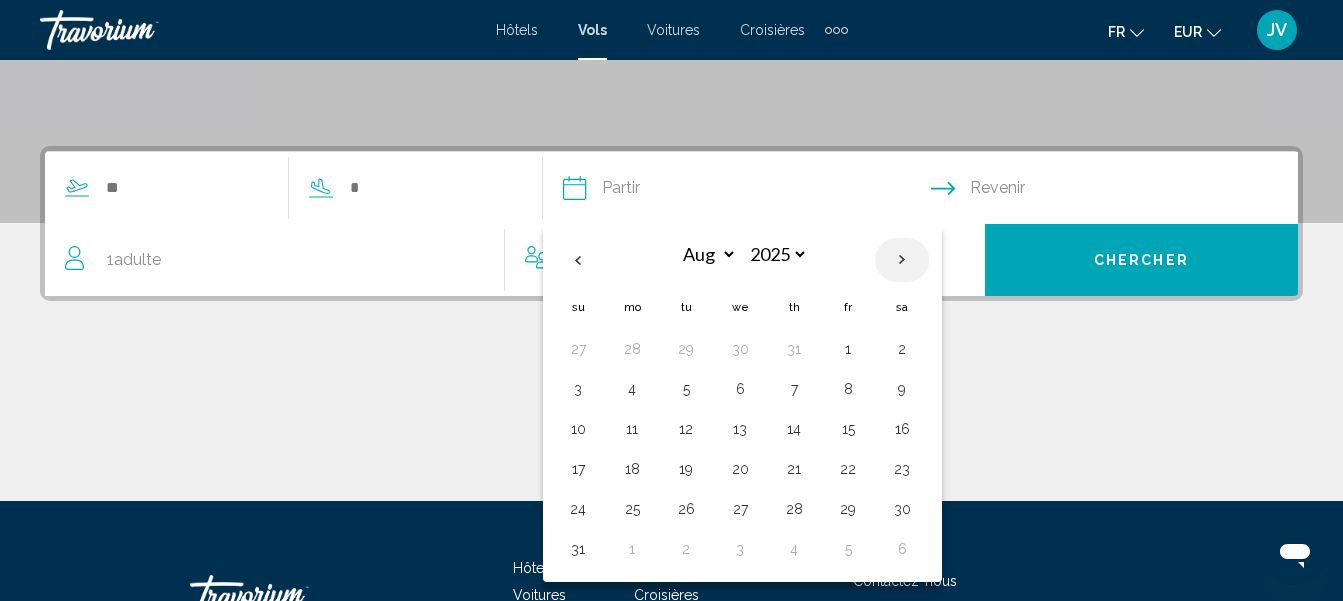 click at bounding box center (902, 260) 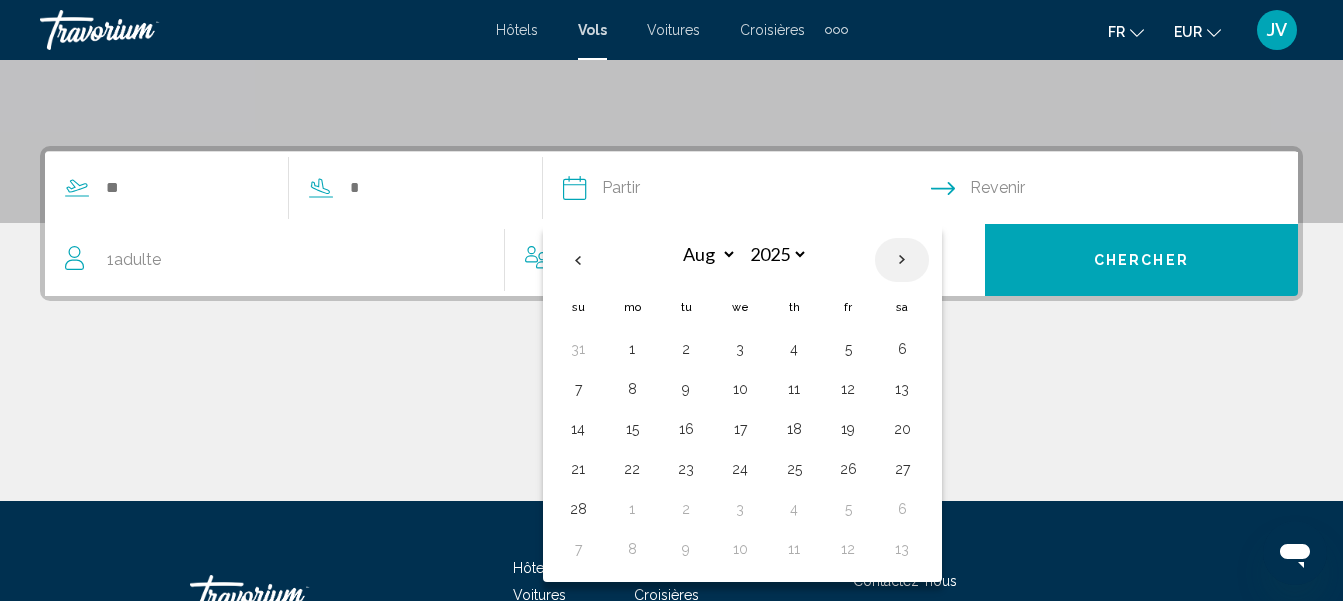 click at bounding box center [902, 260] 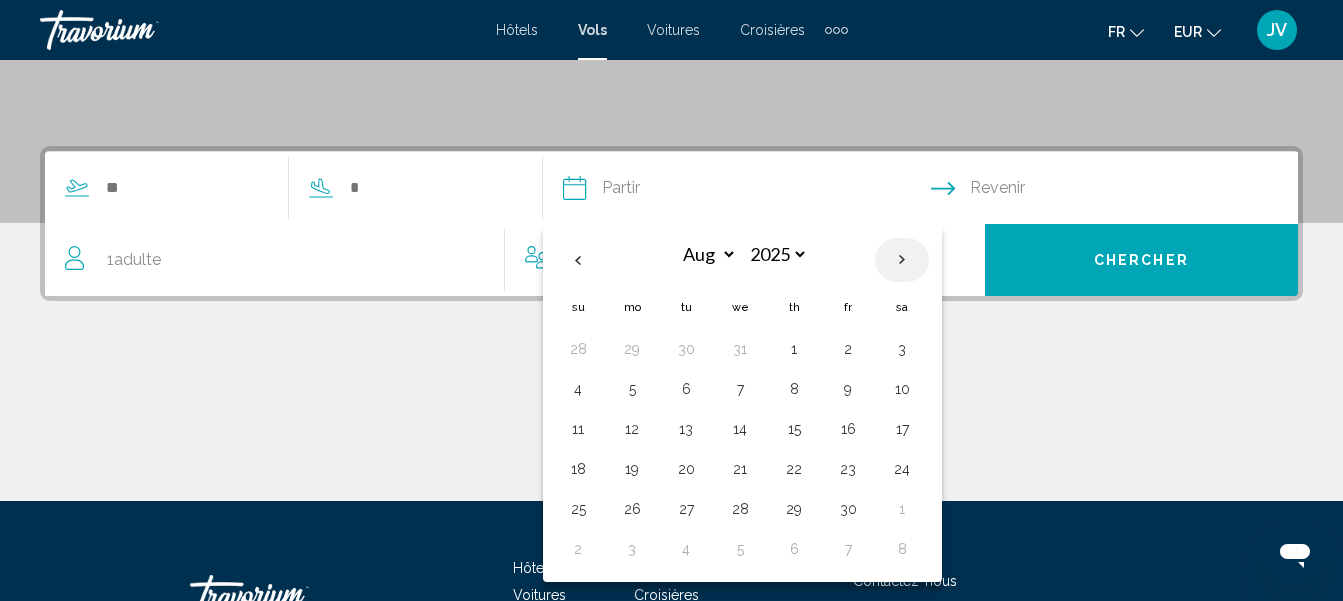 click at bounding box center (902, 260) 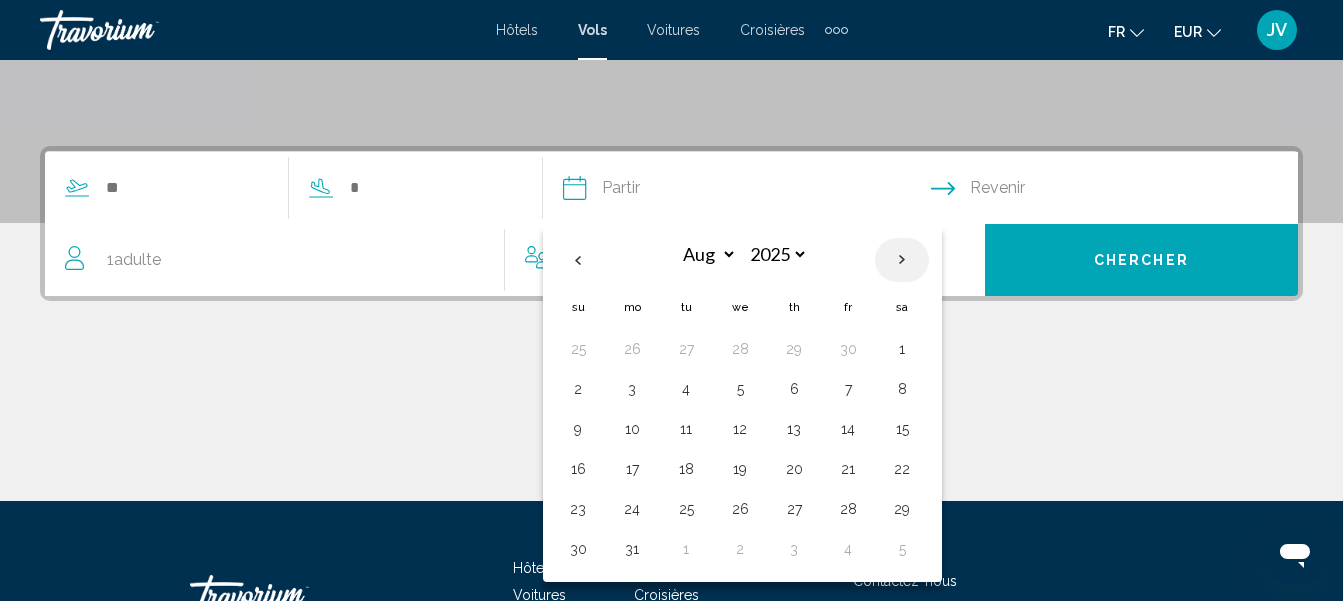 click at bounding box center (902, 260) 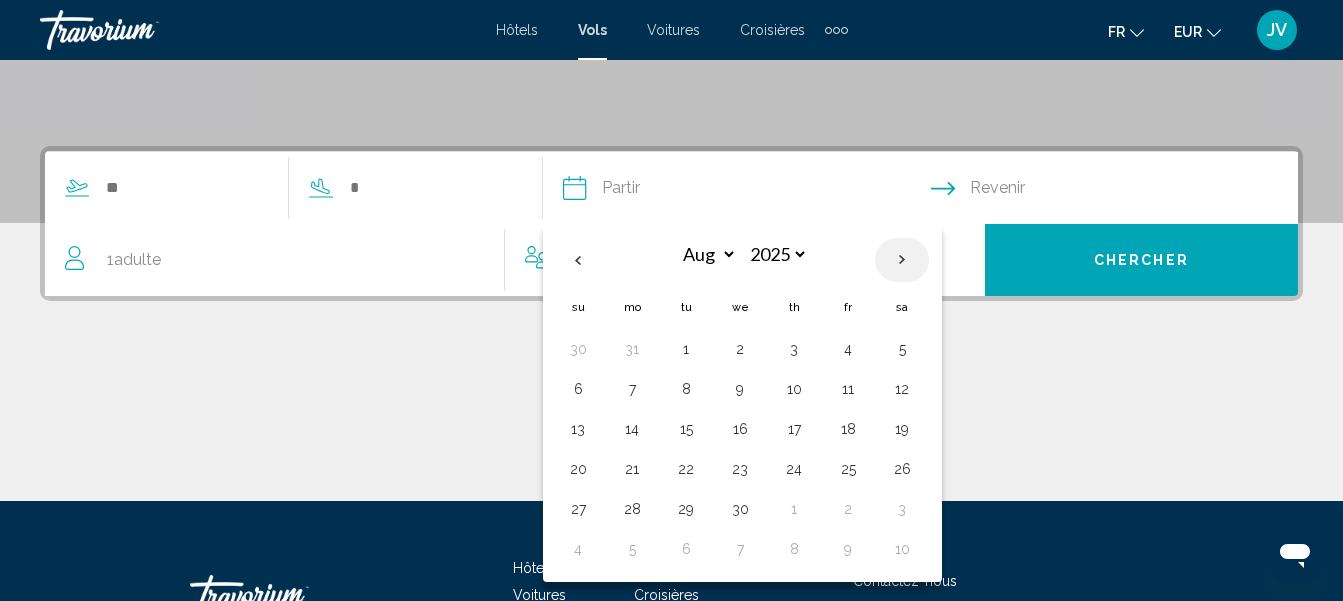 click at bounding box center [902, 260] 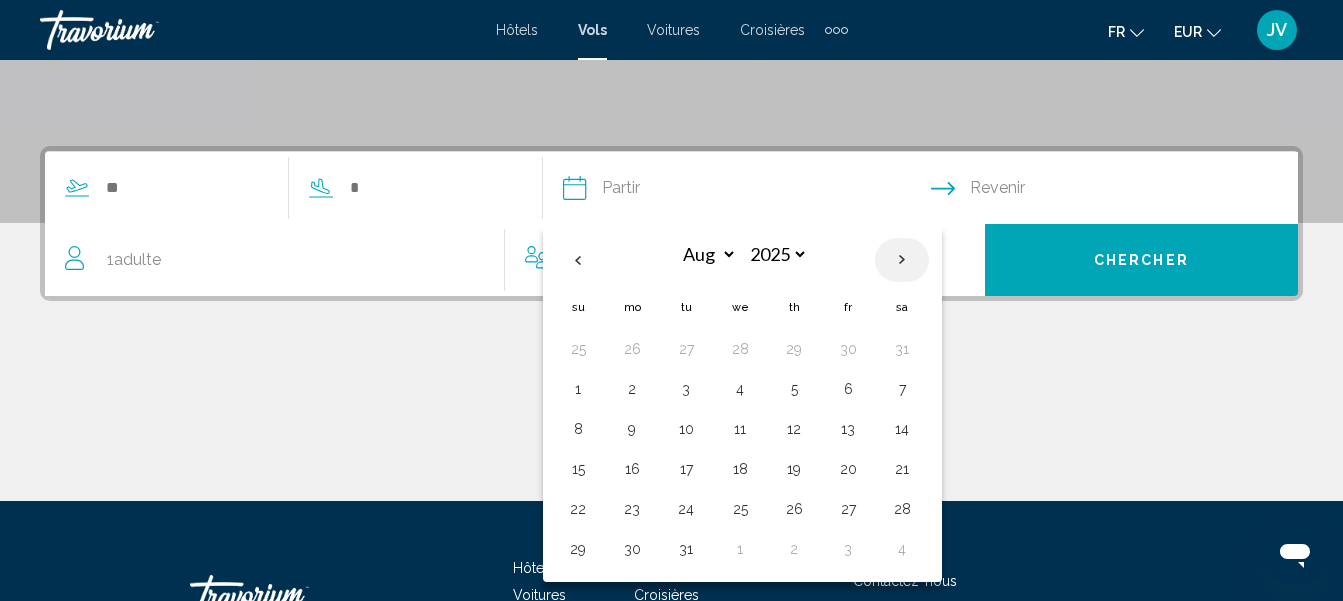 click at bounding box center [902, 260] 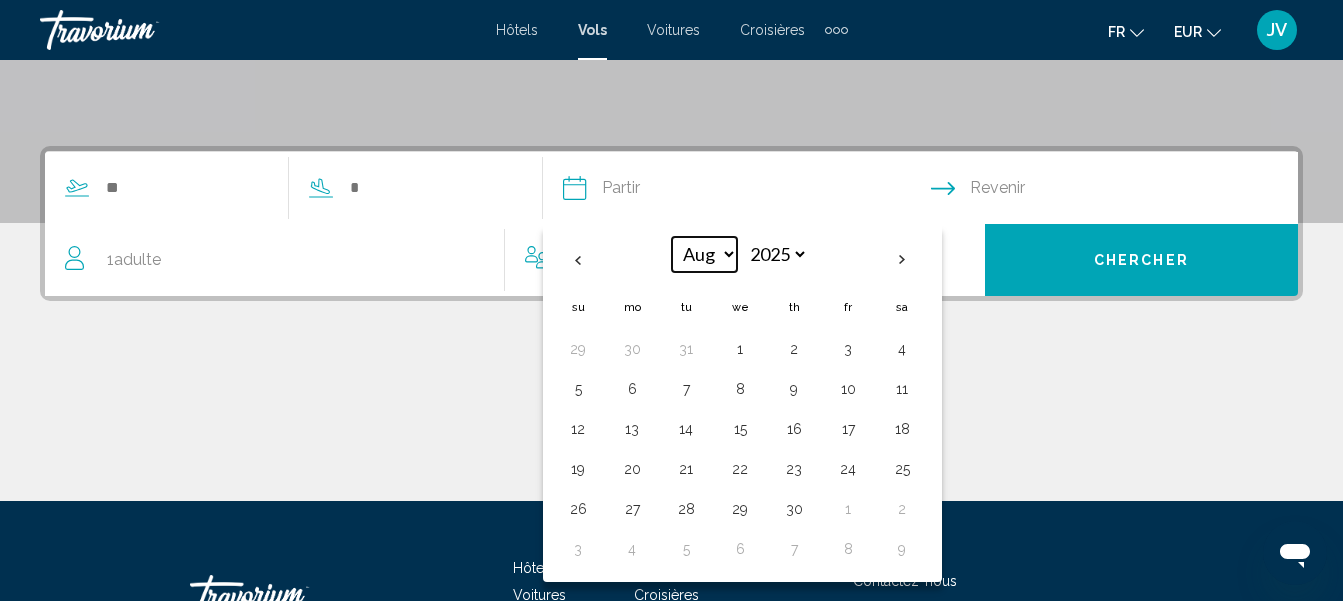 click on "*** *** *** *** *** *** *** *** *** *** *** ***" at bounding box center [704, 254] 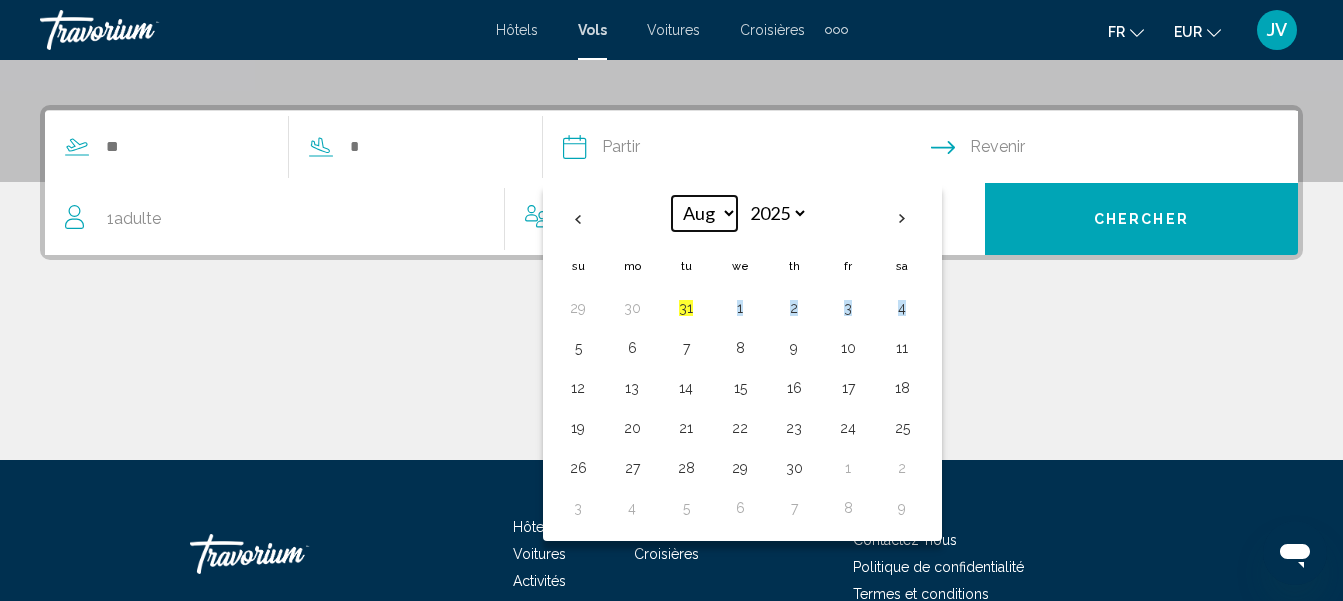 select on "*" 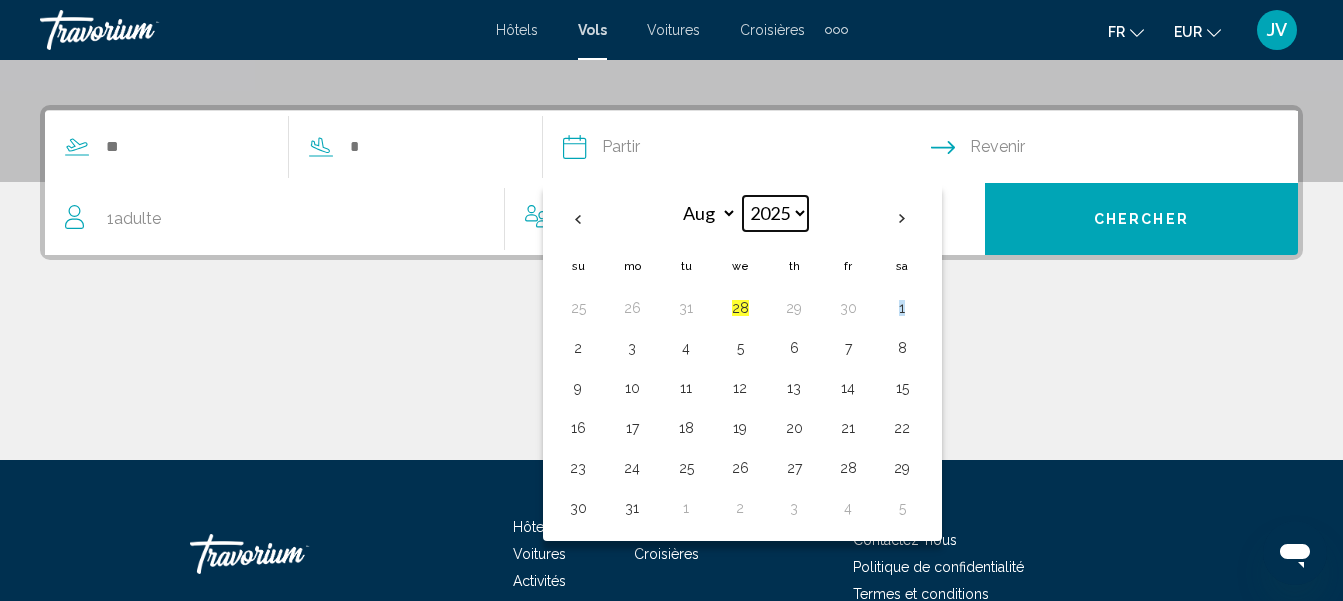 click on "**** **** **** **** **** ****" at bounding box center [775, 213] 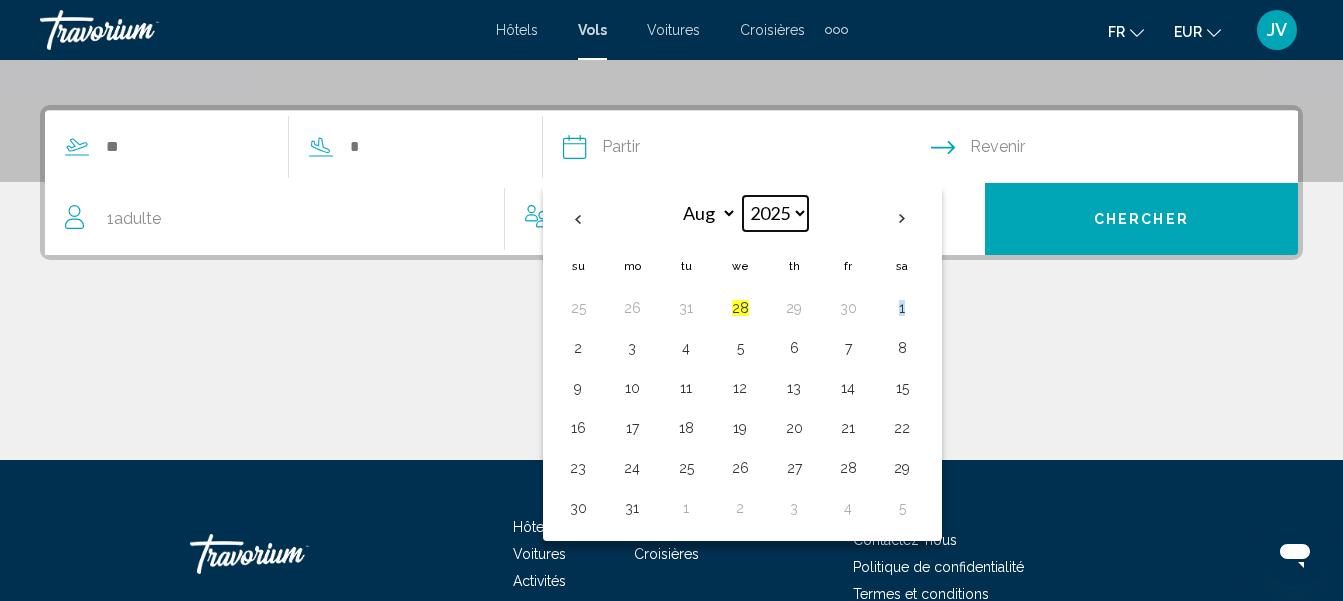 select on "****" 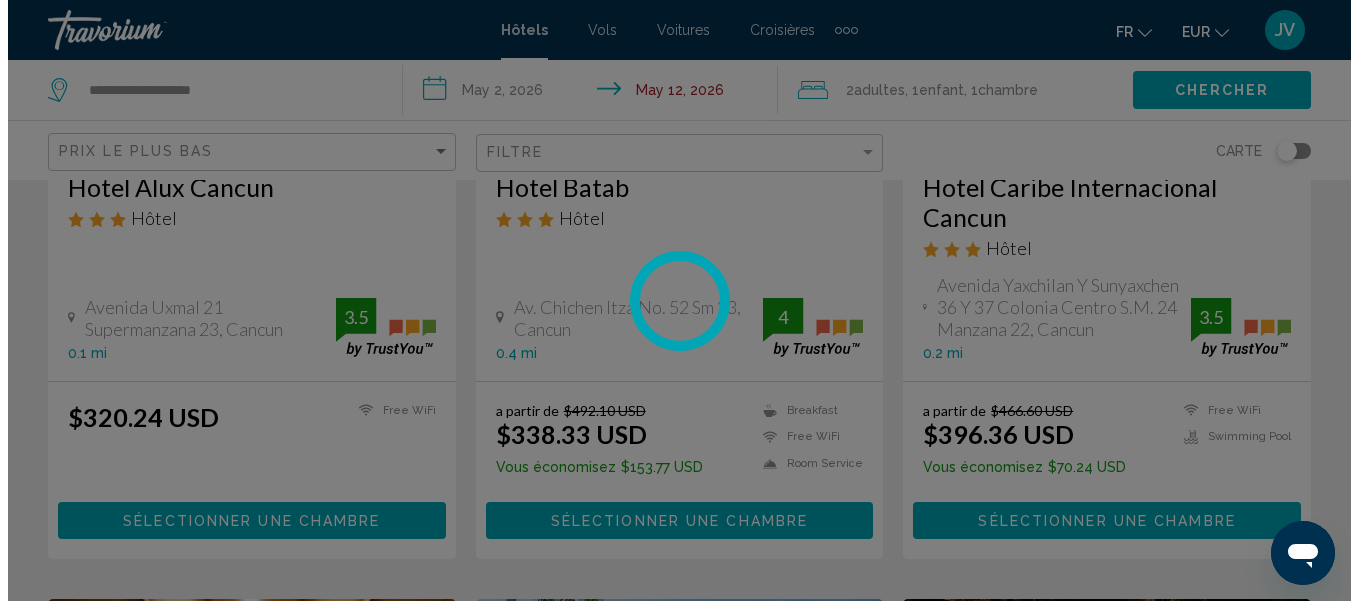 scroll, scrollTop: 0, scrollLeft: 0, axis: both 